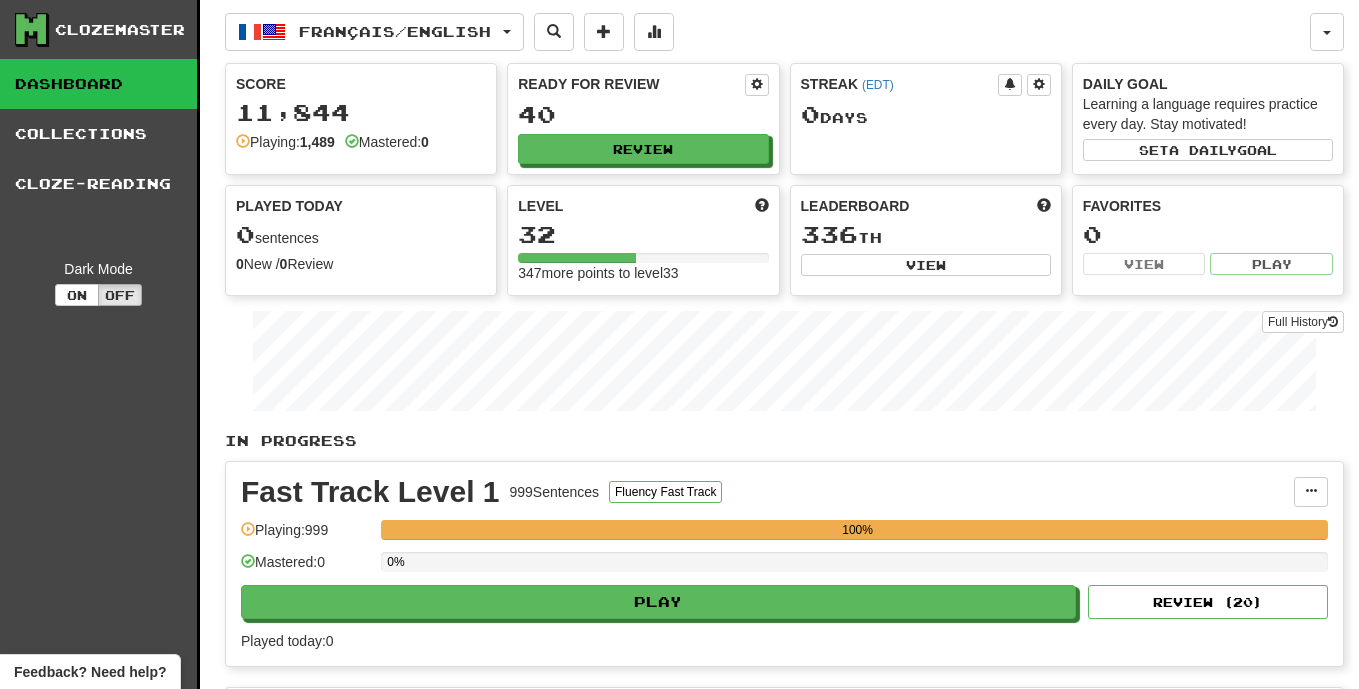 scroll, scrollTop: 0, scrollLeft: 0, axis: both 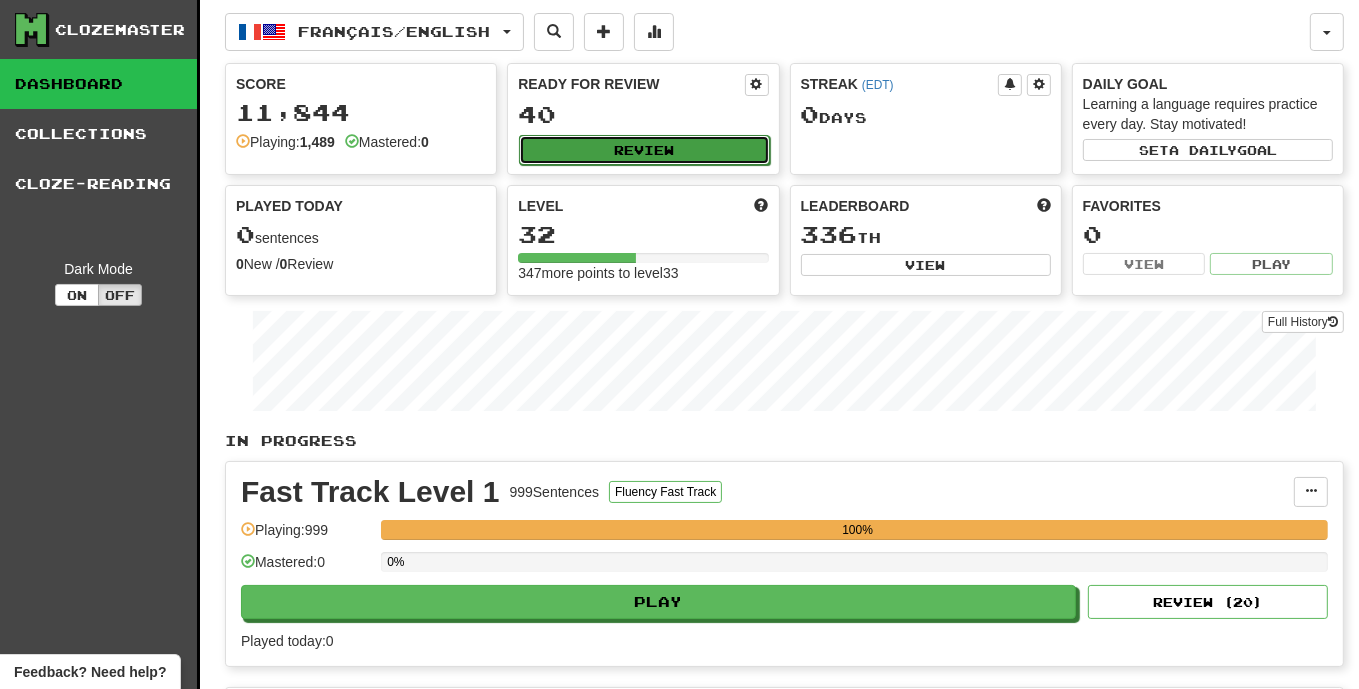 click on "Review" at bounding box center [644, 150] 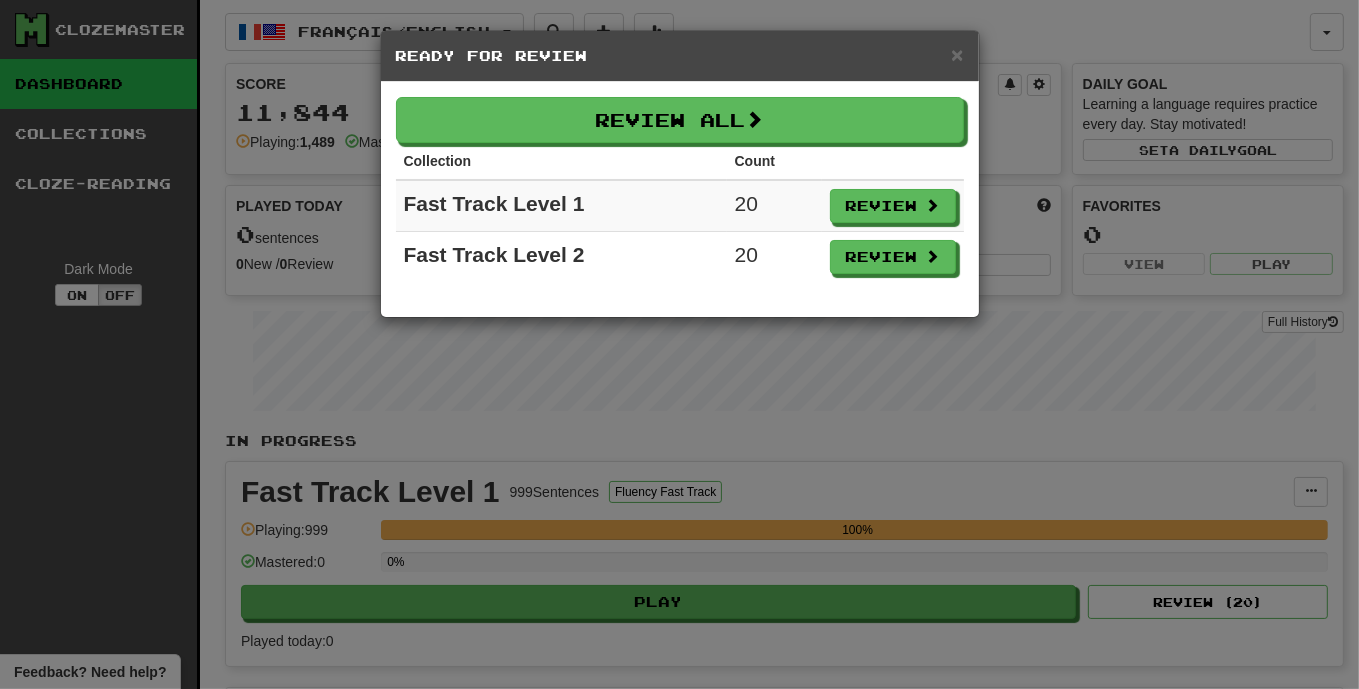 click on "× Ready for Review Review All  Collection Count Fast Track Level 1 20 Review Fast Track Level 2 20 Review" at bounding box center [679, 344] 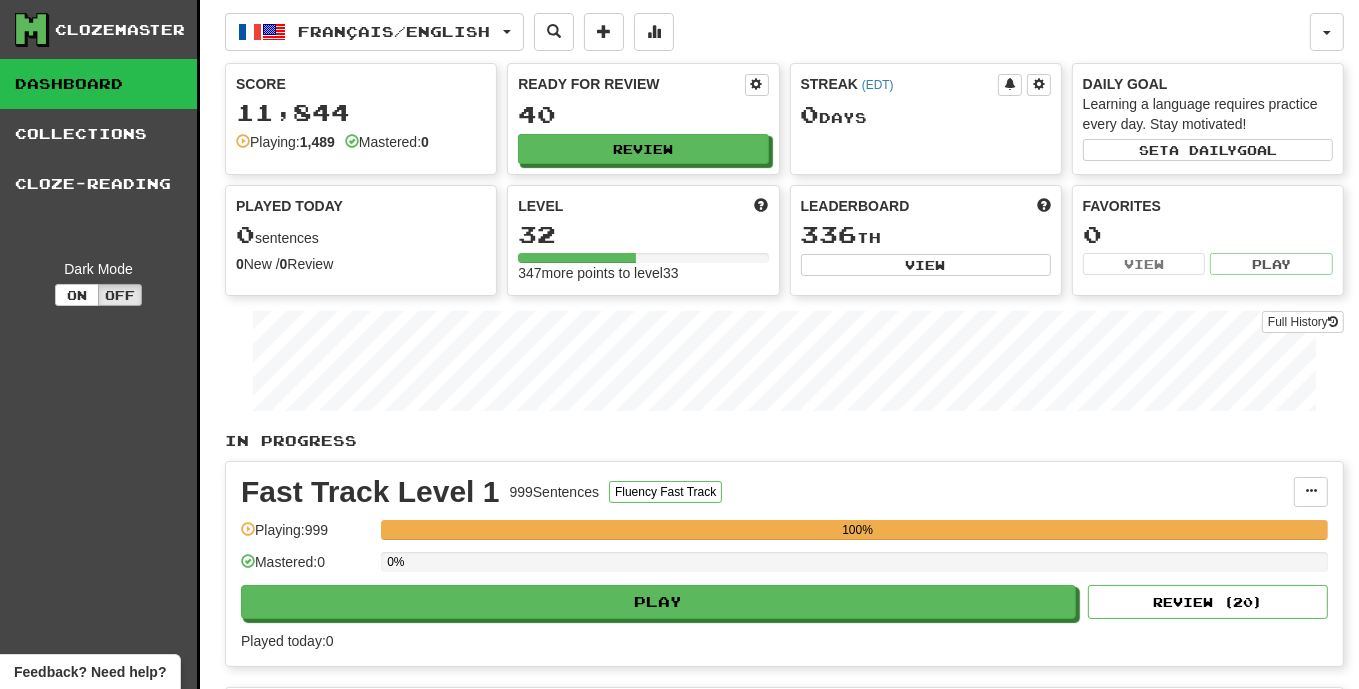 scroll, scrollTop: 122, scrollLeft: 0, axis: vertical 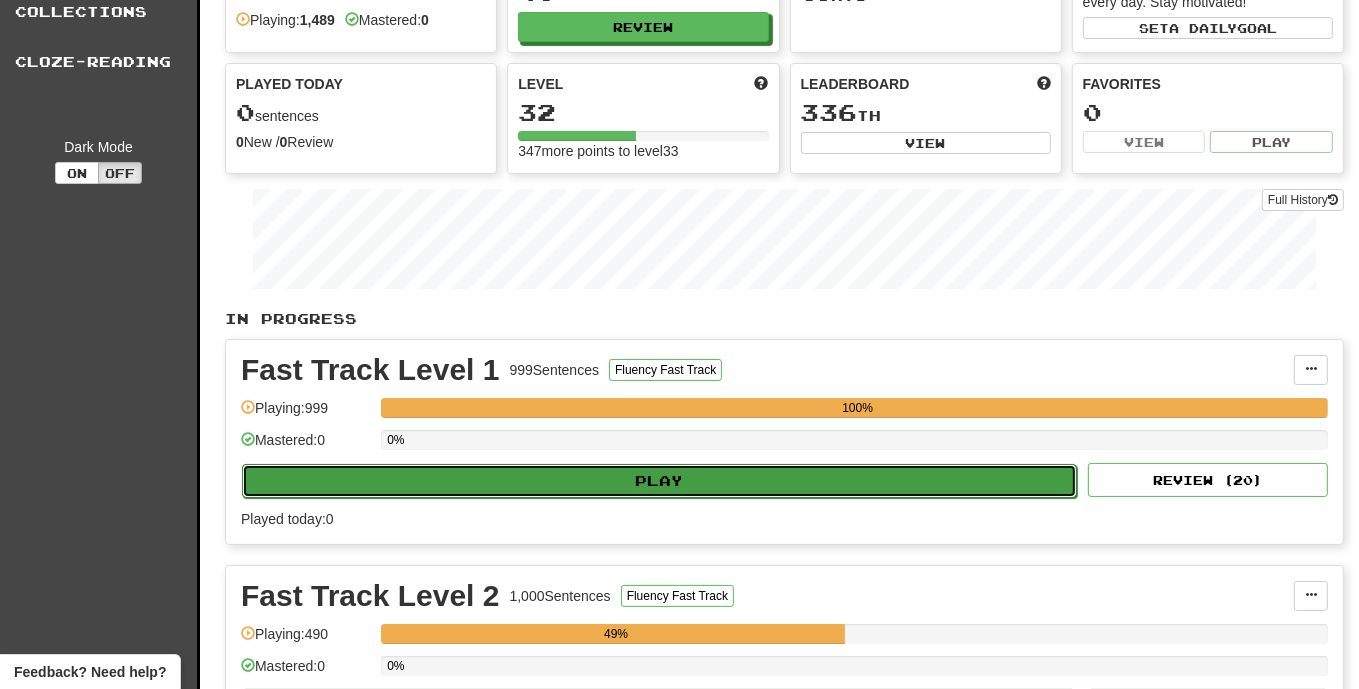 click on "Play" at bounding box center (659, 481) 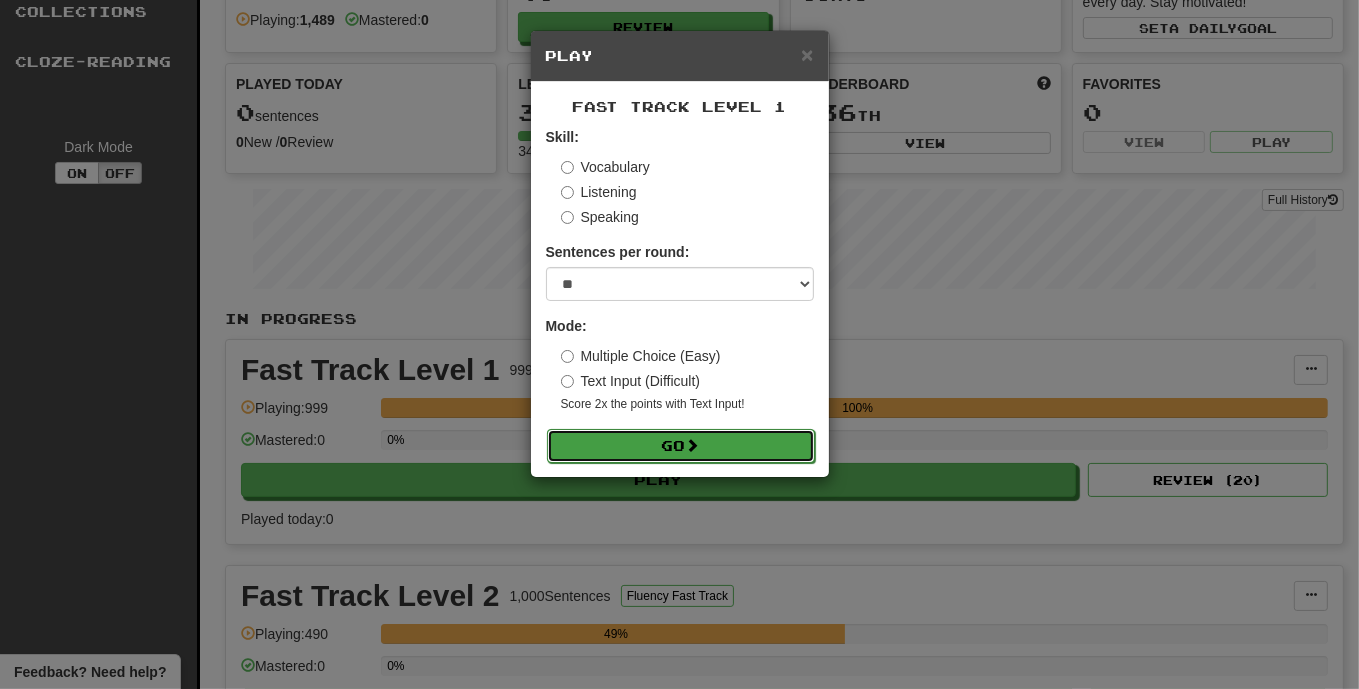 click on "Go" at bounding box center (681, 446) 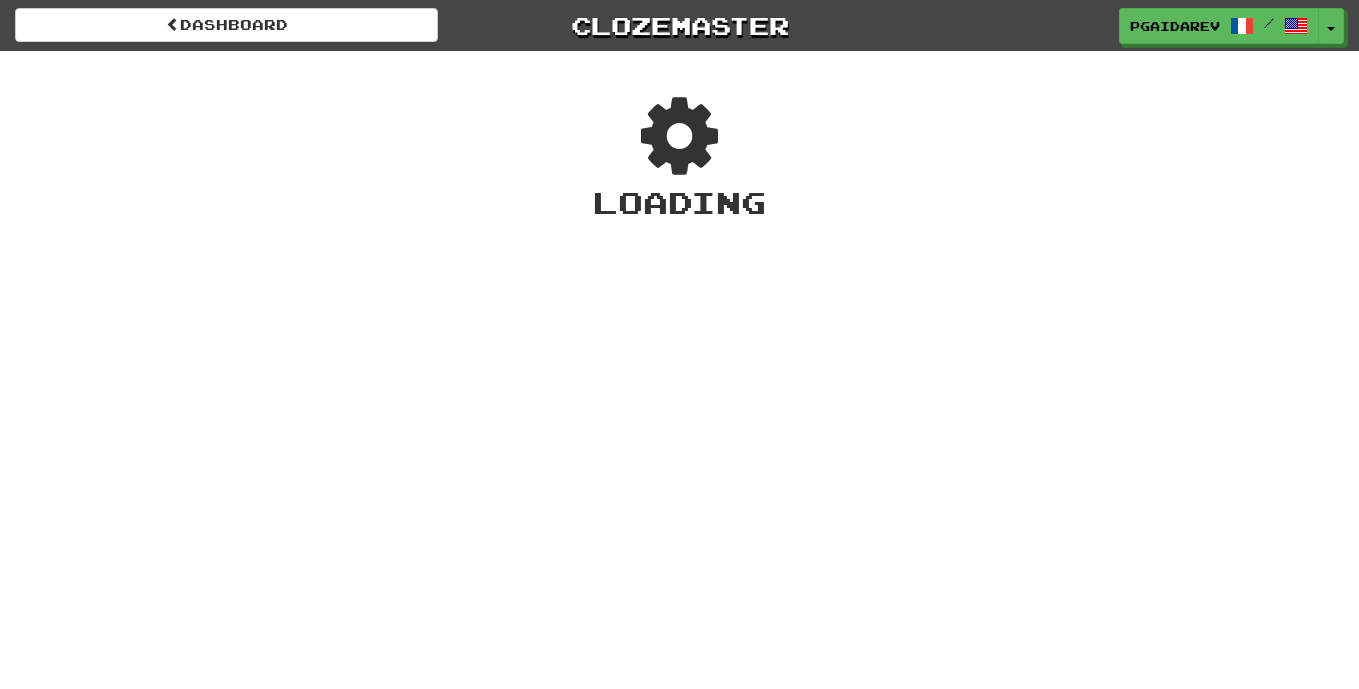 scroll, scrollTop: 0, scrollLeft: 0, axis: both 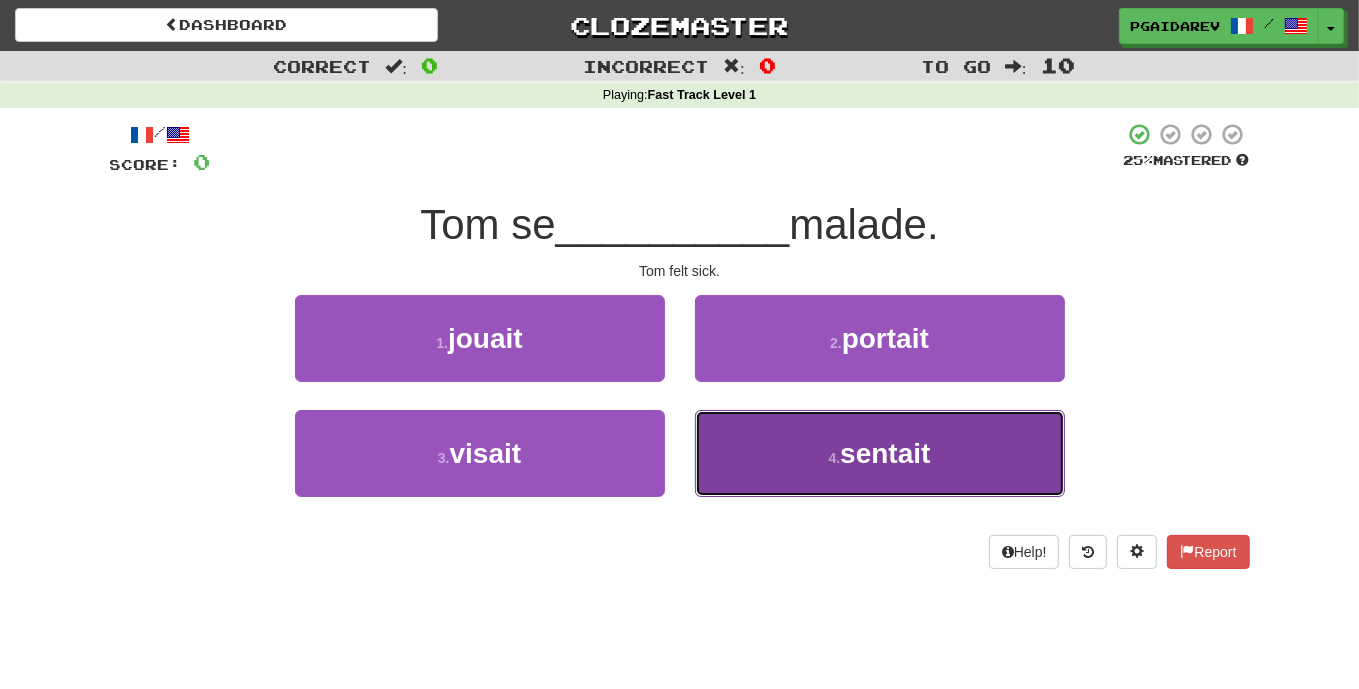 click on "sentait" at bounding box center (885, 453) 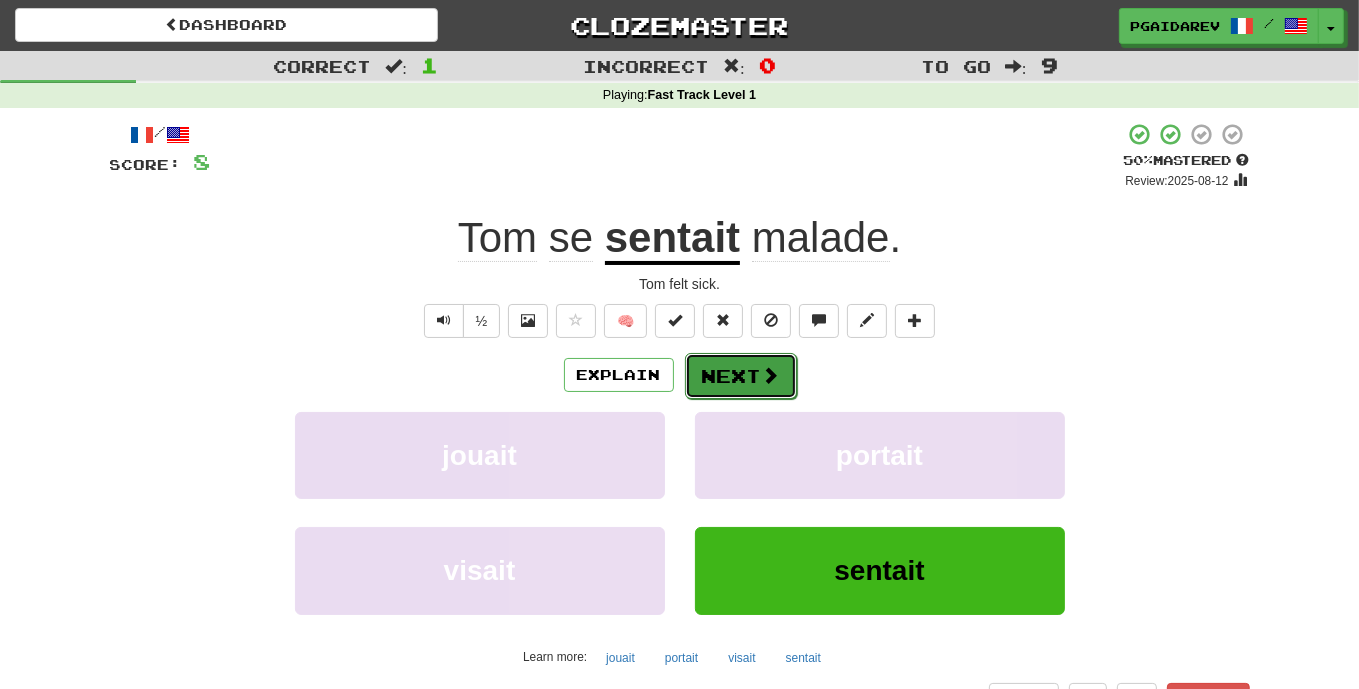 click at bounding box center (771, 375) 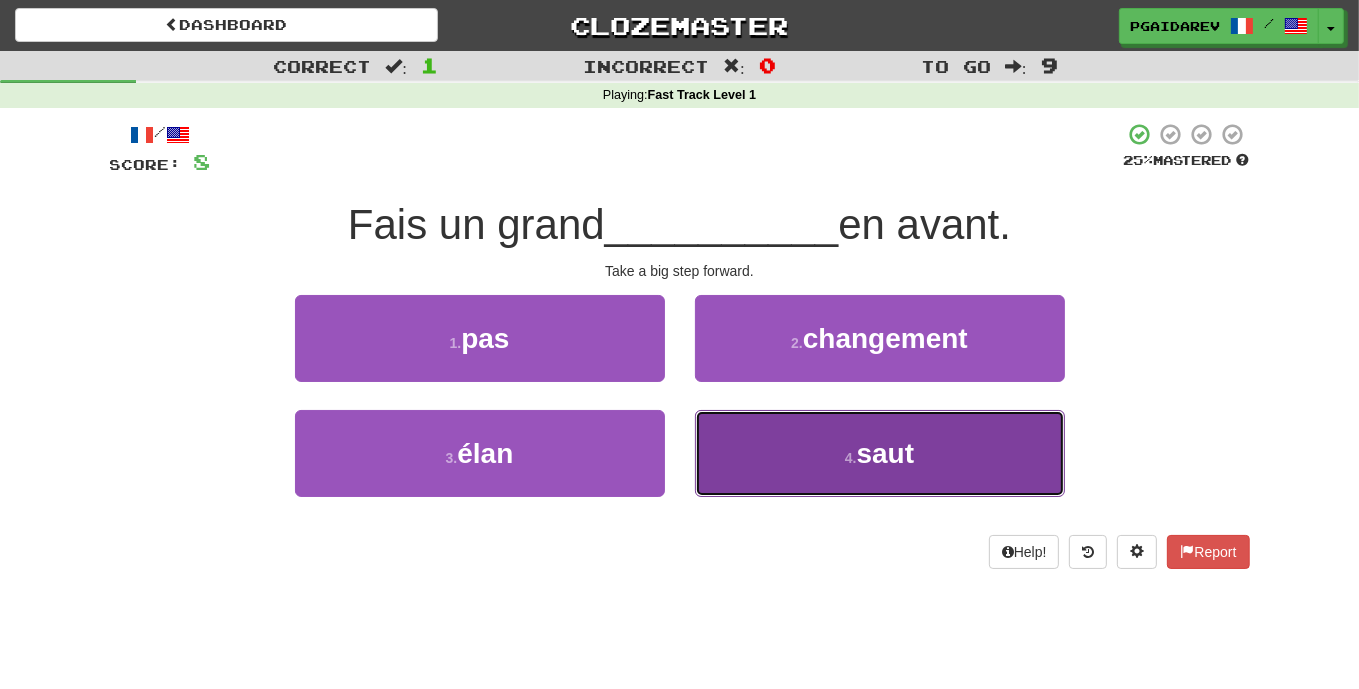 click on "saut" at bounding box center (886, 453) 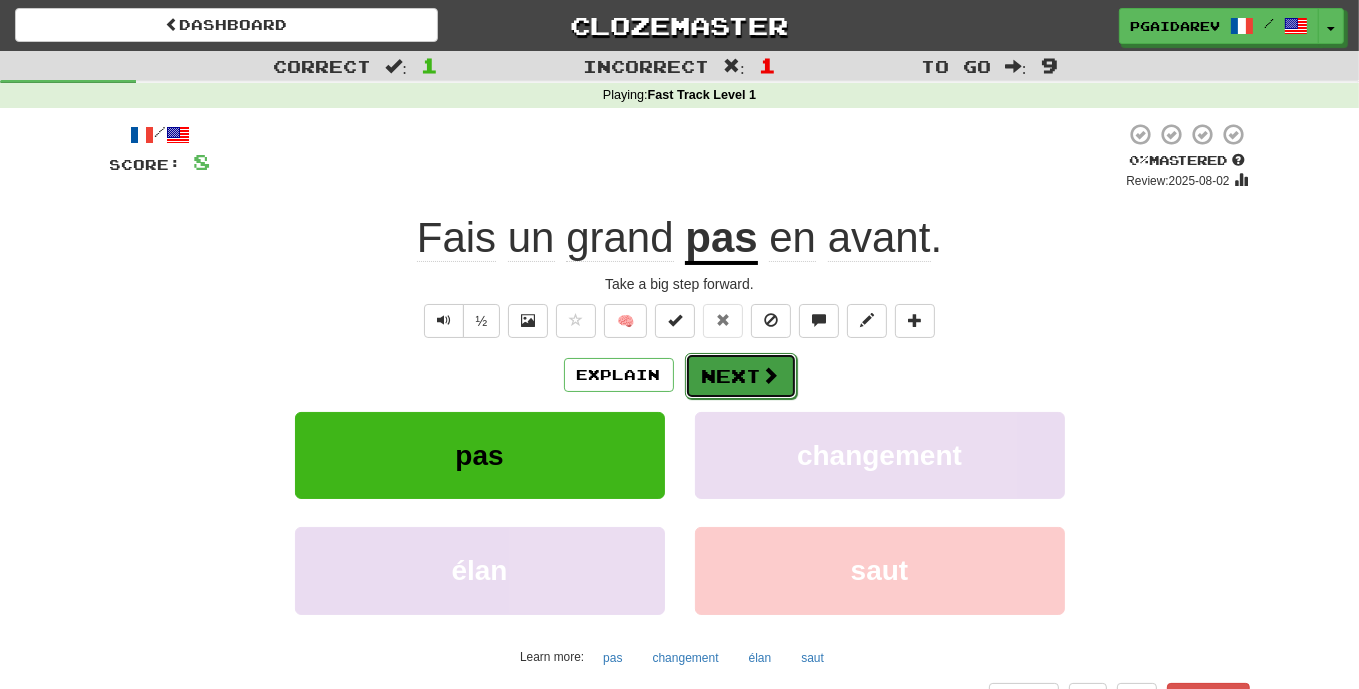 click on "Next" at bounding box center [741, 376] 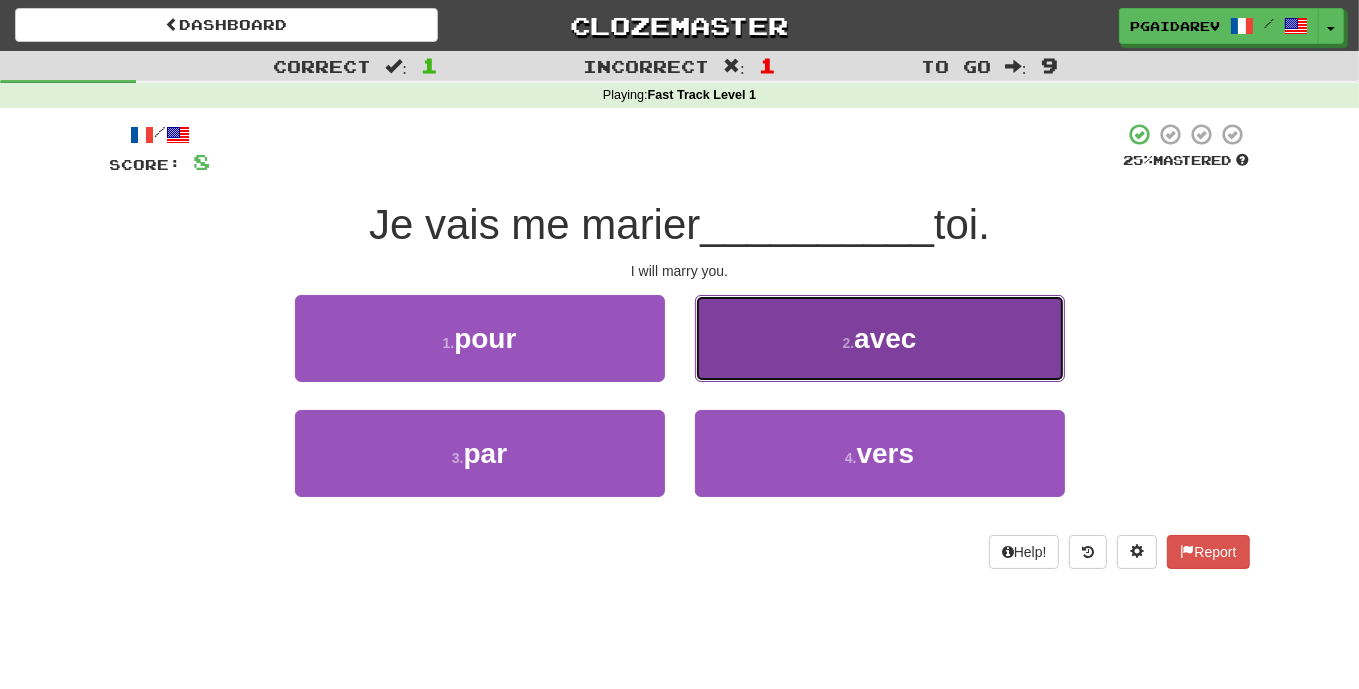 click on "2 ." at bounding box center (849, 343) 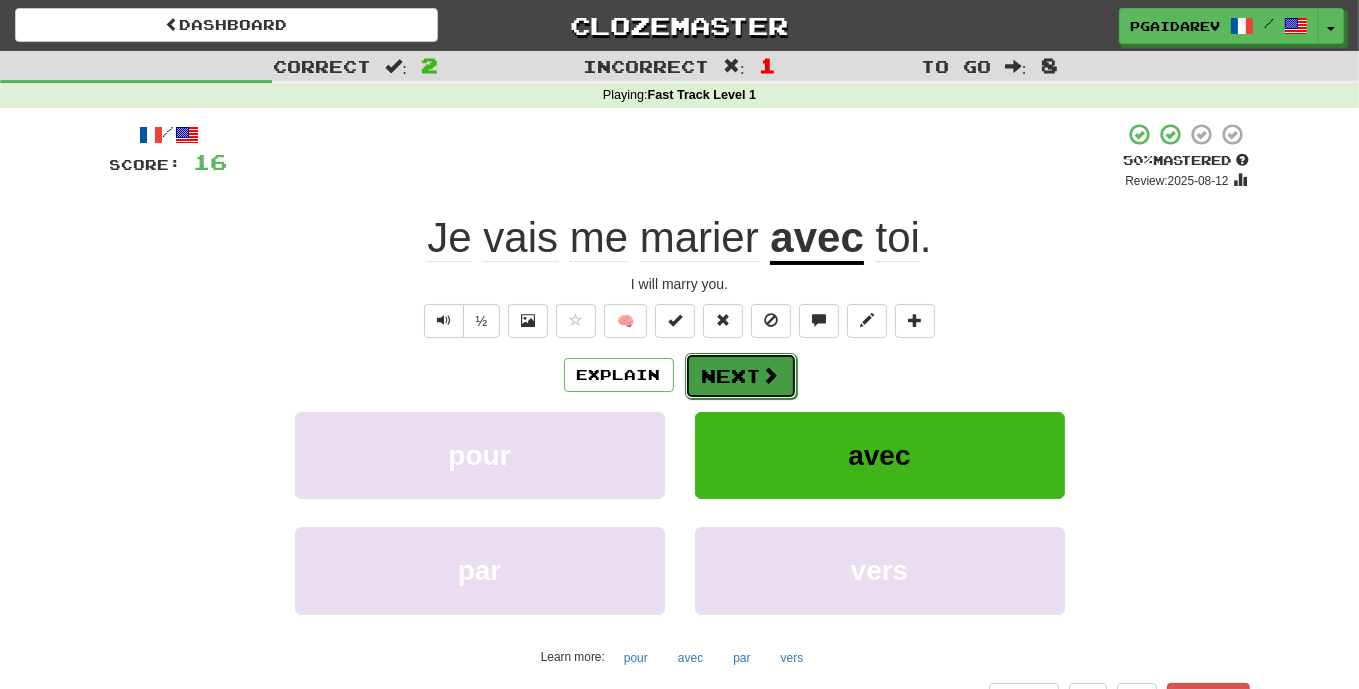 click at bounding box center [771, 375] 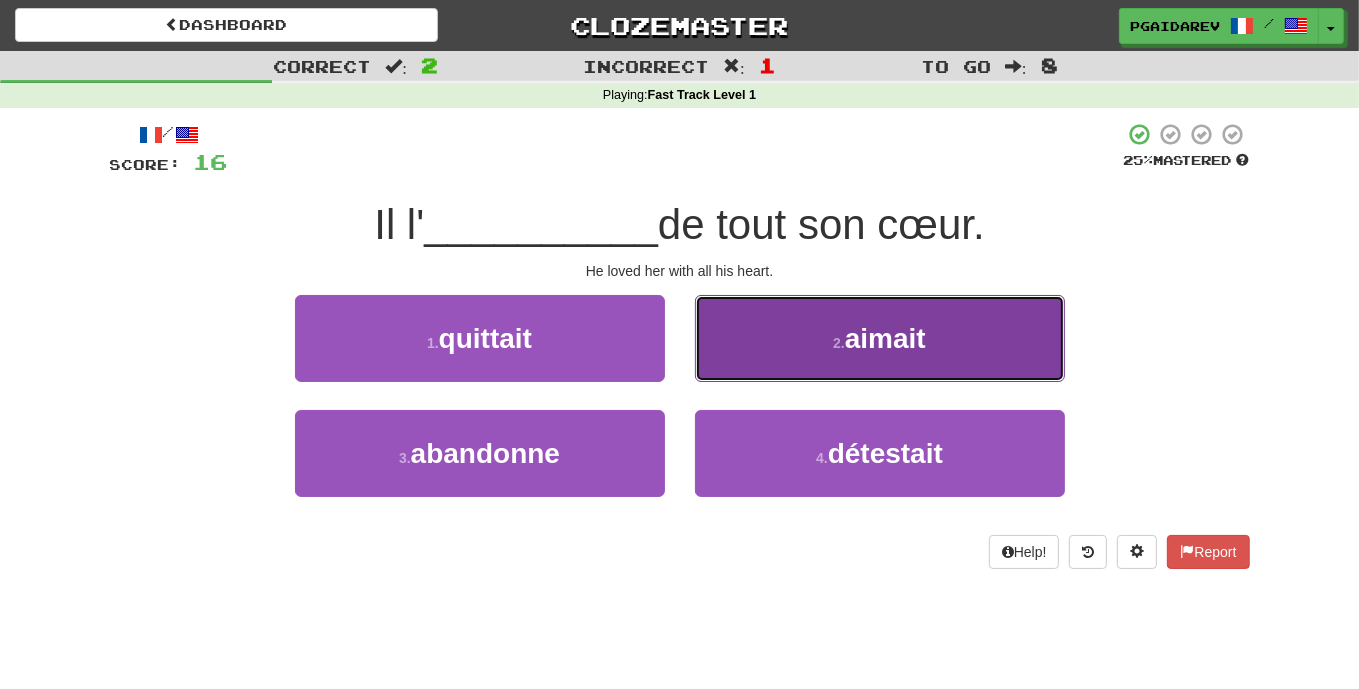 click on "aimait" at bounding box center [885, 338] 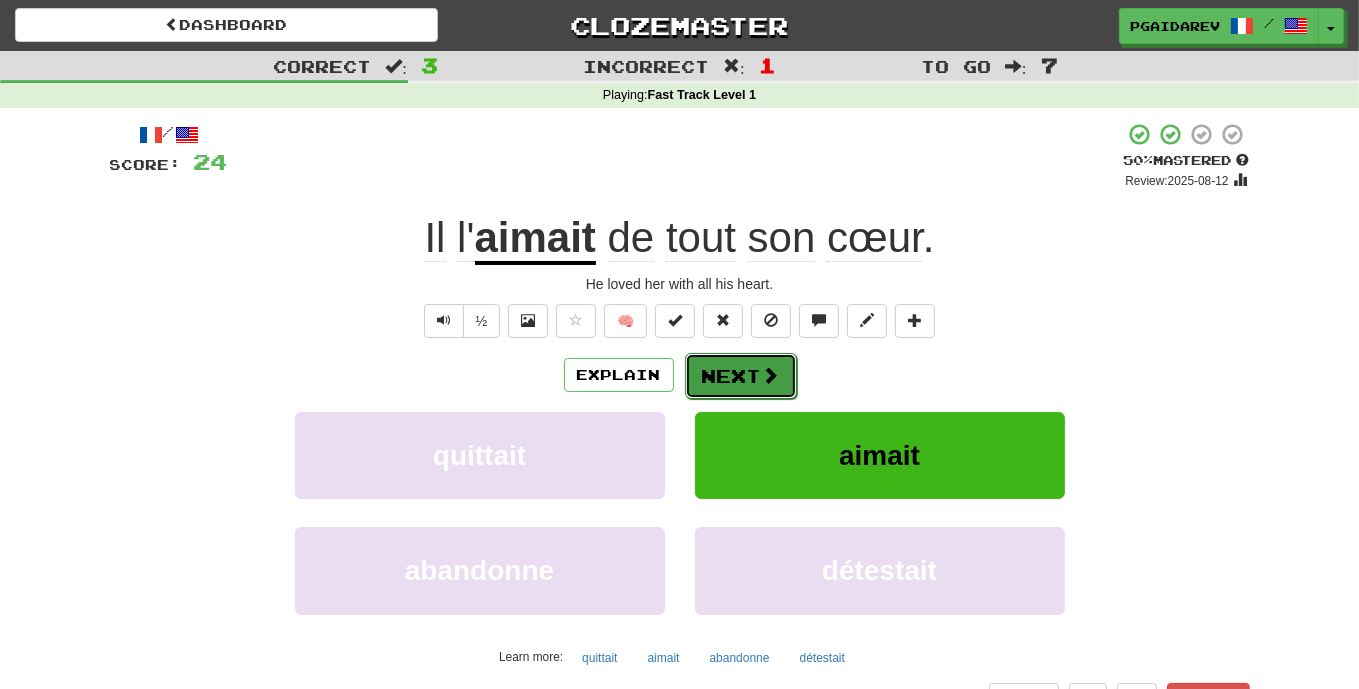 click at bounding box center (771, 375) 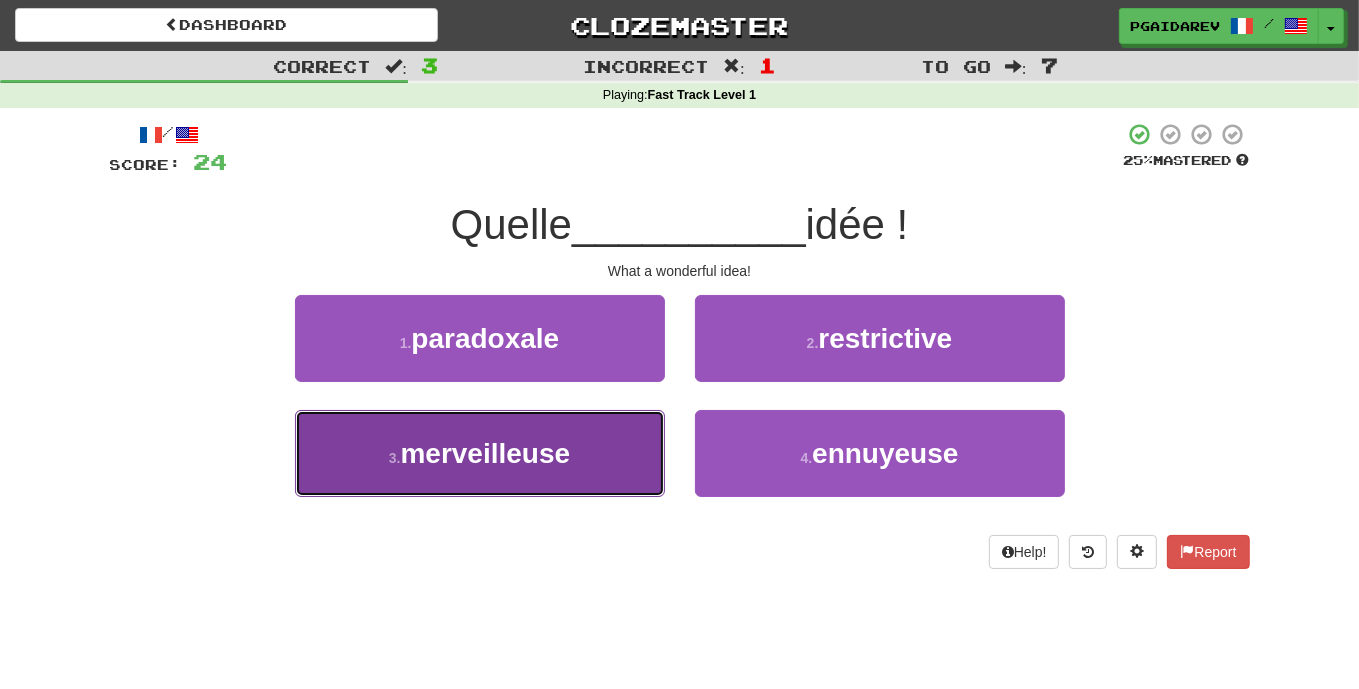 click on "merveilleuse" at bounding box center [486, 453] 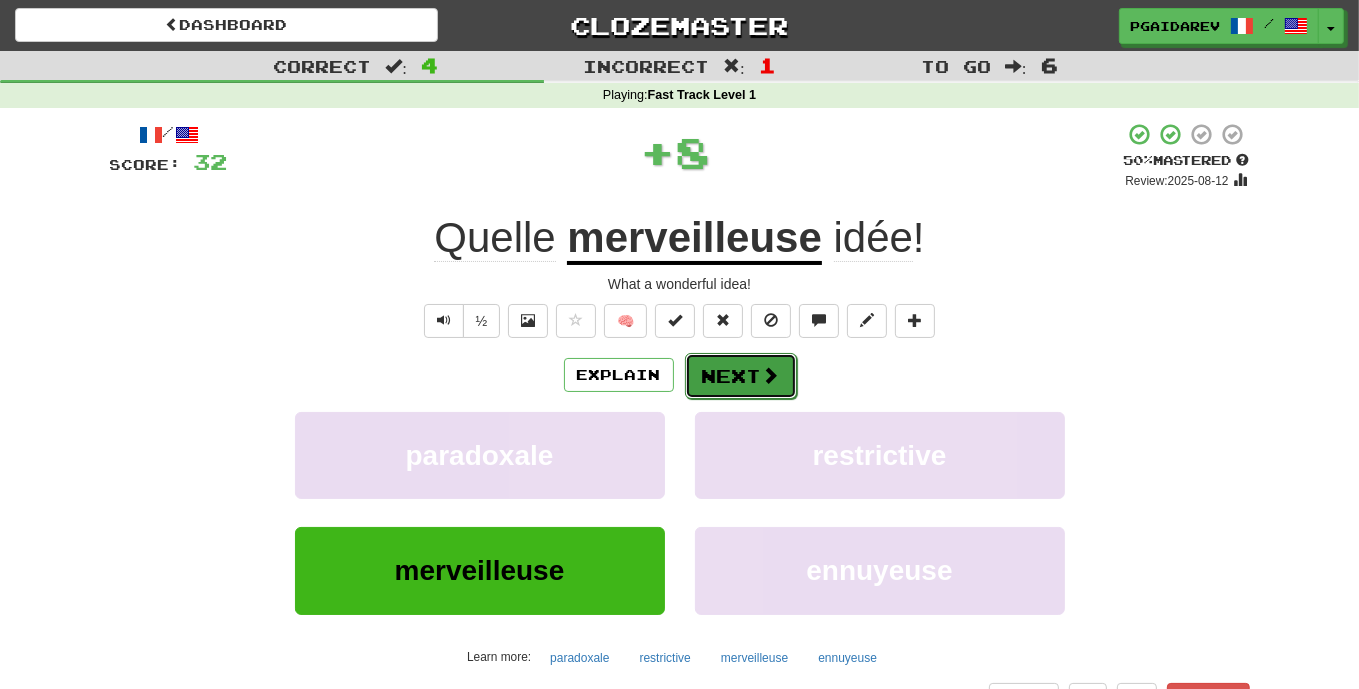 click at bounding box center [771, 375] 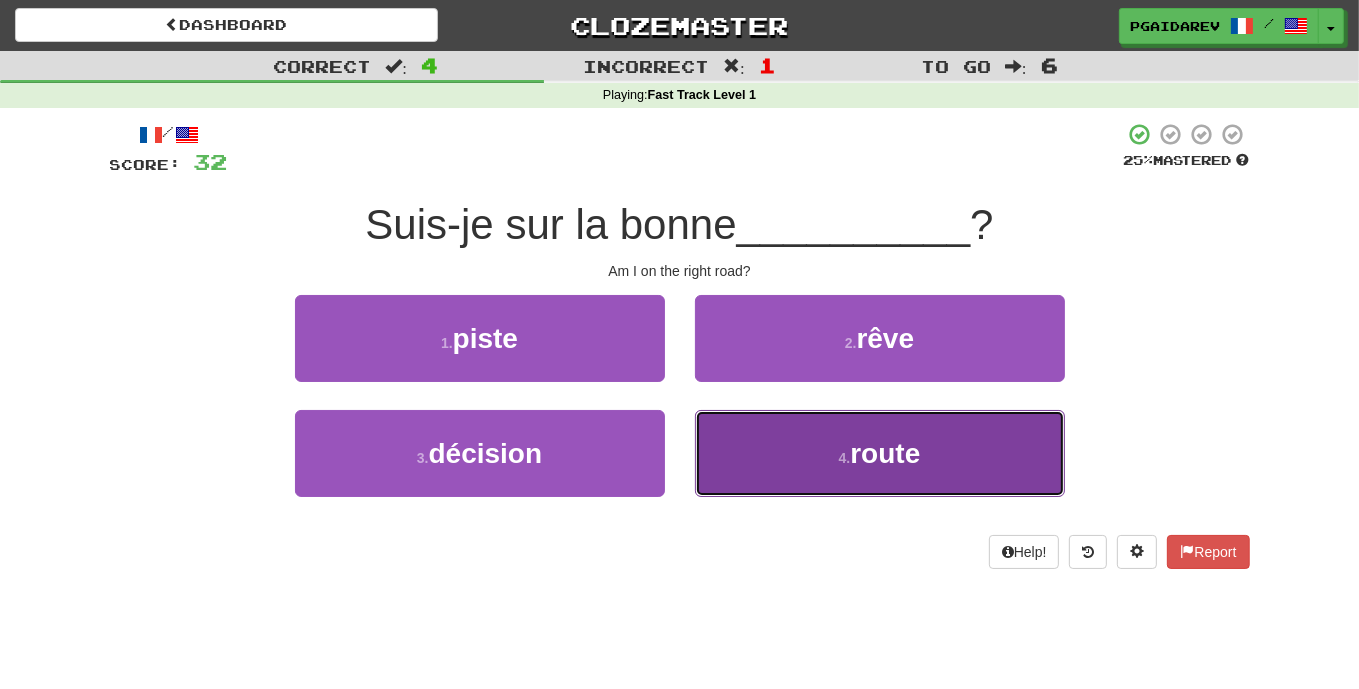 click on "4 .  route" at bounding box center (880, 453) 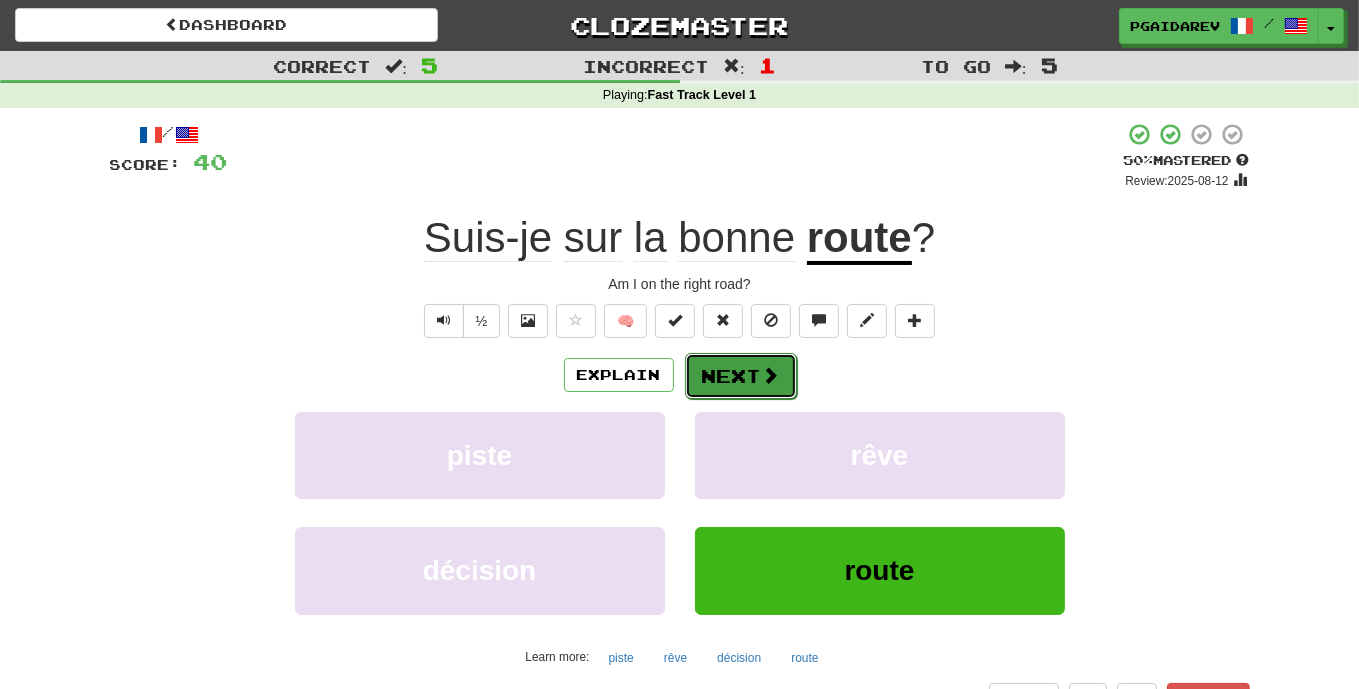 click on "Next" at bounding box center [741, 376] 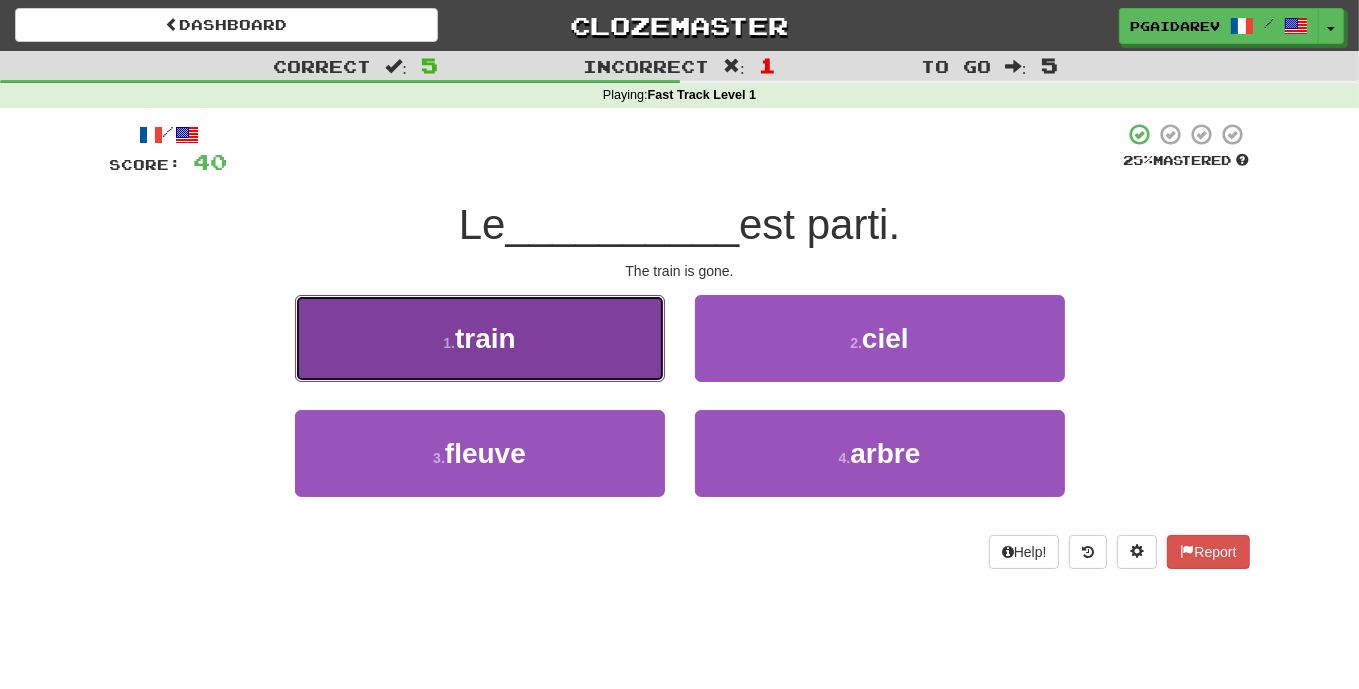click on "1 .  train" at bounding box center [480, 338] 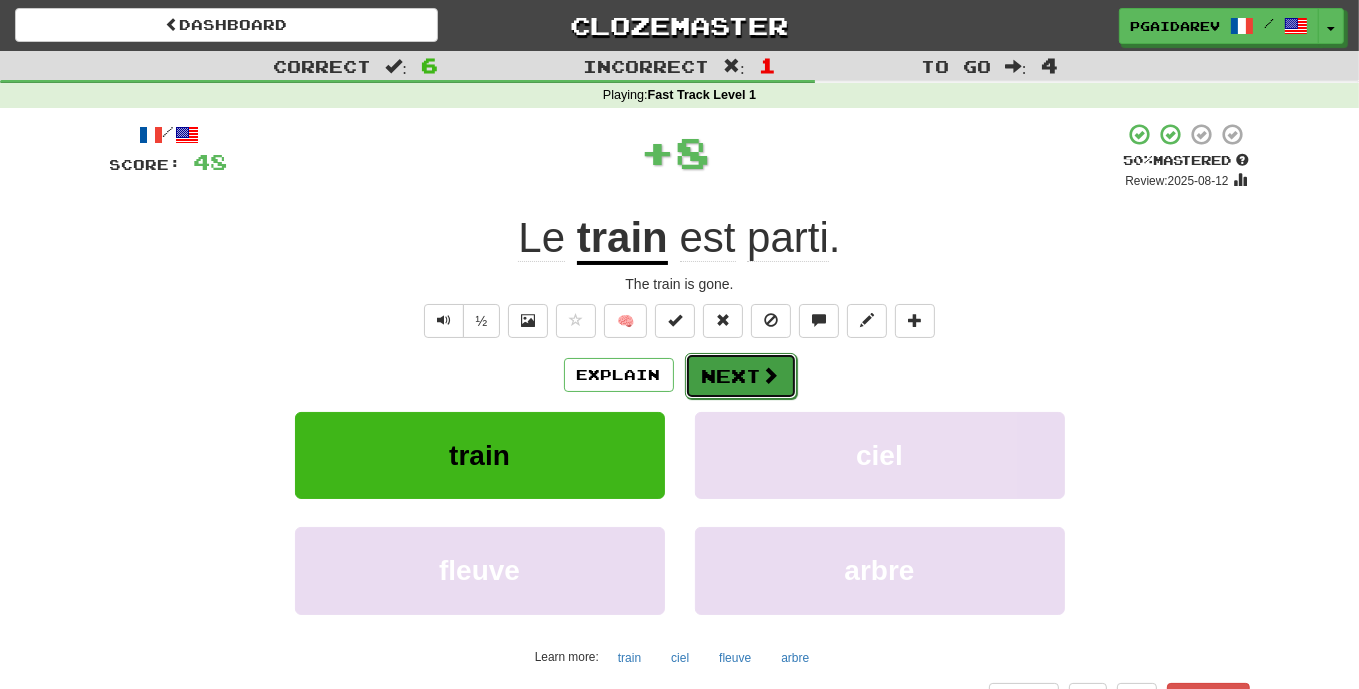 click on "Next" at bounding box center [741, 376] 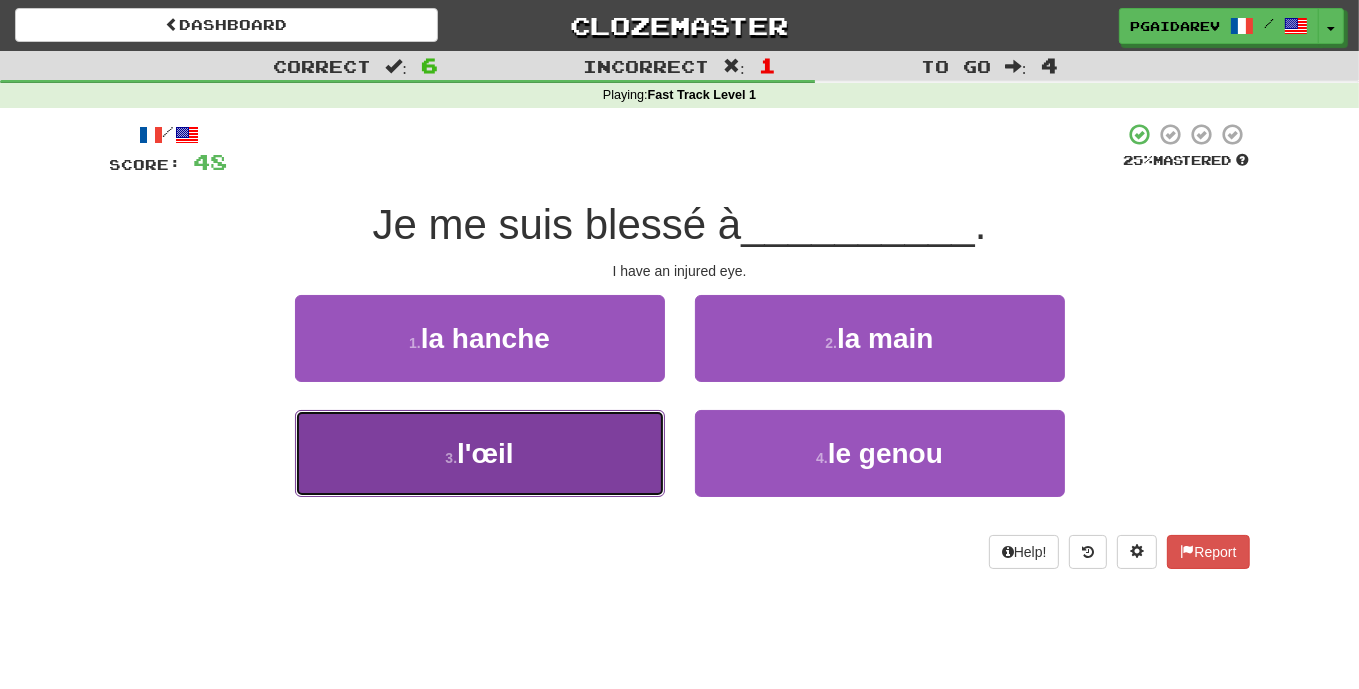 click on "3 .  l'œil" at bounding box center (480, 453) 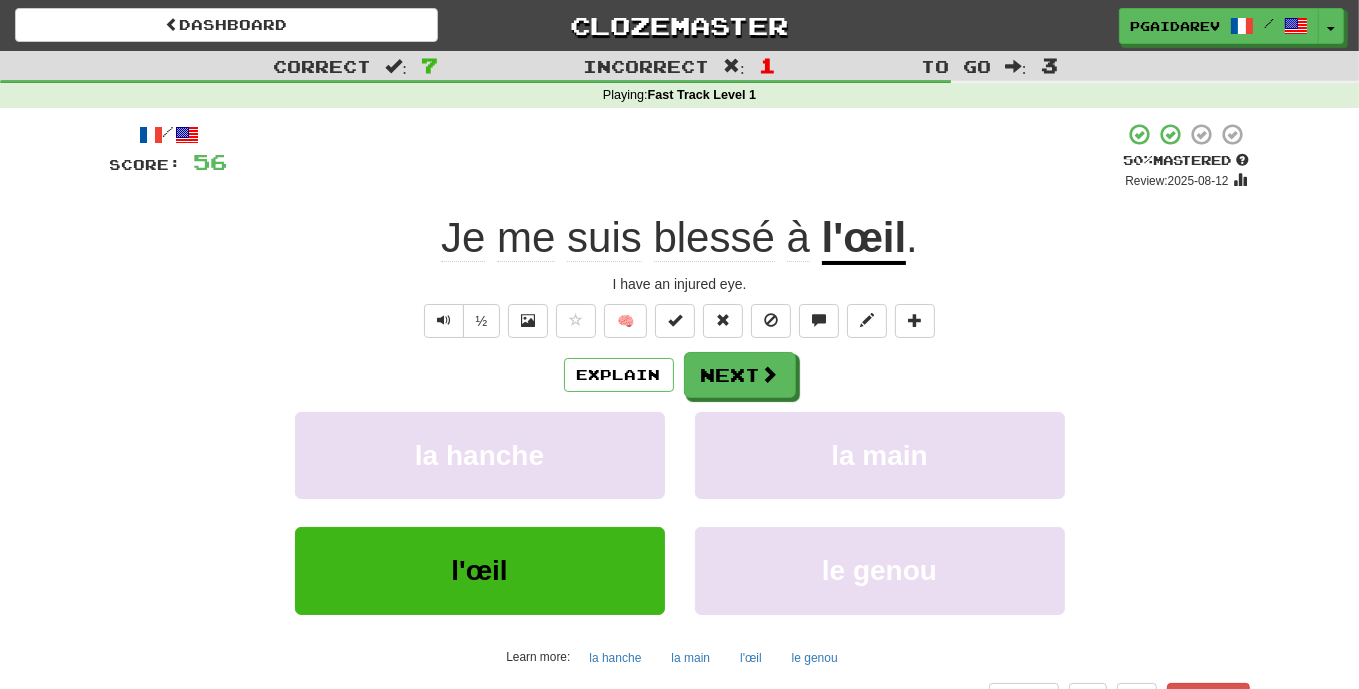 click on "Explain Next" at bounding box center [680, 375] 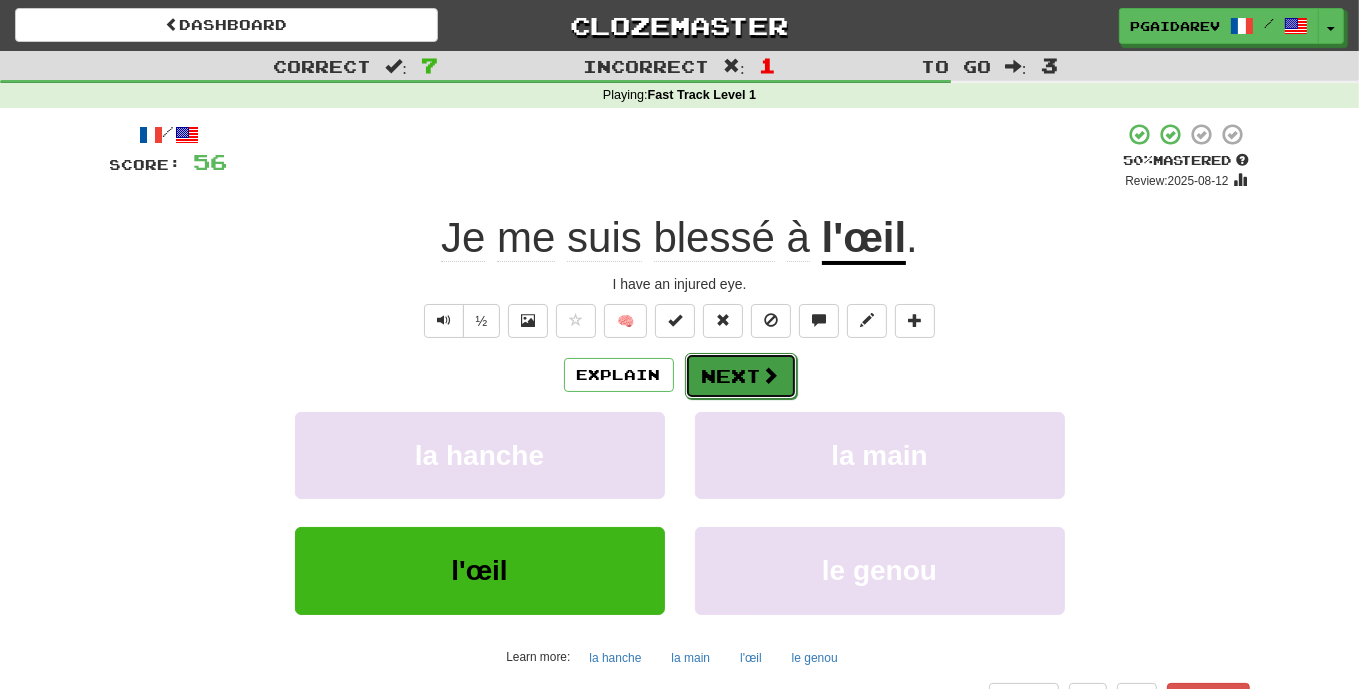 click on "Next" at bounding box center (741, 376) 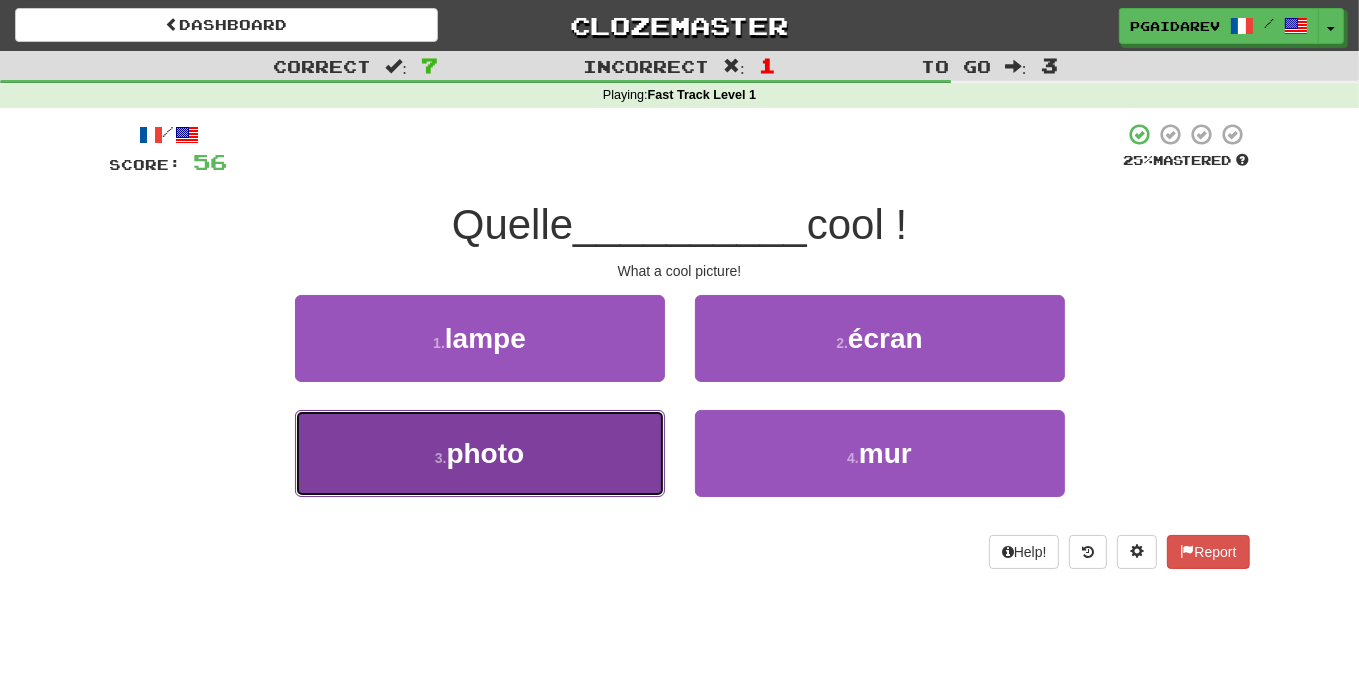 click on "3 .  photo" at bounding box center [480, 453] 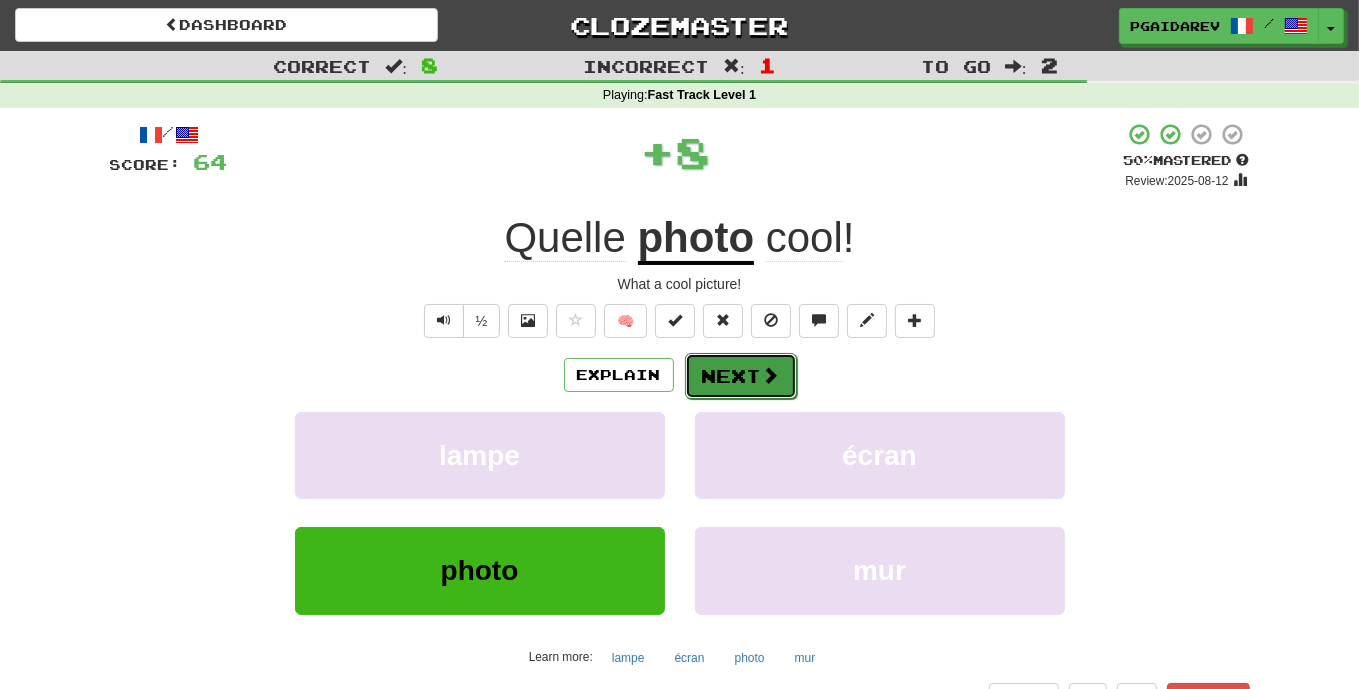 click on "Next" at bounding box center (741, 376) 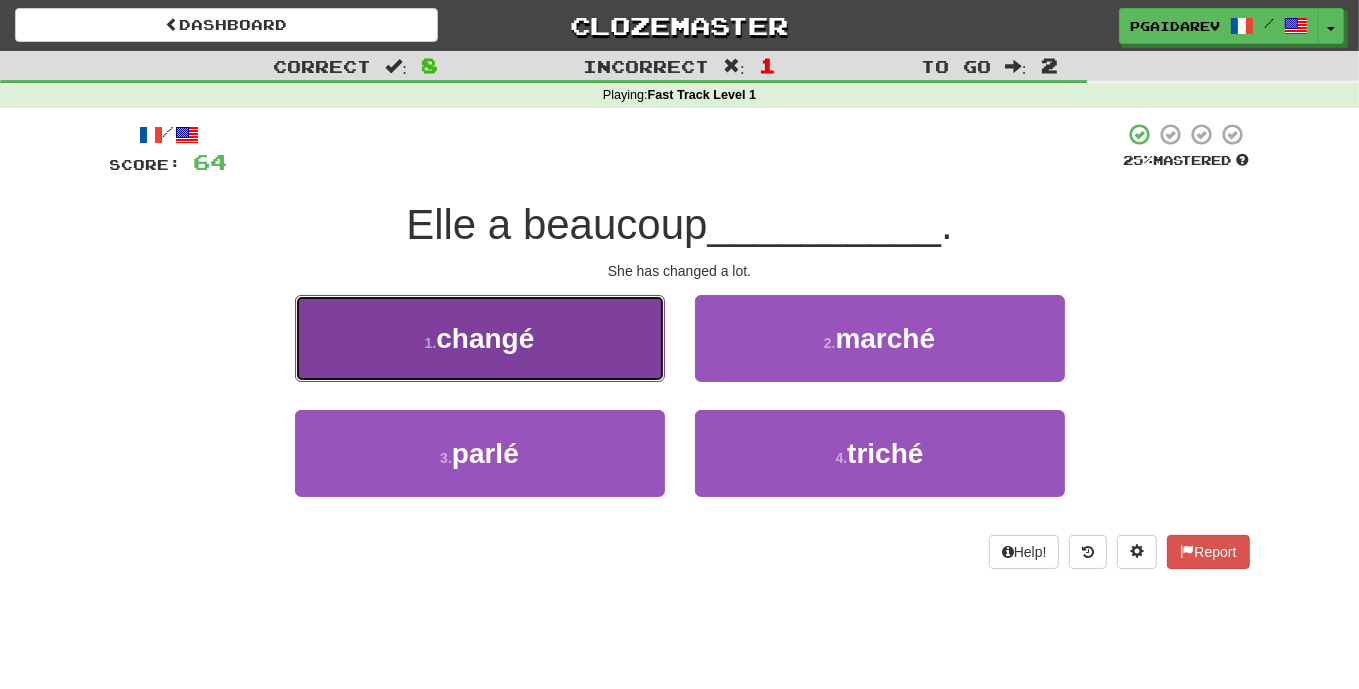 click on "1 .  changé" at bounding box center (480, 338) 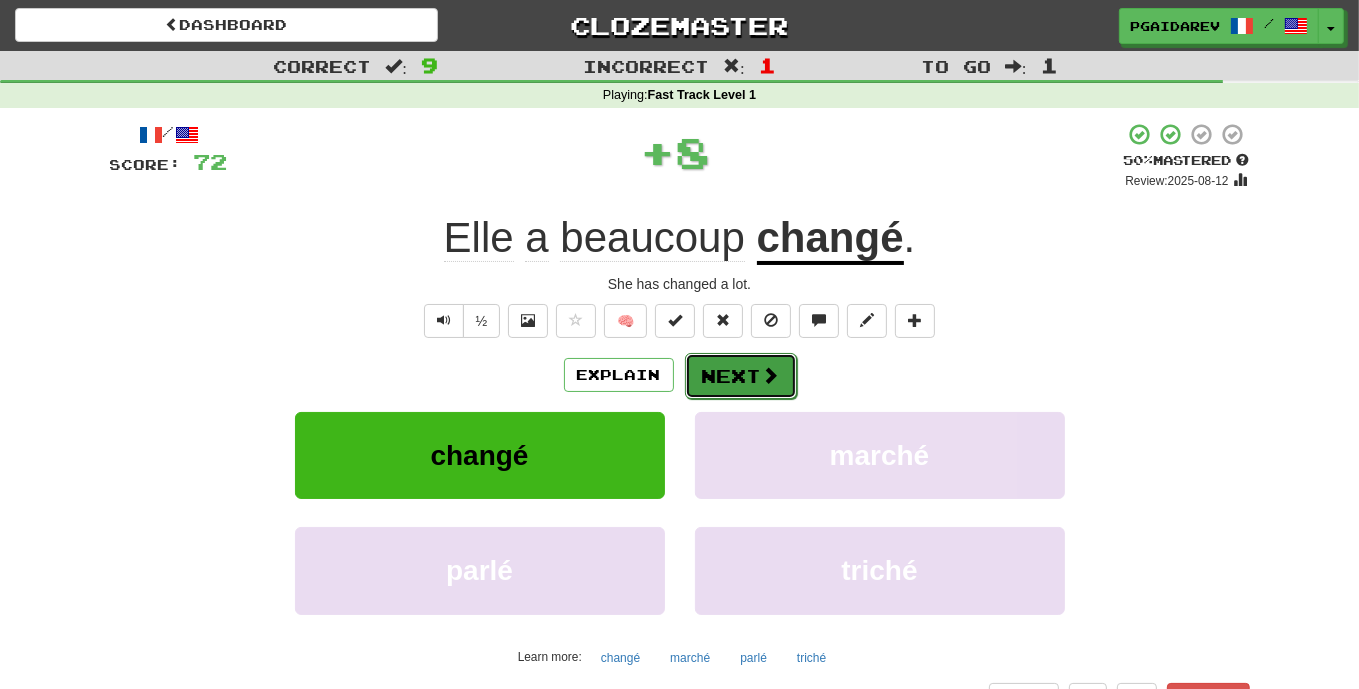 click on "Next" at bounding box center [741, 376] 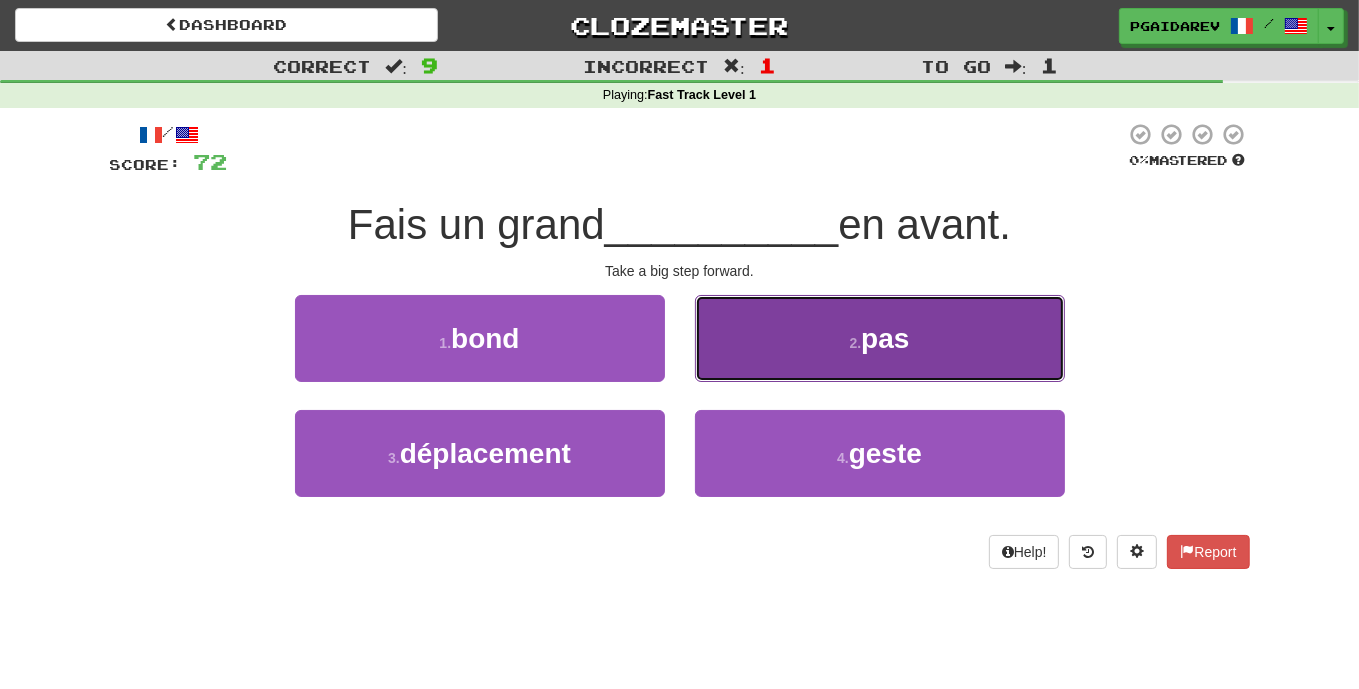 click on "2 .  pas" at bounding box center (880, 338) 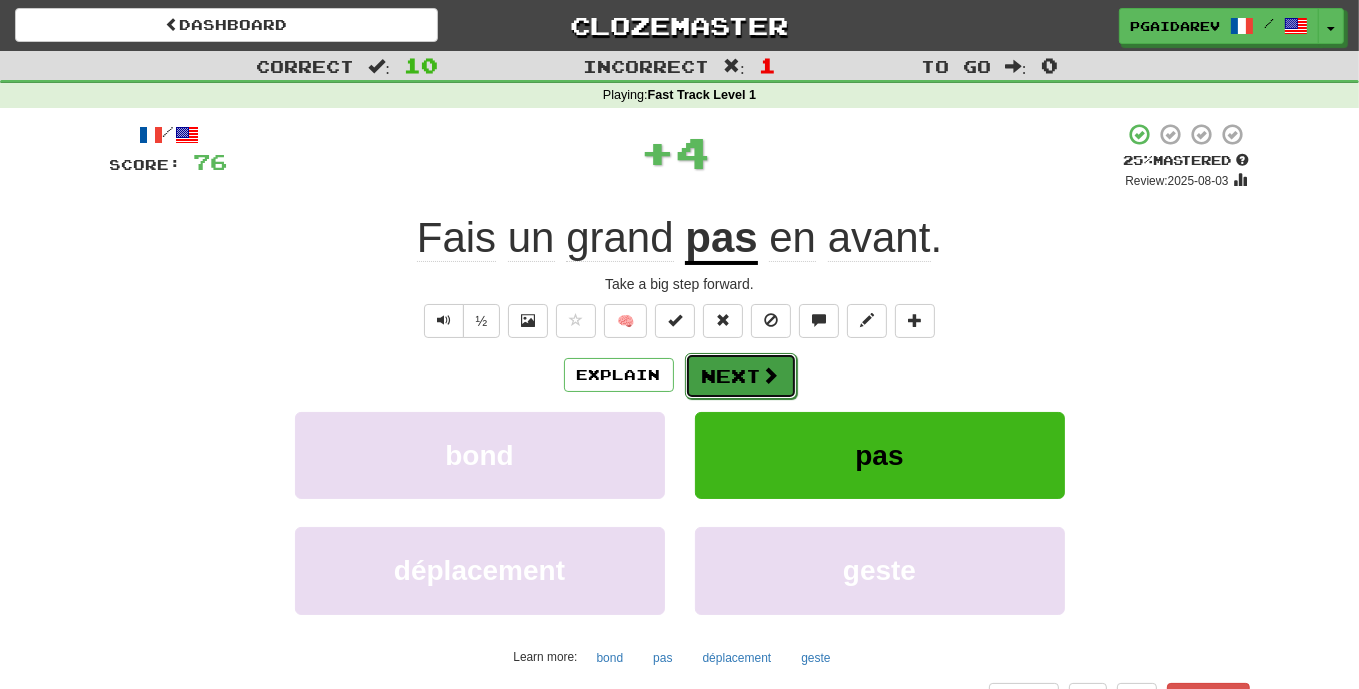 click at bounding box center [771, 375] 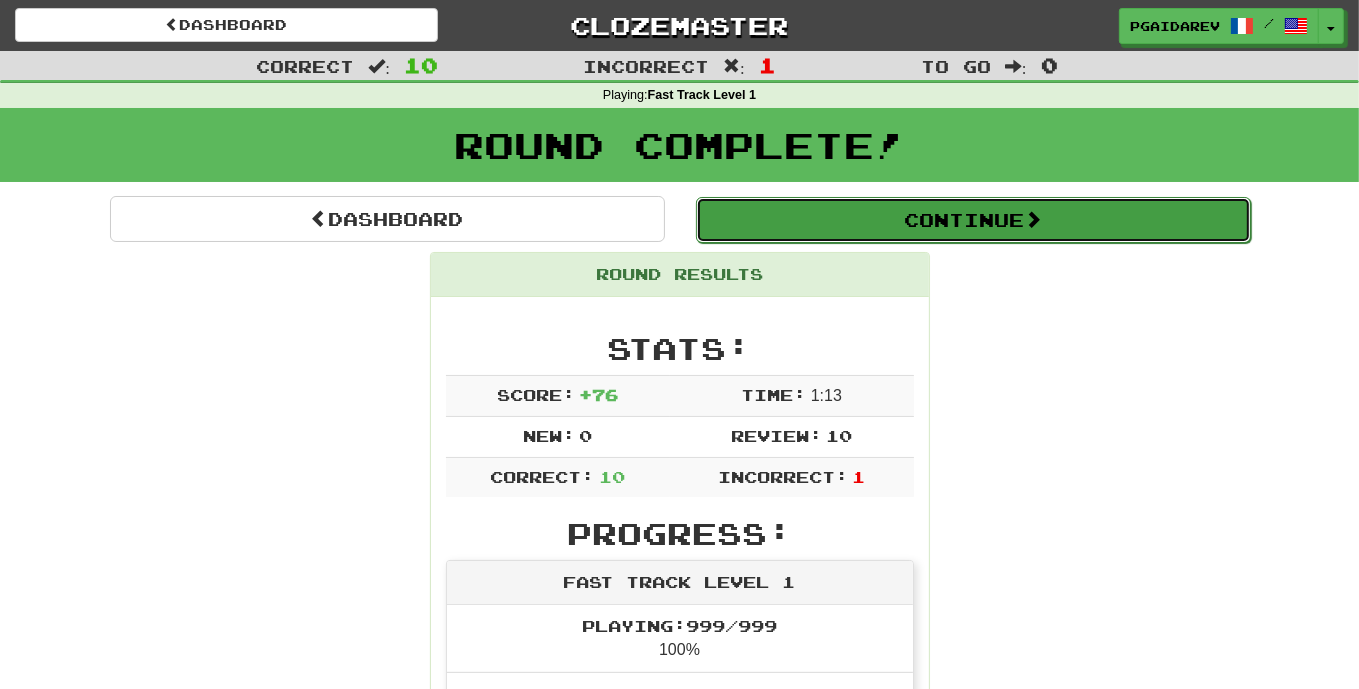 click on "Continue" at bounding box center [973, 220] 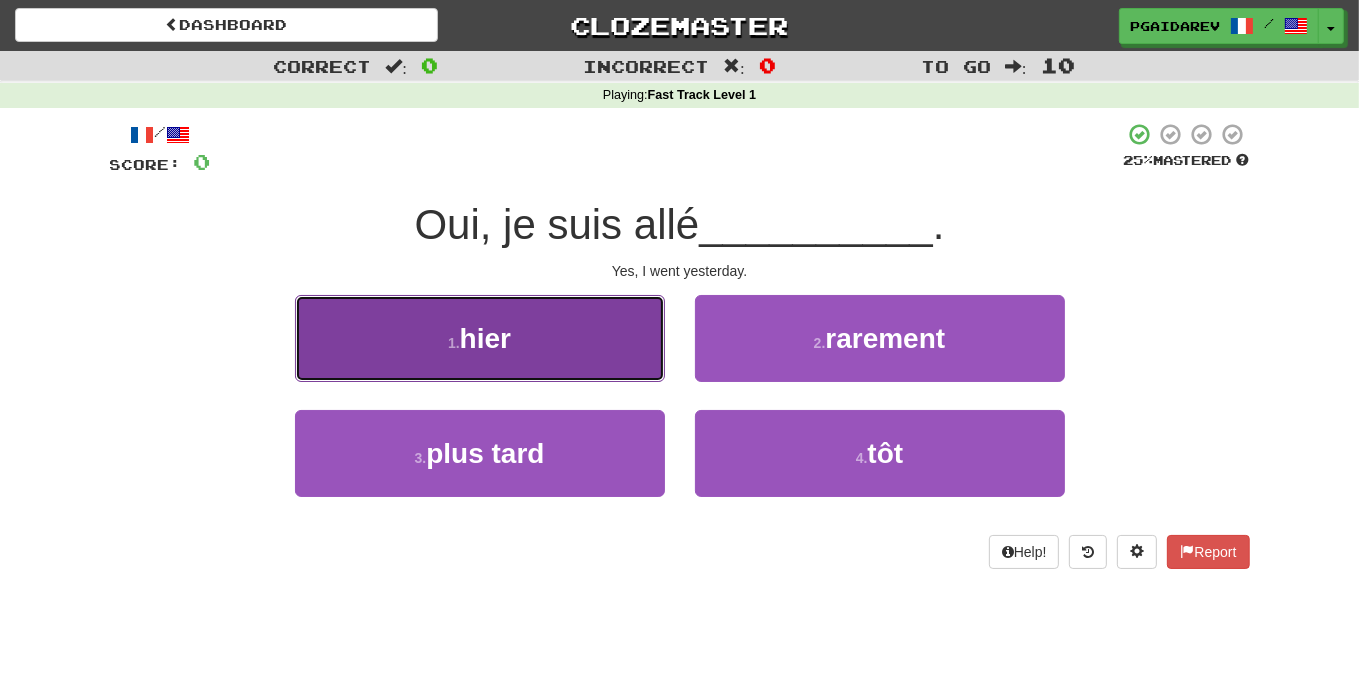 click on "1 .  hier" at bounding box center [480, 338] 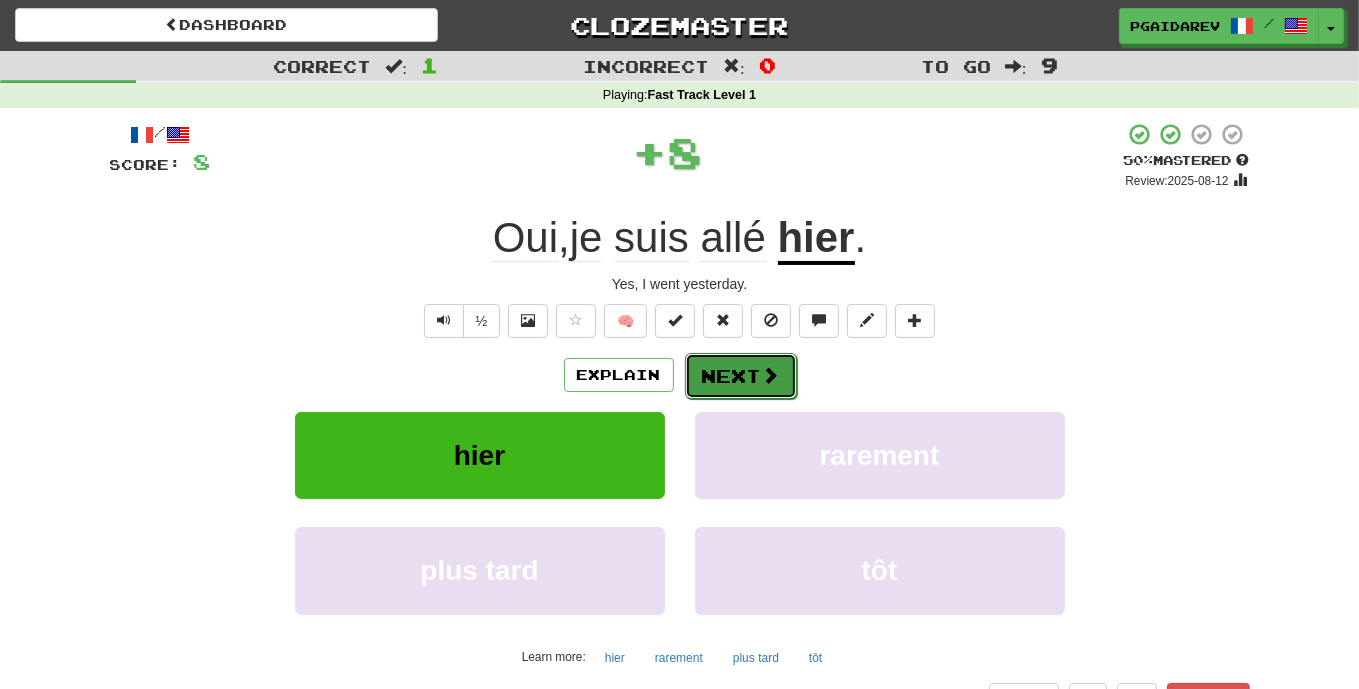 click on "Next" at bounding box center [741, 376] 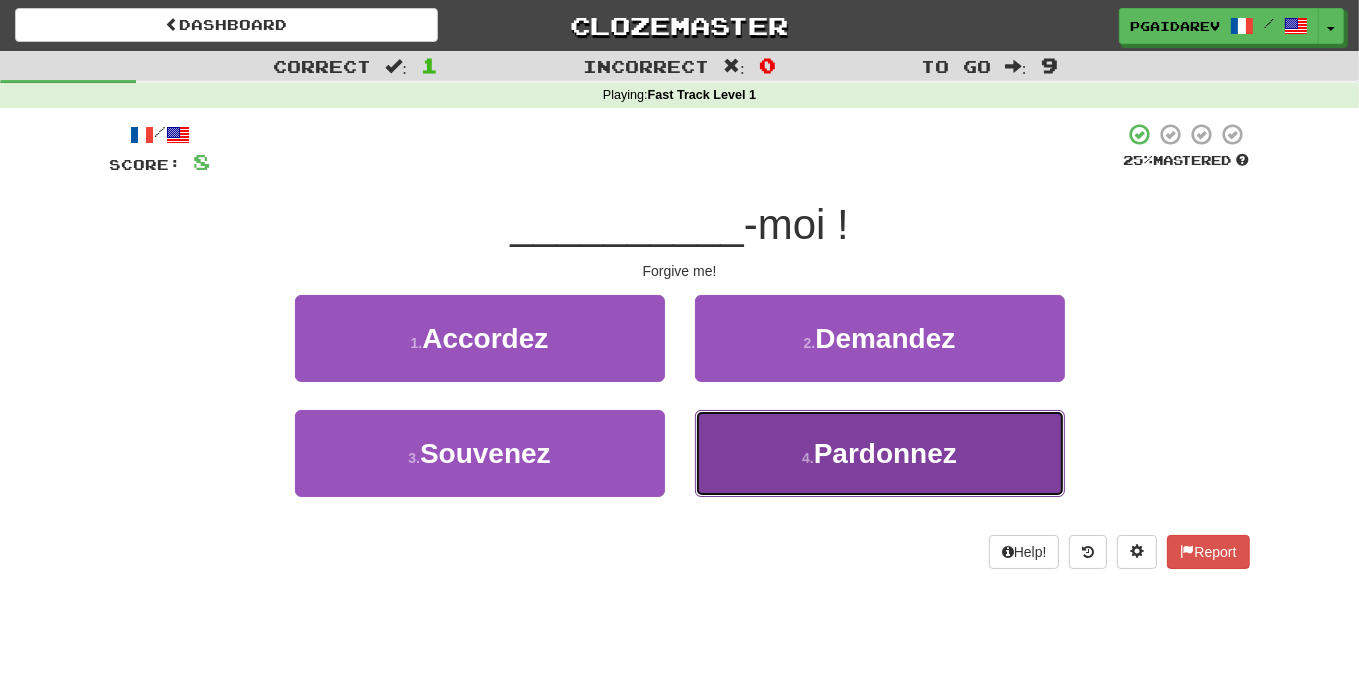 click on "Pardonnez" at bounding box center (885, 453) 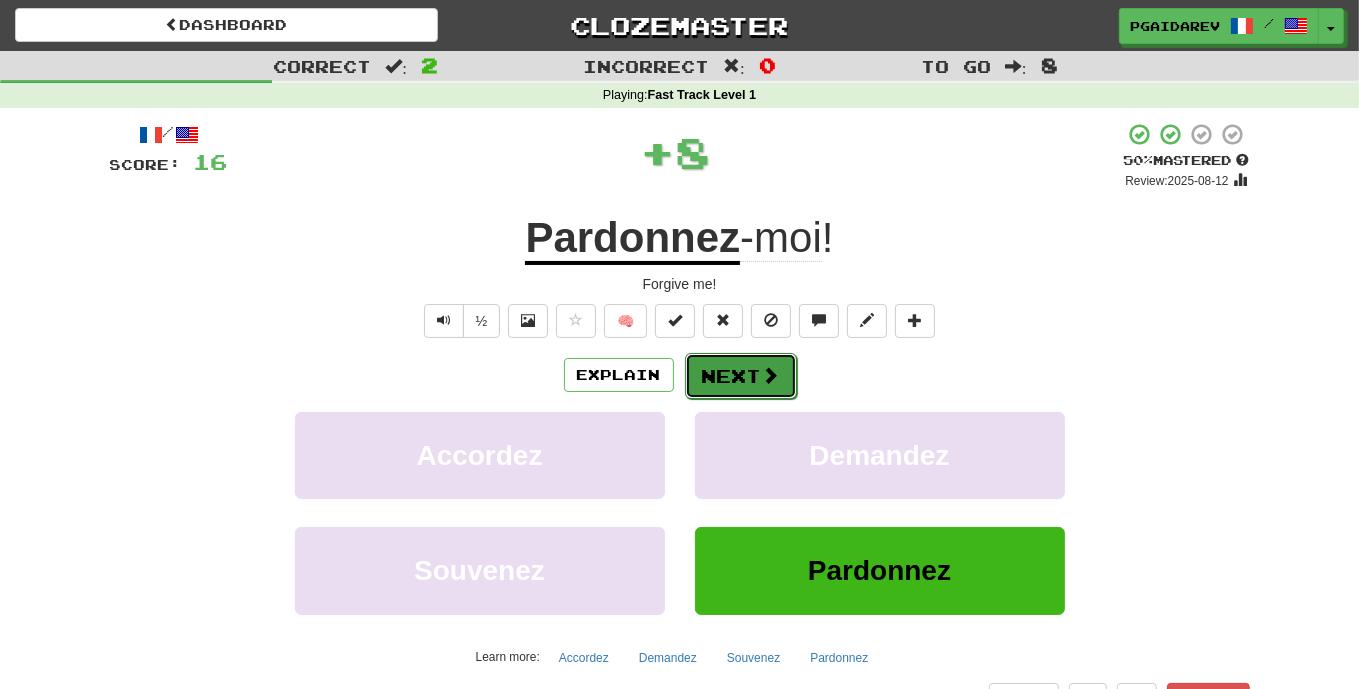 click at bounding box center (771, 375) 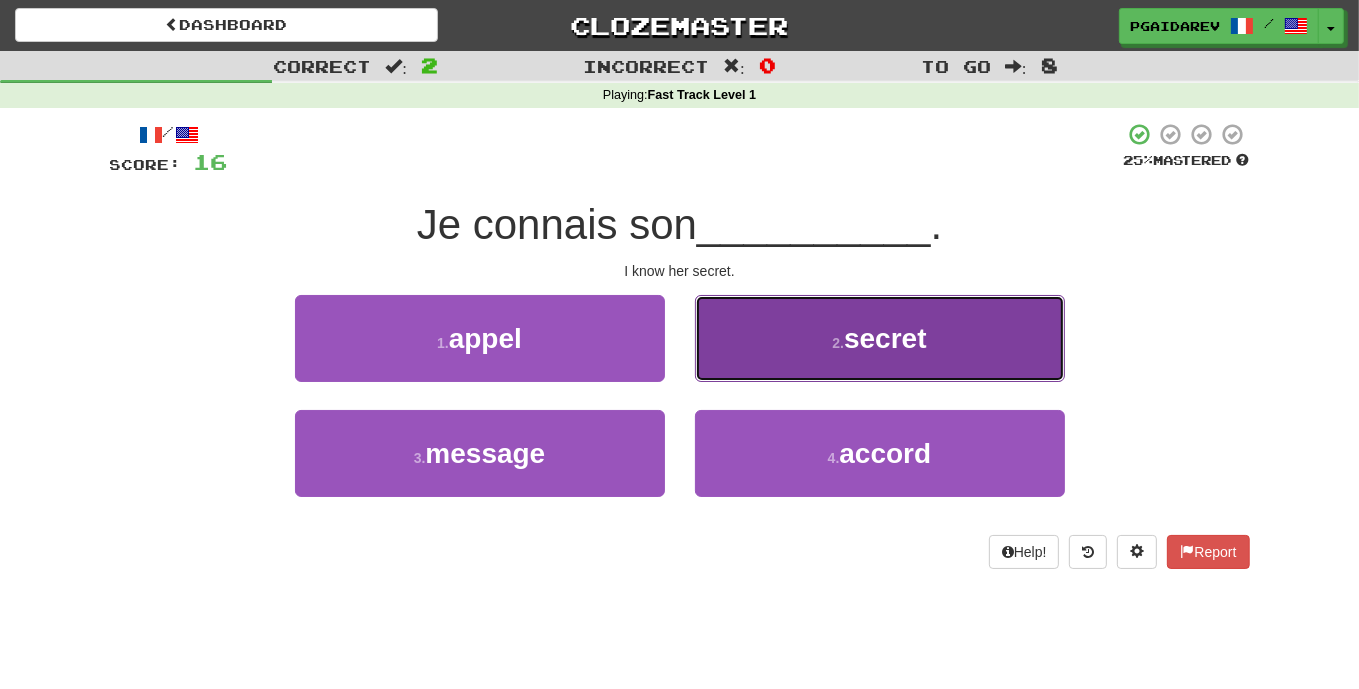 click on "secret" at bounding box center [885, 338] 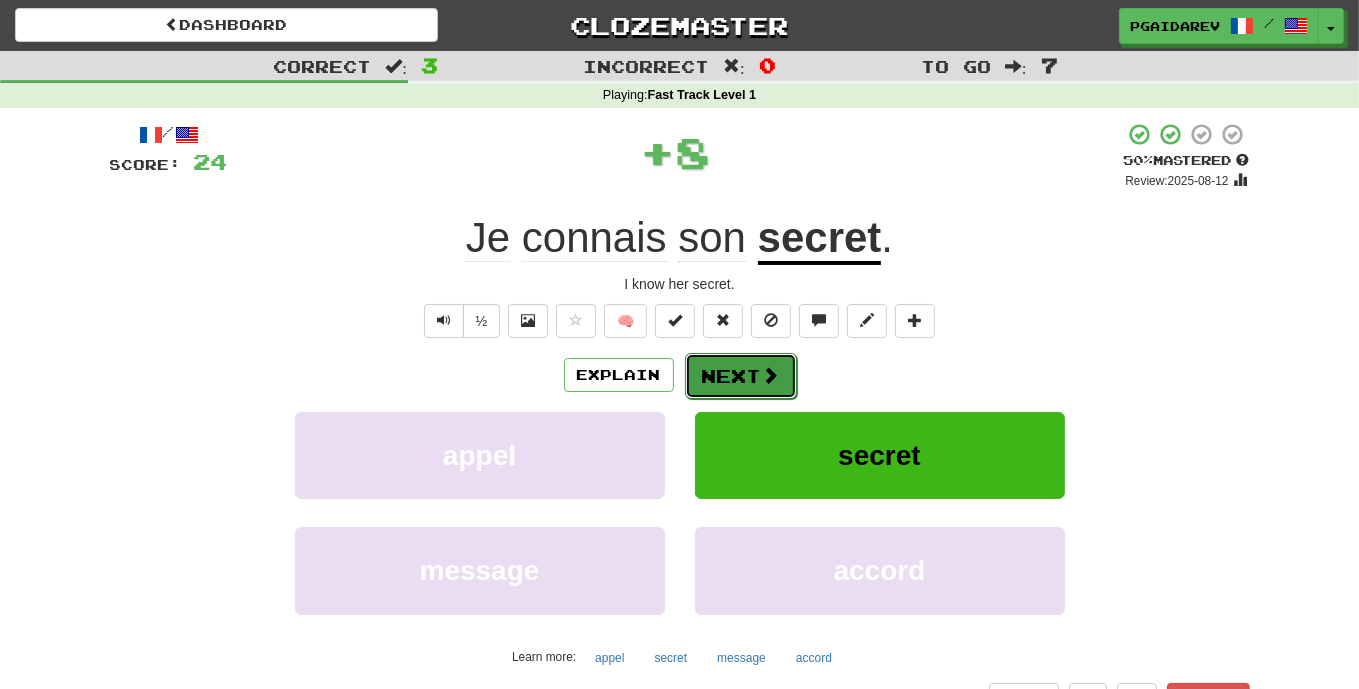 click on "Next" at bounding box center (741, 376) 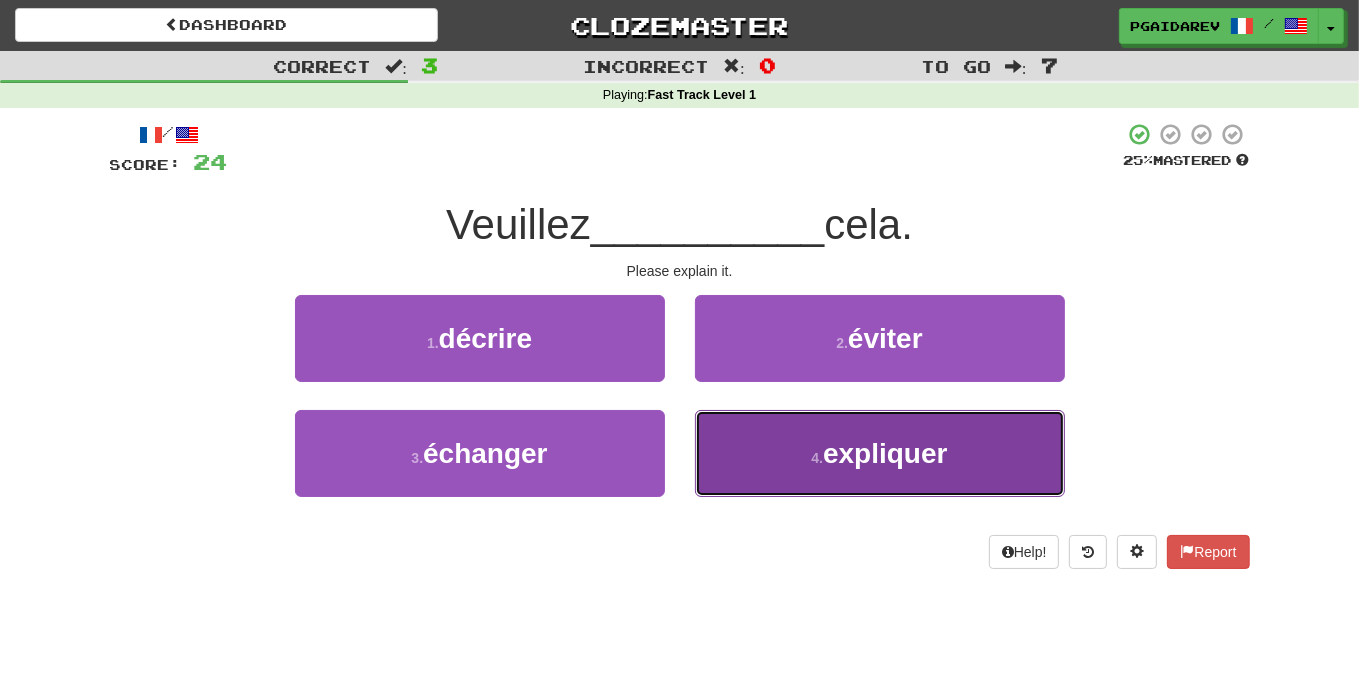 click on "4 .  expliquer" at bounding box center [880, 453] 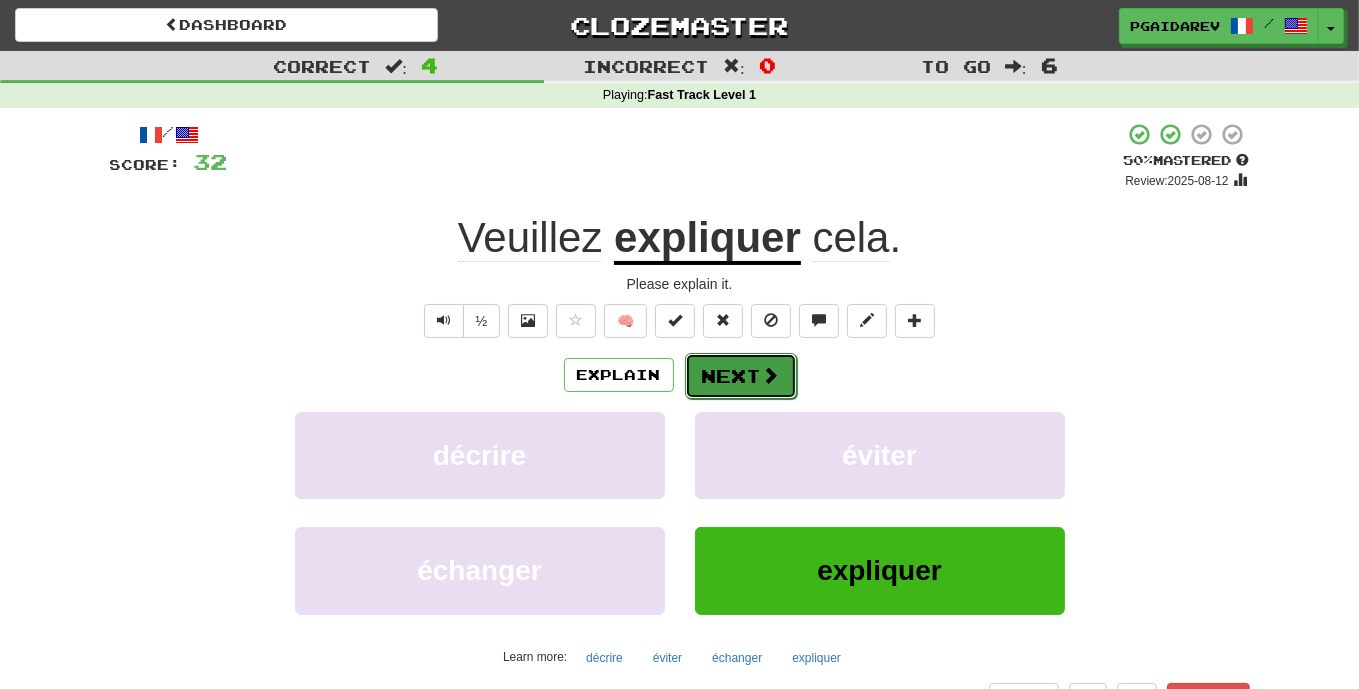 click on "Next" at bounding box center (741, 376) 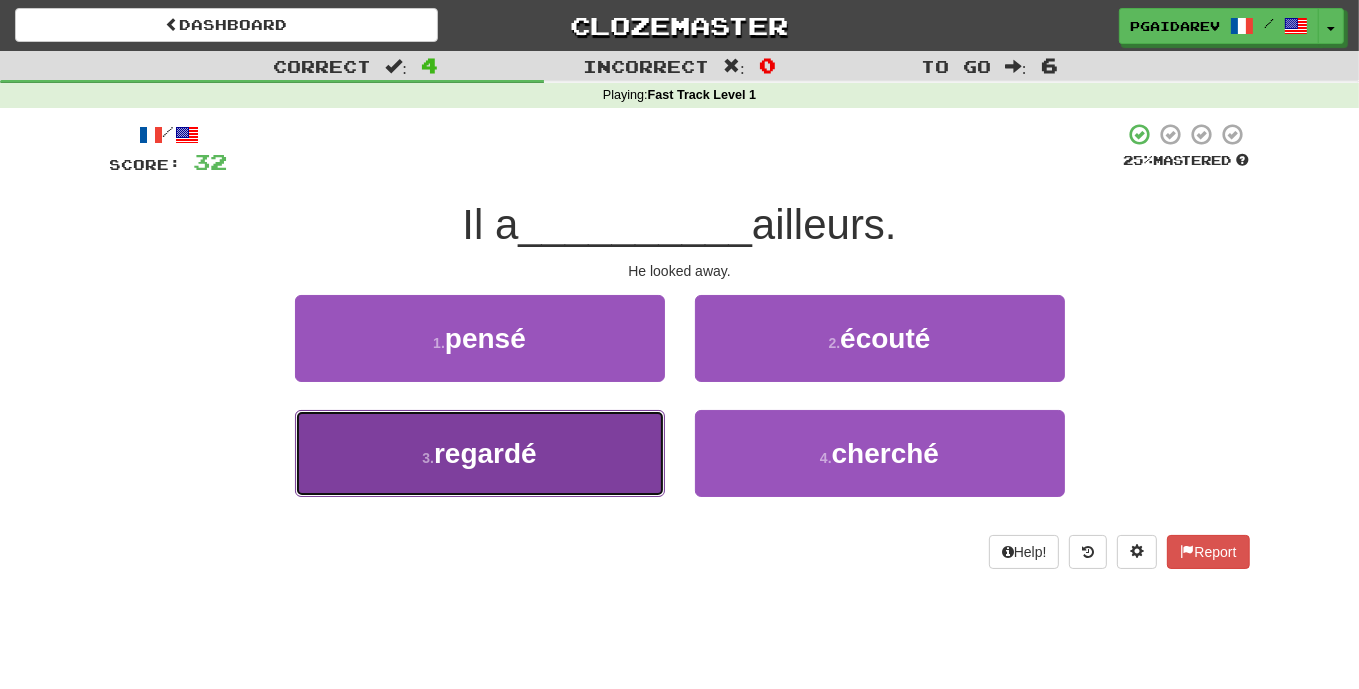click on "3 .  regardé" at bounding box center [480, 453] 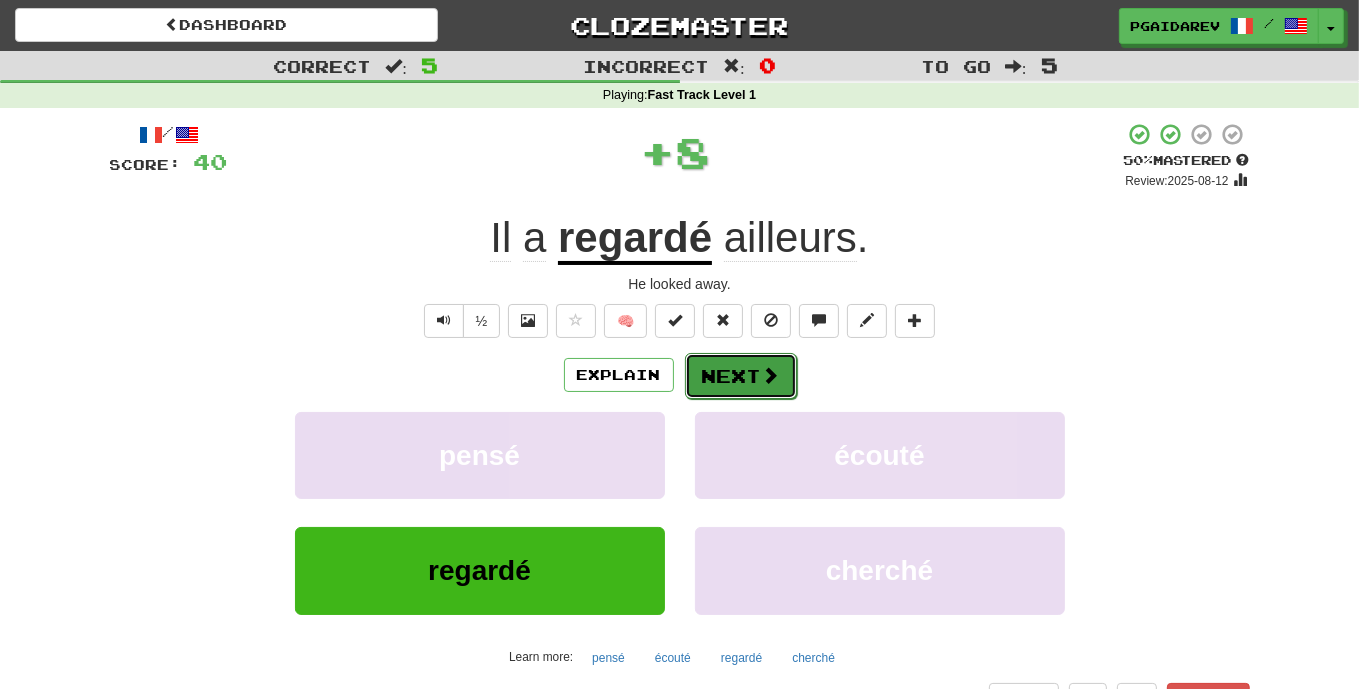 click on "Next" at bounding box center (741, 376) 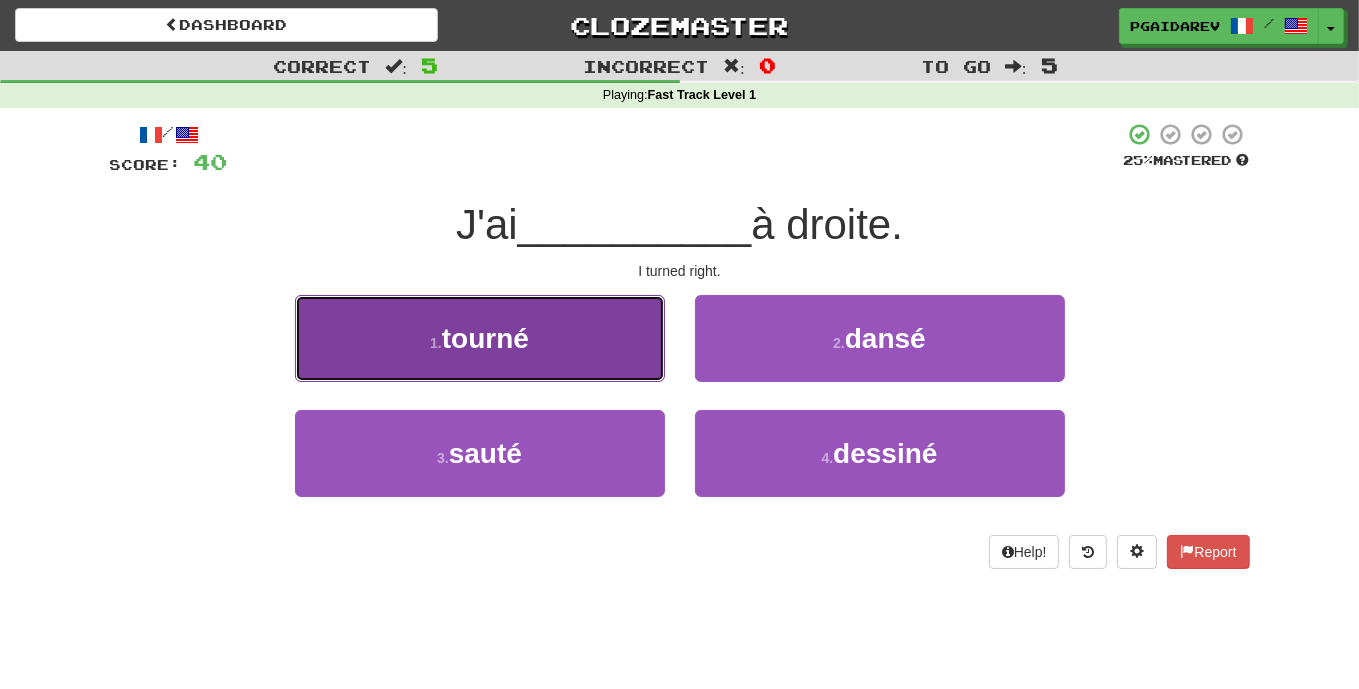 click on "tourné" at bounding box center (485, 338) 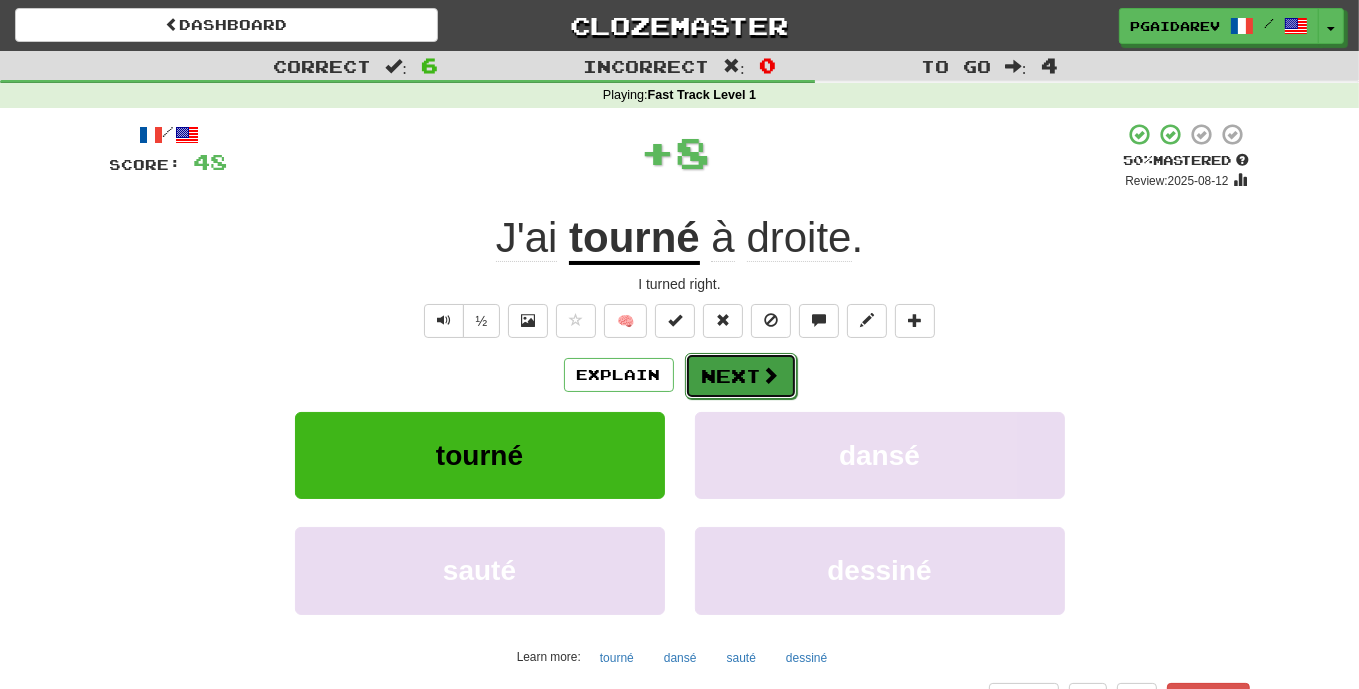 click on "Next" at bounding box center (741, 376) 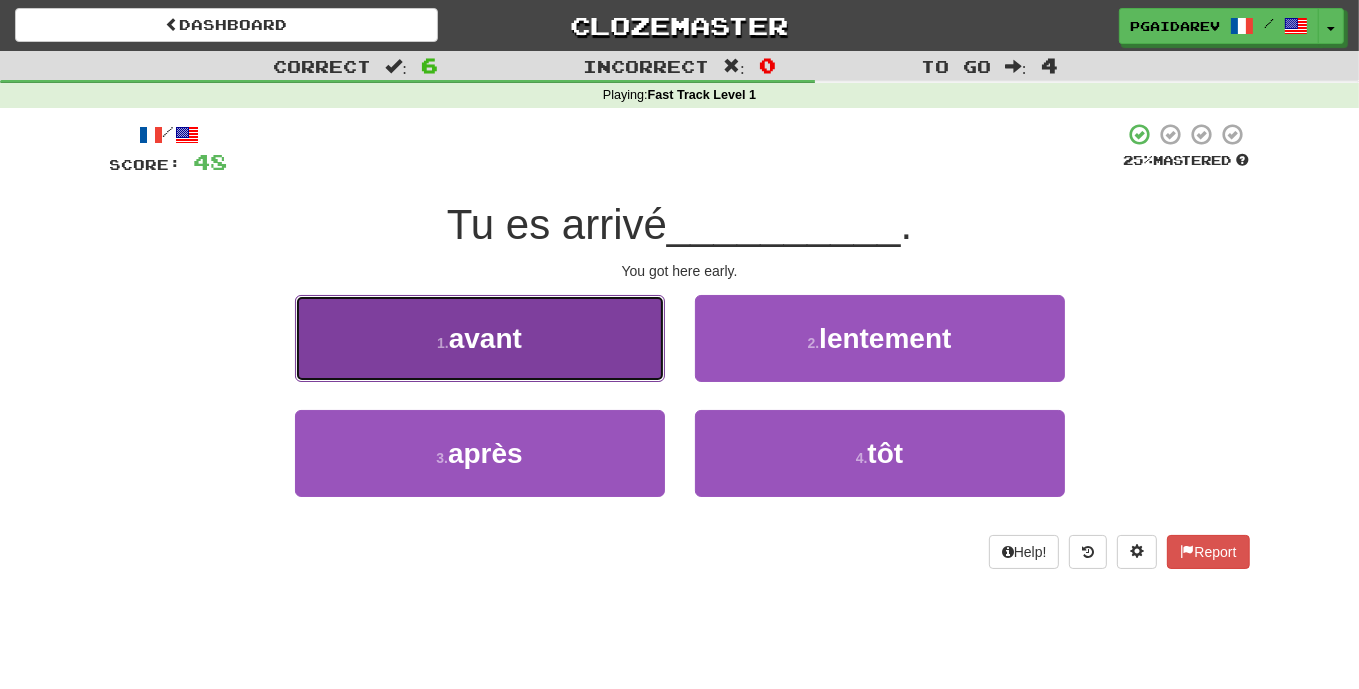 click on "1 .  avant" at bounding box center (480, 338) 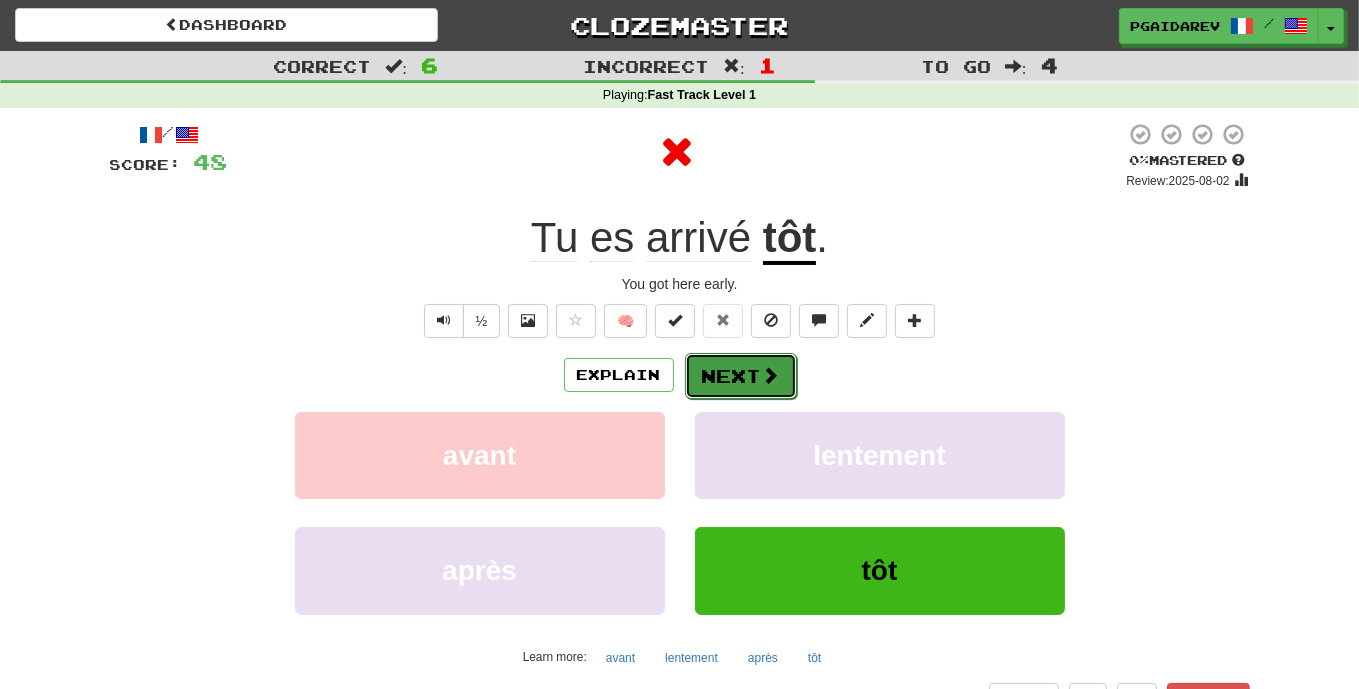 click on "Next" at bounding box center (741, 376) 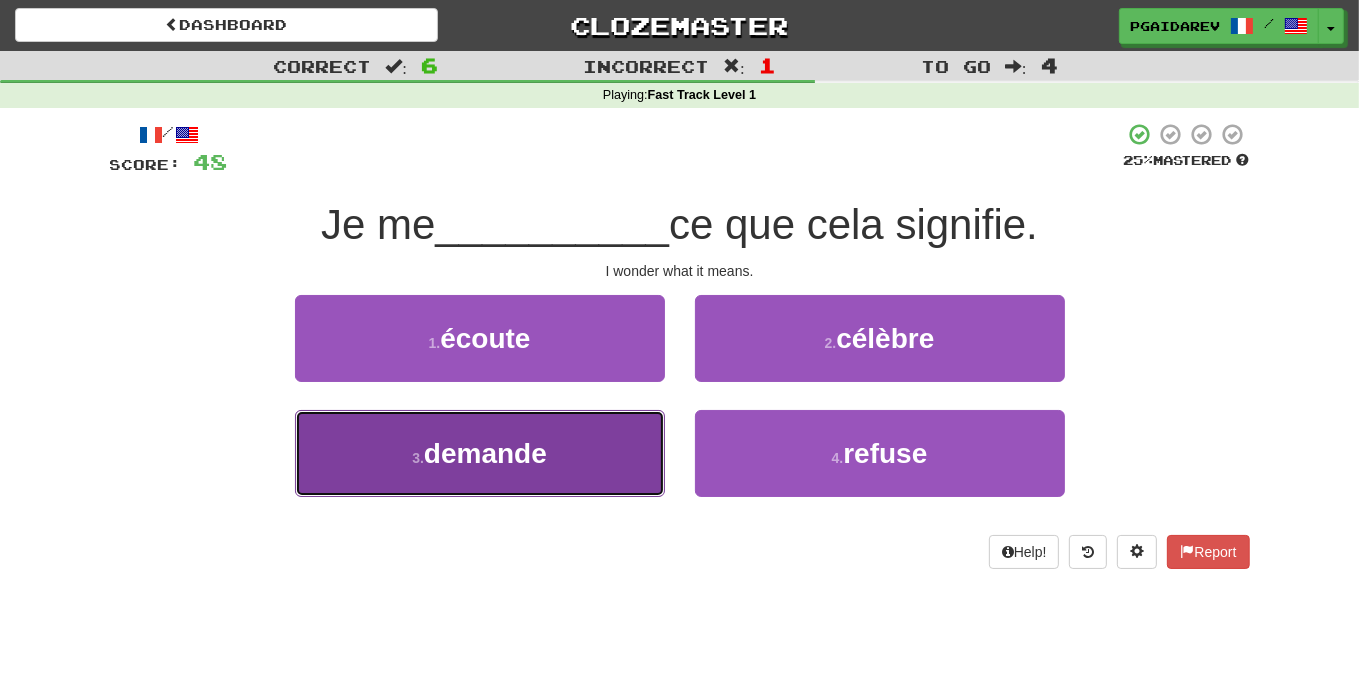 click on "3 .  demande" at bounding box center [480, 453] 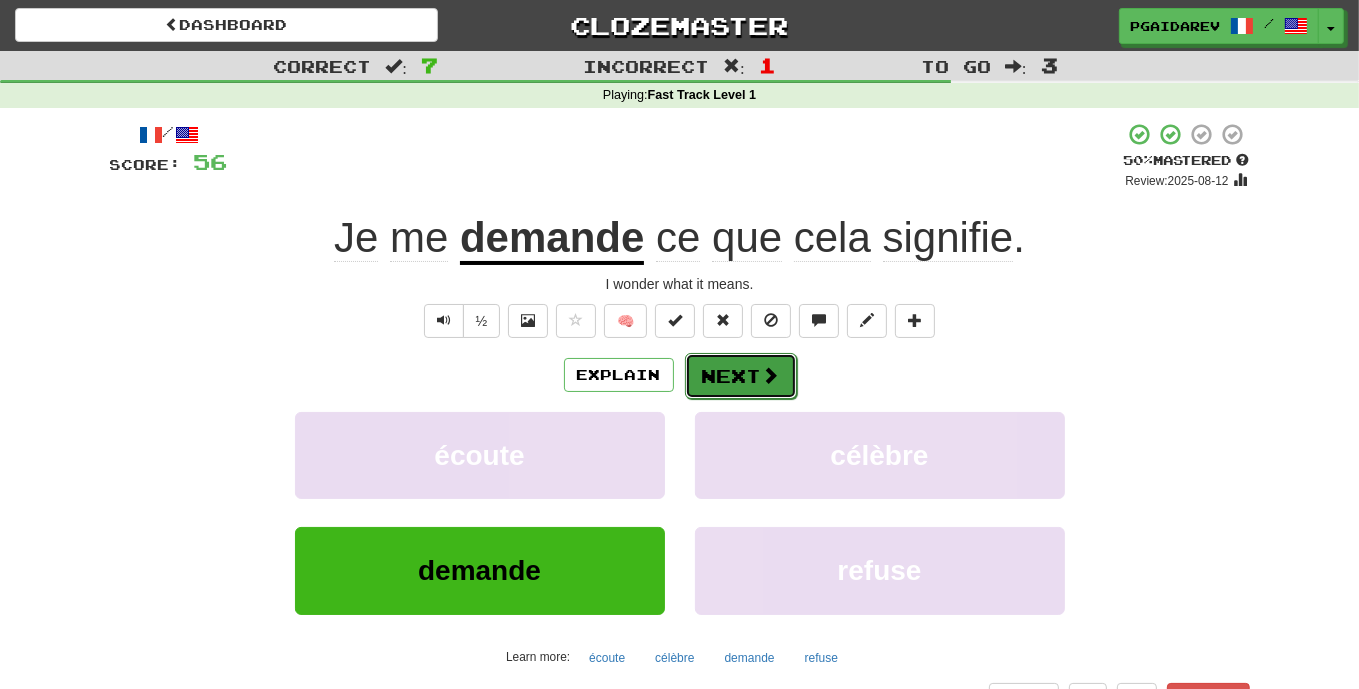 click at bounding box center [771, 375] 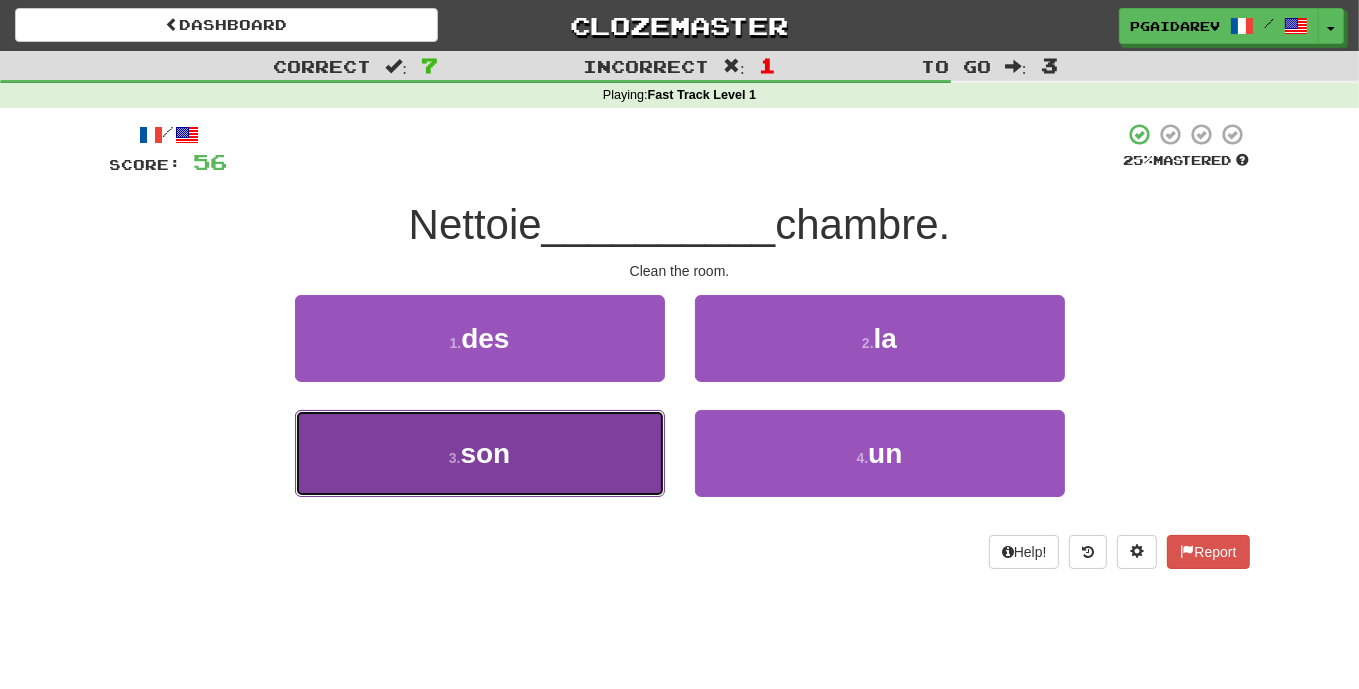 click on "3 .  son" at bounding box center (480, 453) 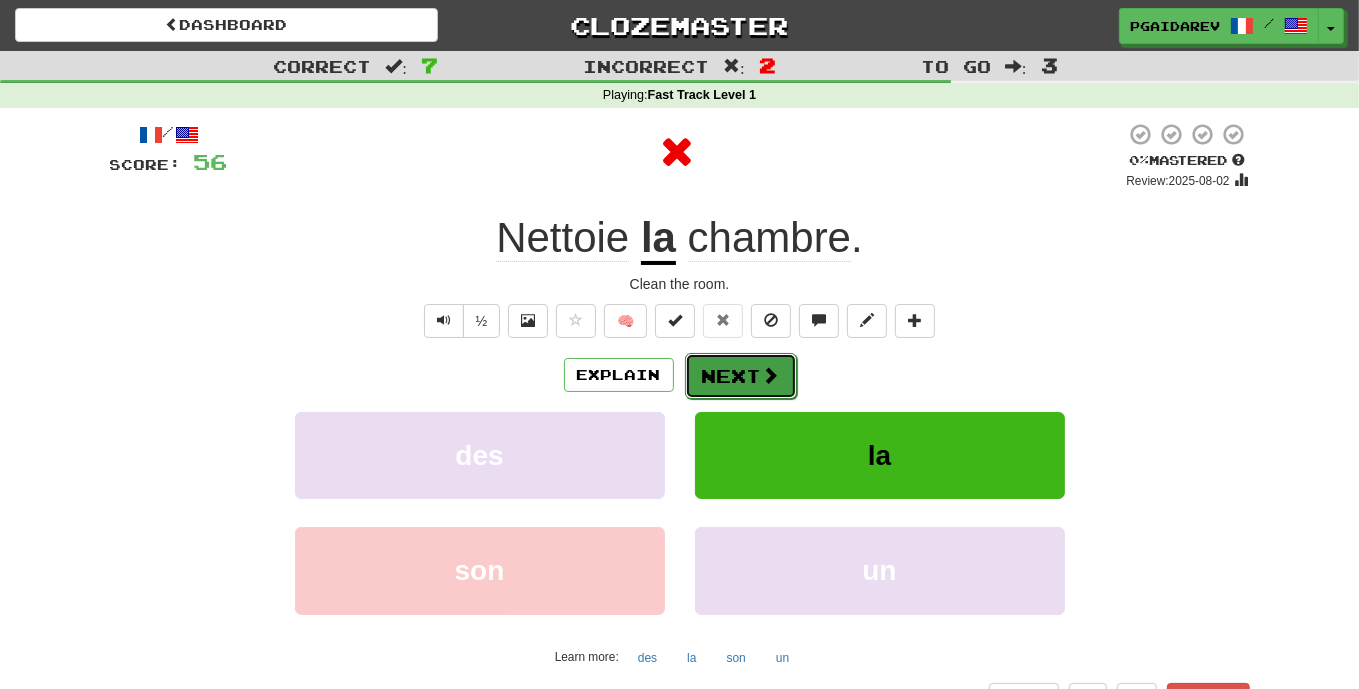 click on "Next" at bounding box center [741, 376] 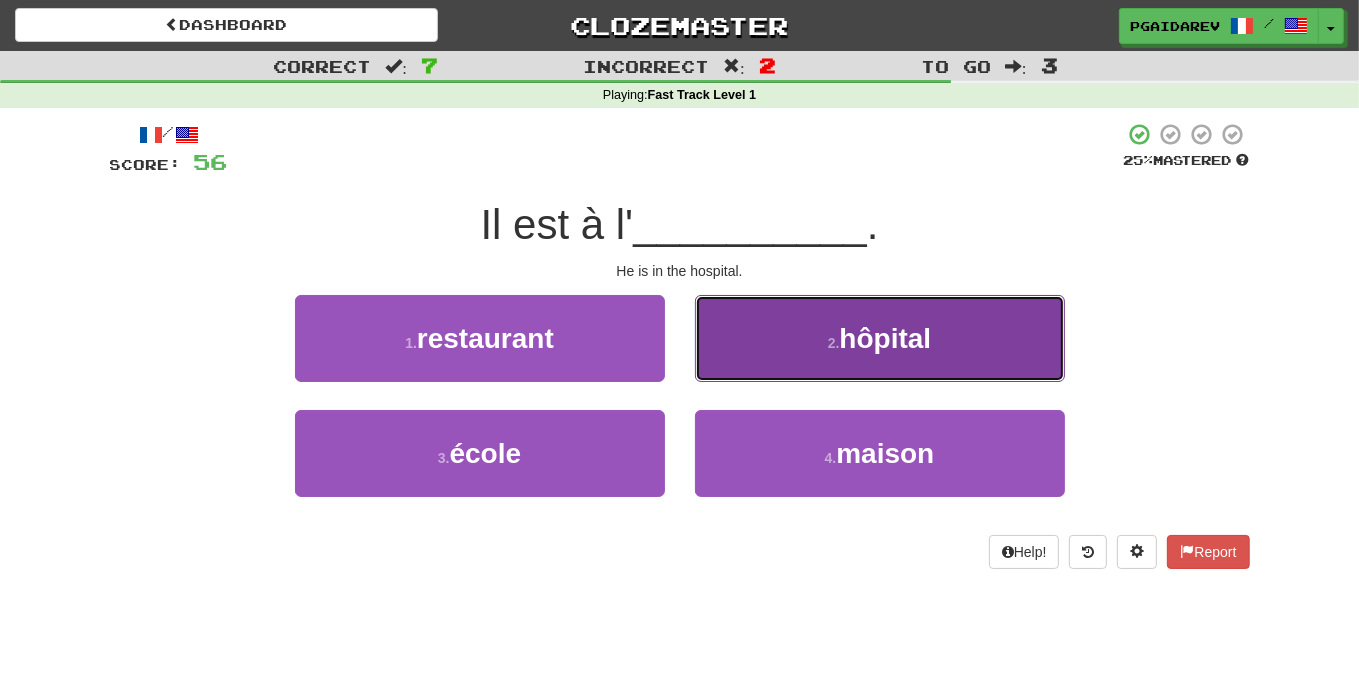 click on "hôpital" at bounding box center (885, 338) 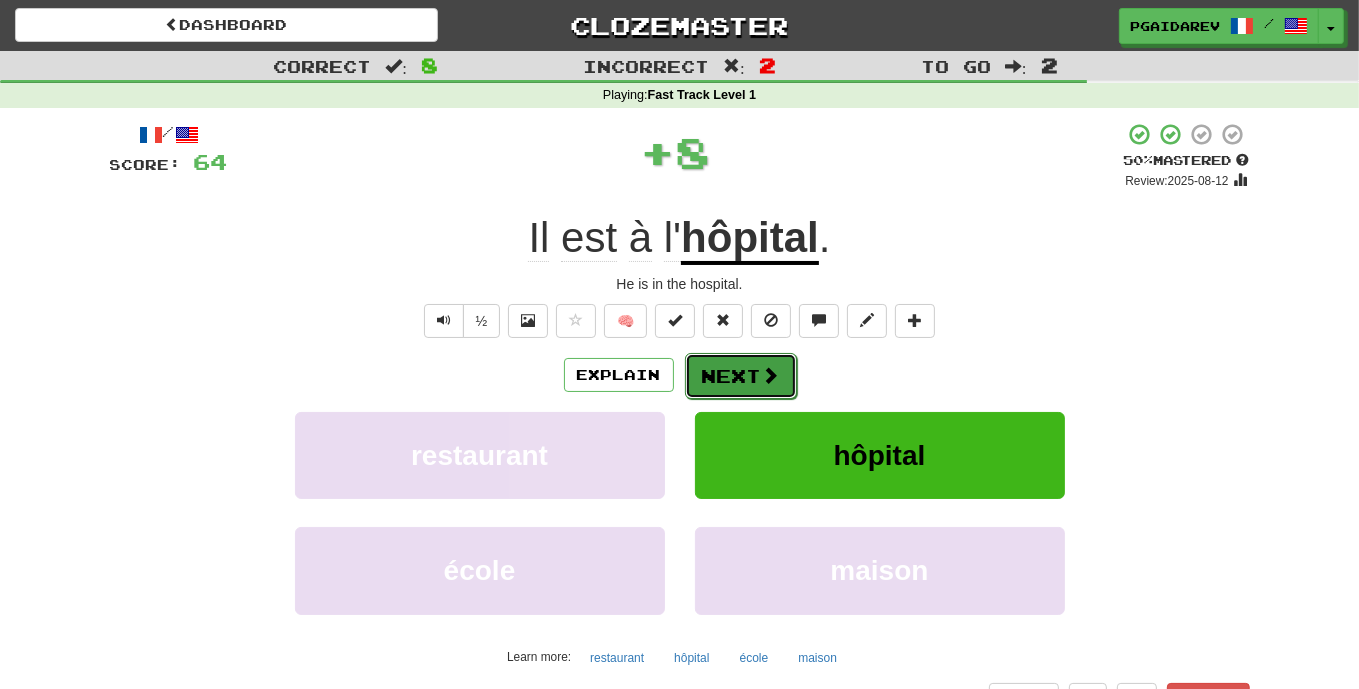 click at bounding box center (771, 375) 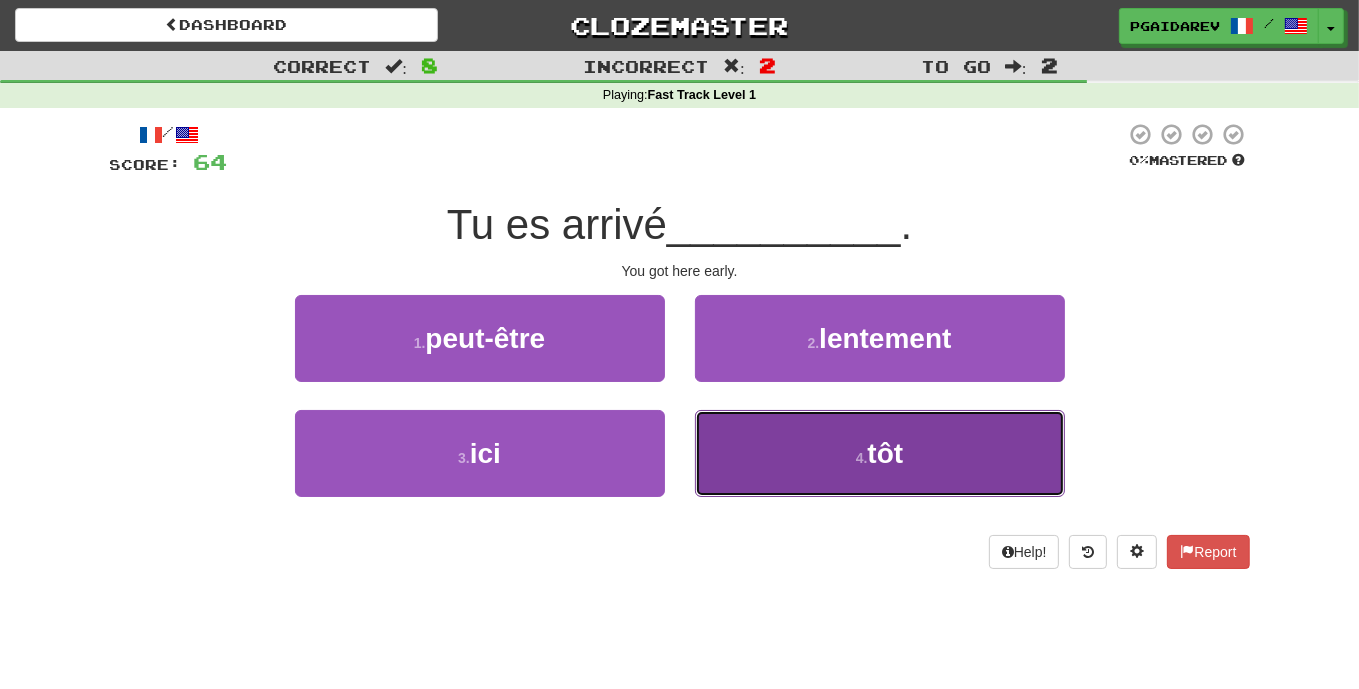 click on "4 .  tôt" at bounding box center [880, 453] 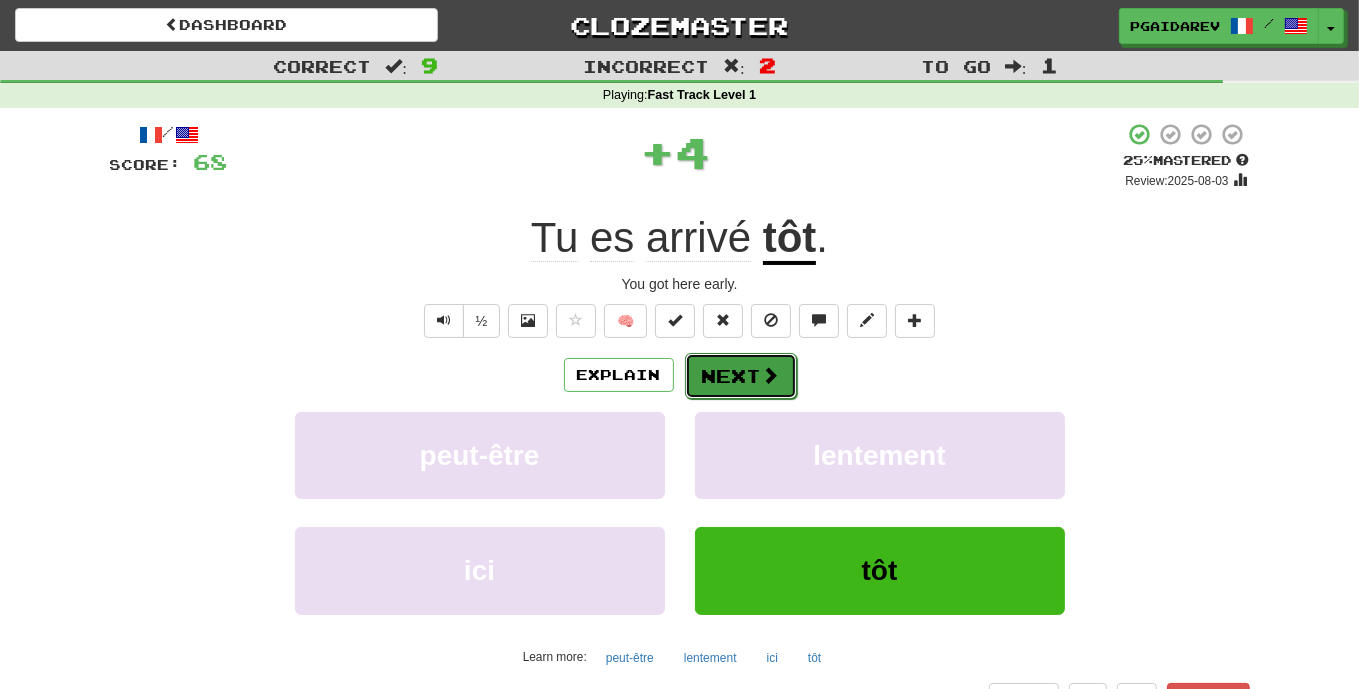 click on "Next" at bounding box center [741, 376] 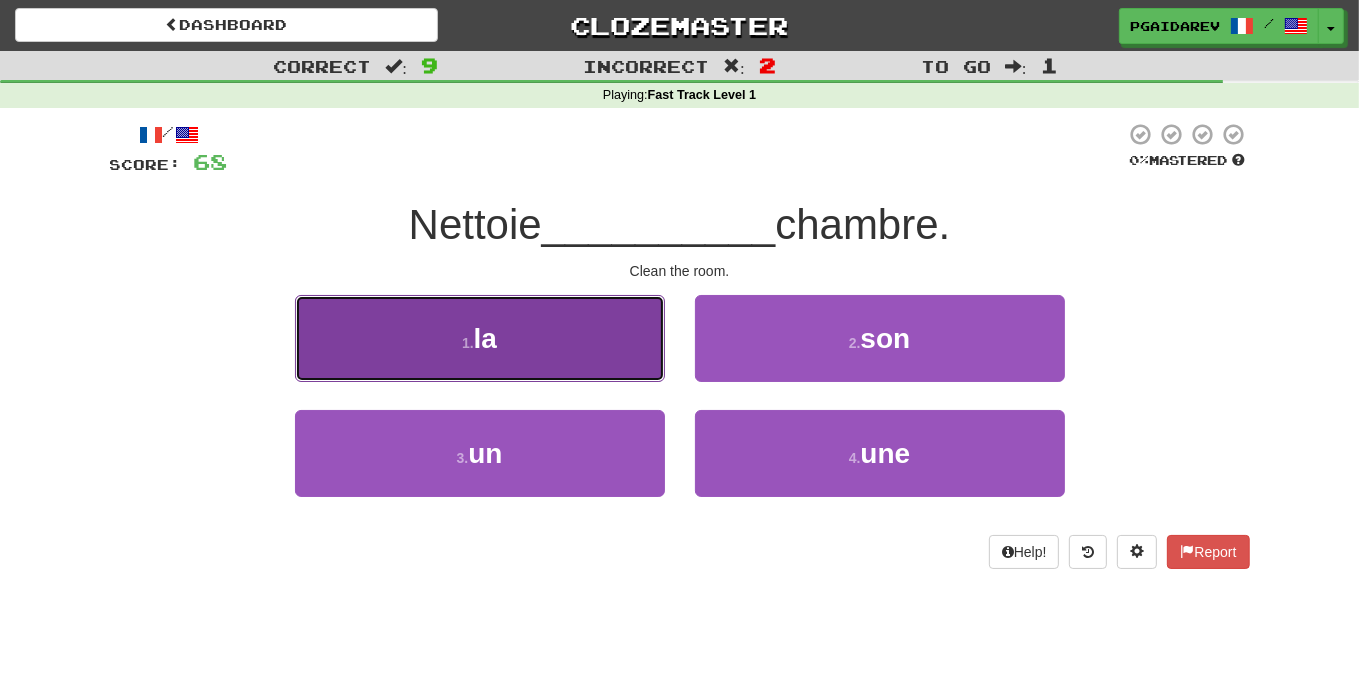 click on "1 .  la" at bounding box center (480, 338) 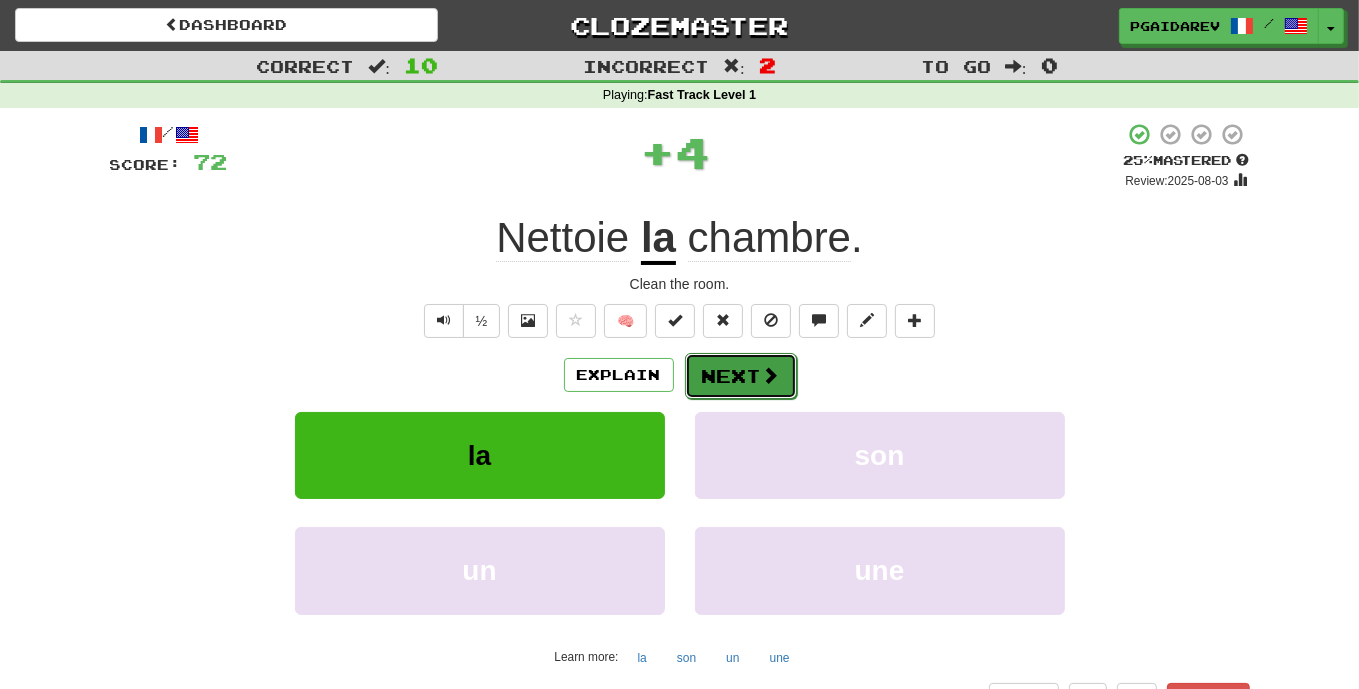 click on "Next" at bounding box center [741, 376] 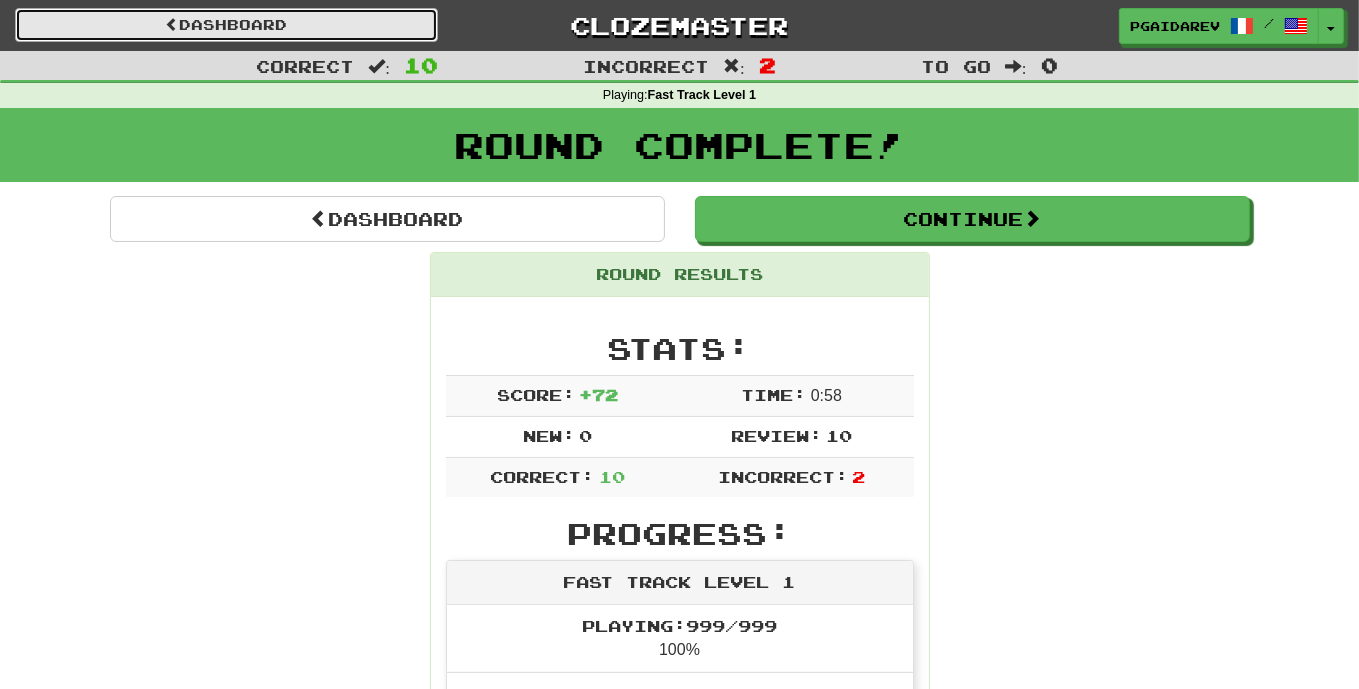 click on "Dashboard" at bounding box center [226, 25] 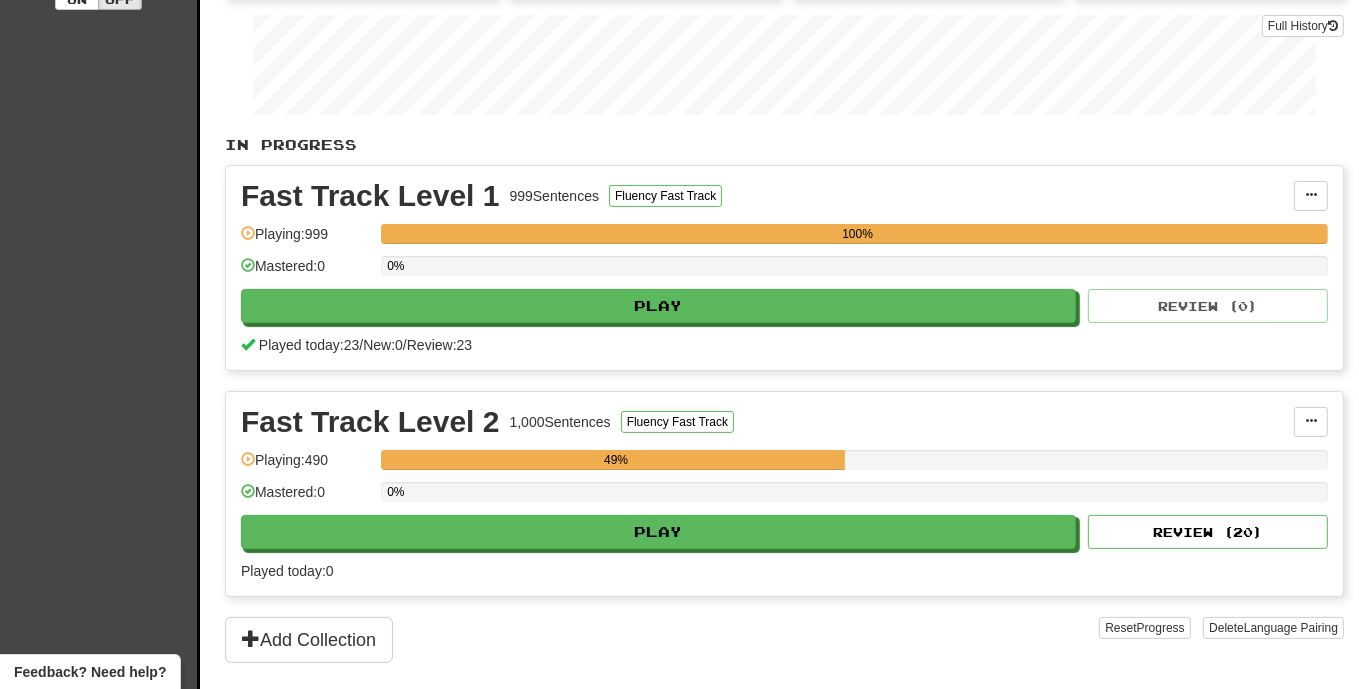 scroll, scrollTop: 298, scrollLeft: 0, axis: vertical 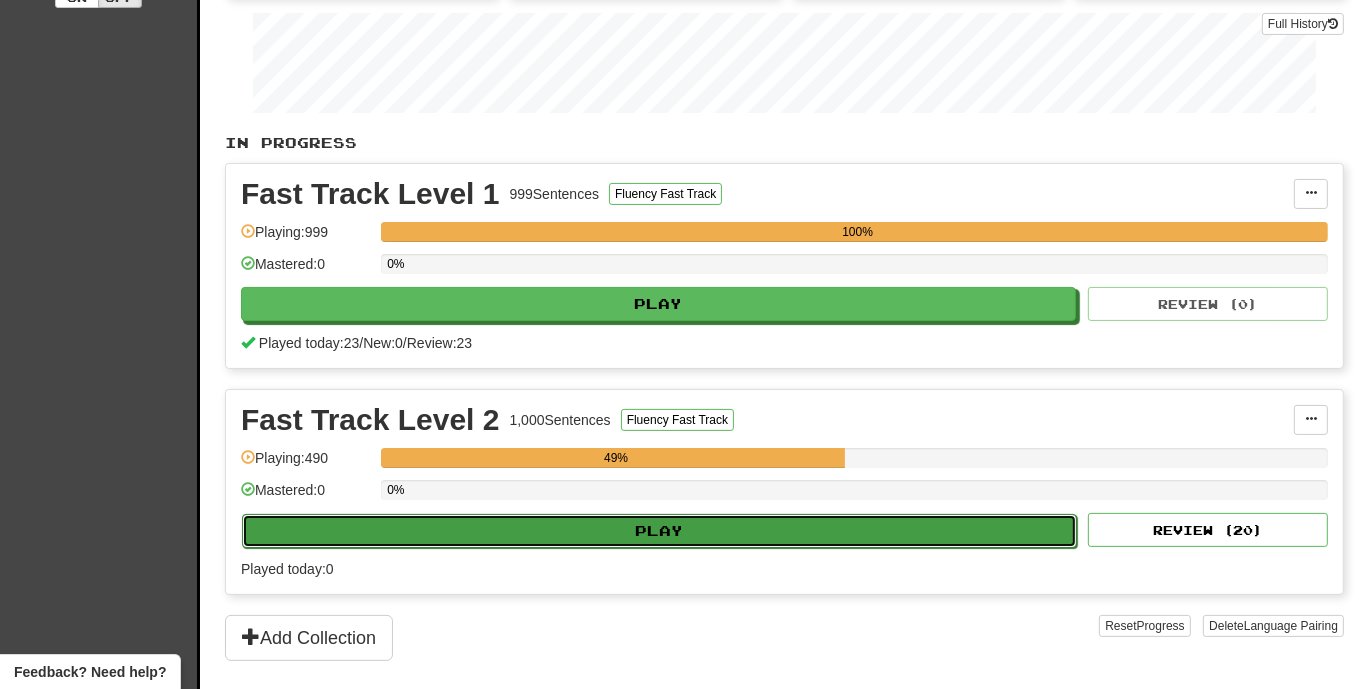 click on "Play" at bounding box center [659, 531] 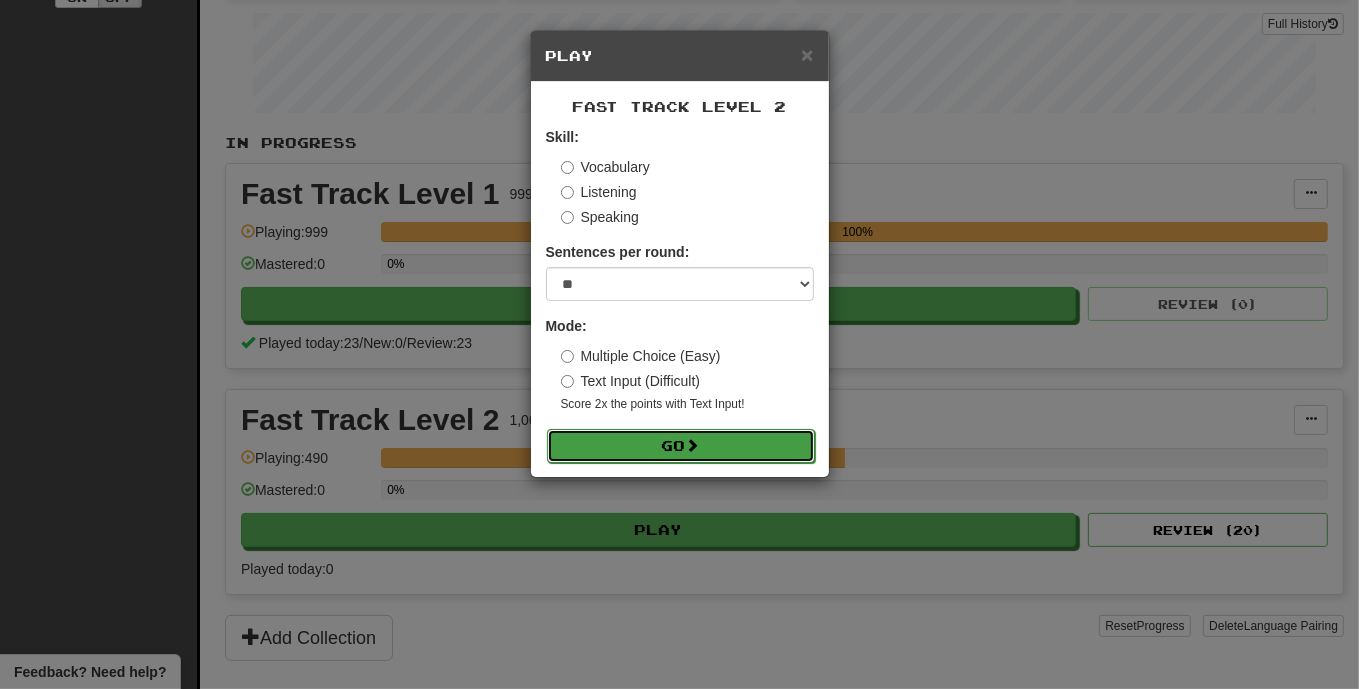 click at bounding box center [693, 445] 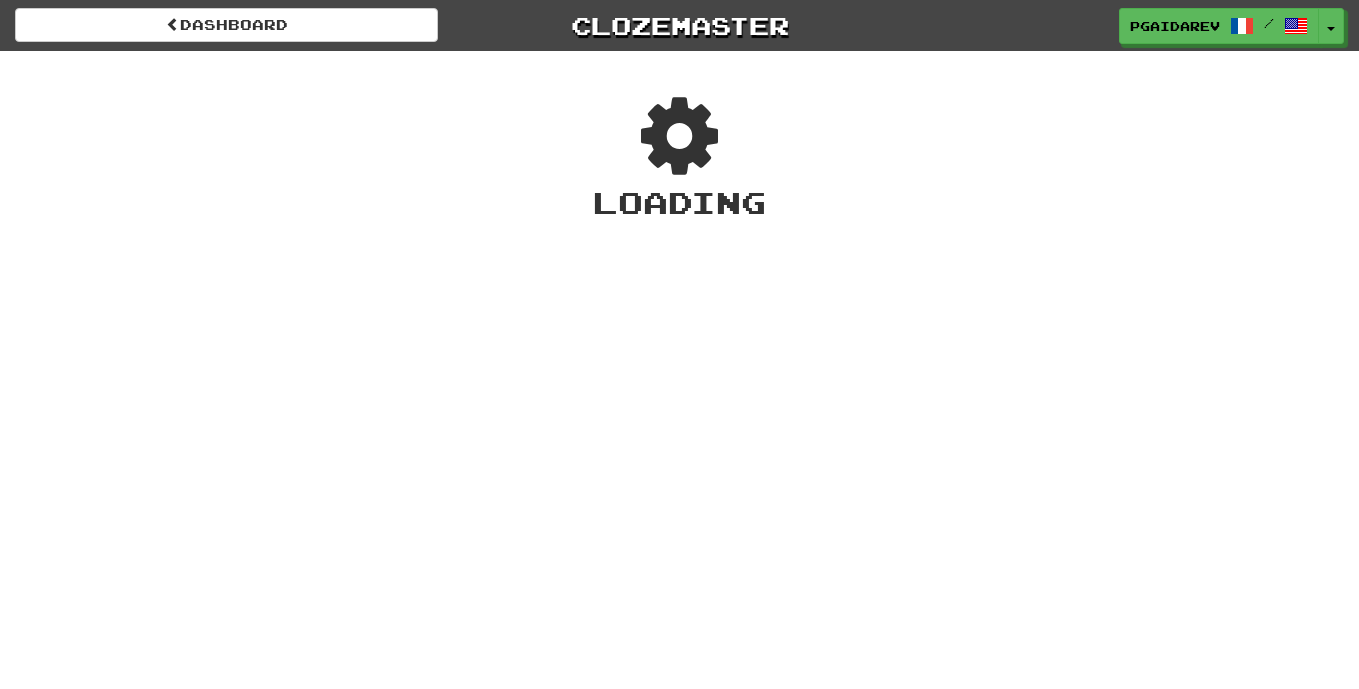 scroll, scrollTop: 0, scrollLeft: 0, axis: both 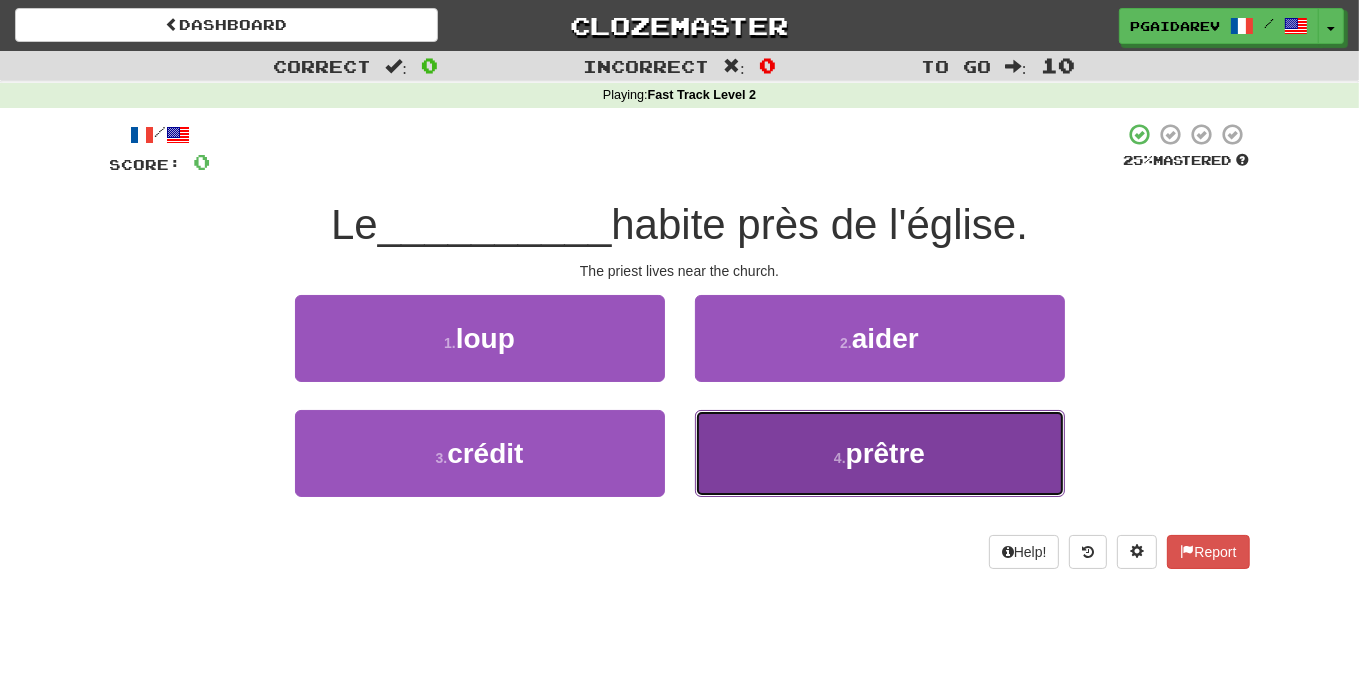 click on "prêtre" at bounding box center (885, 453) 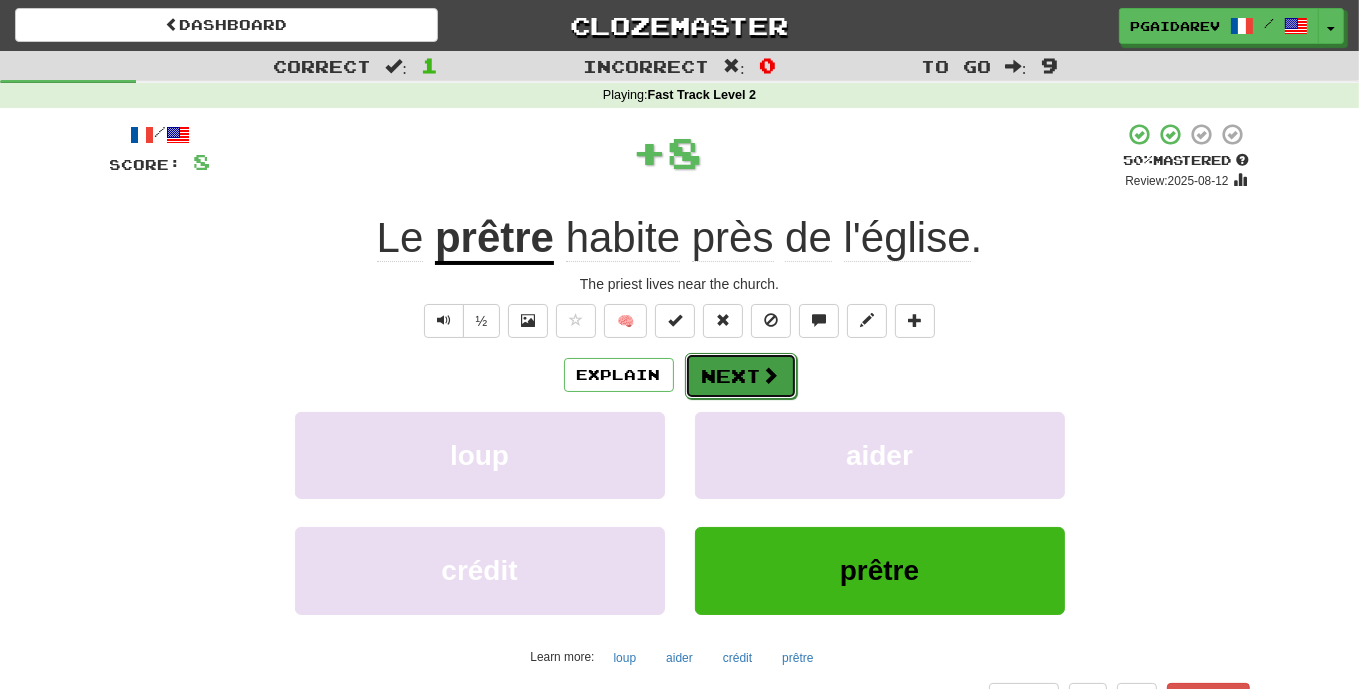 click on "Next" at bounding box center [741, 376] 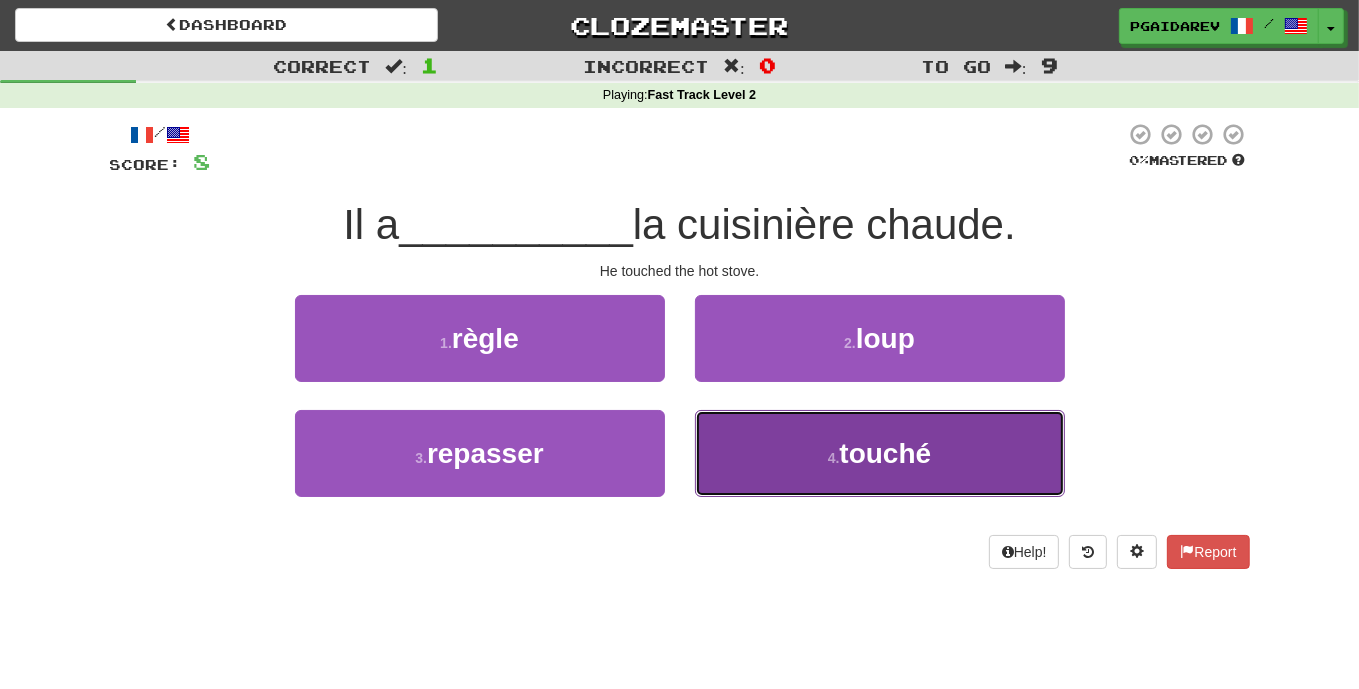 click on "touché" at bounding box center (885, 453) 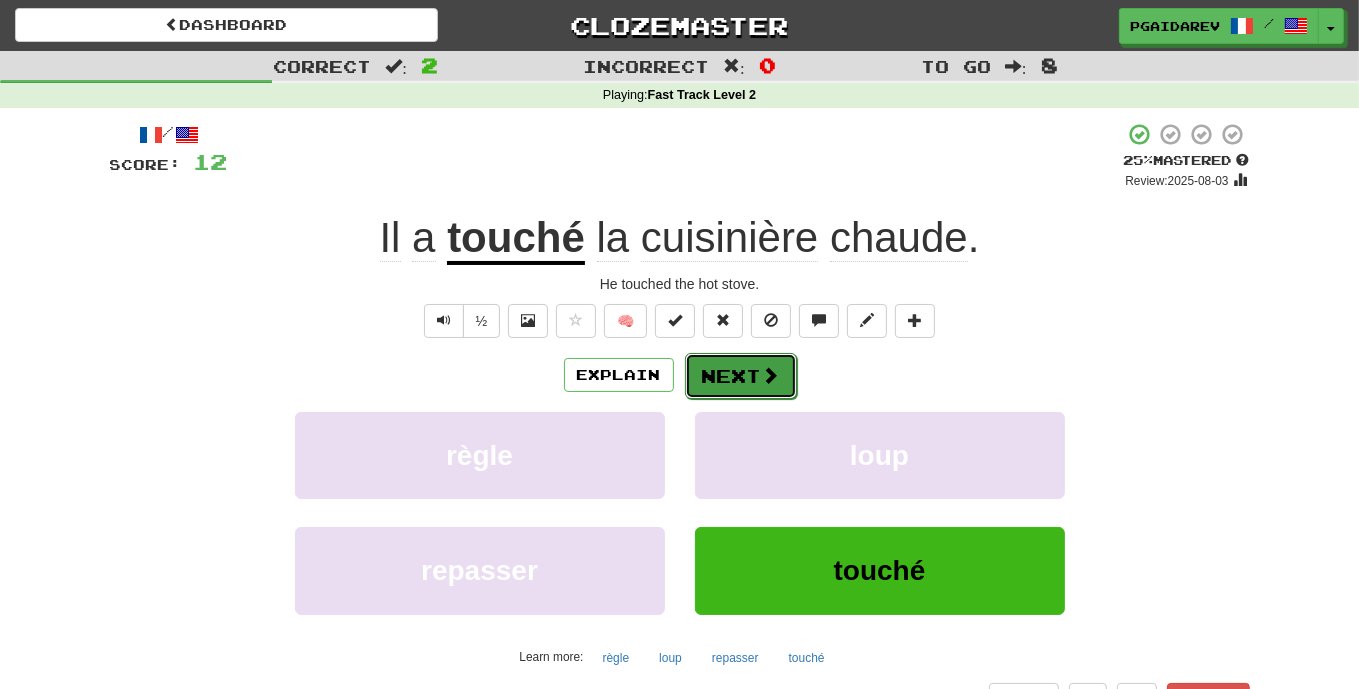 click on "Next" at bounding box center [741, 376] 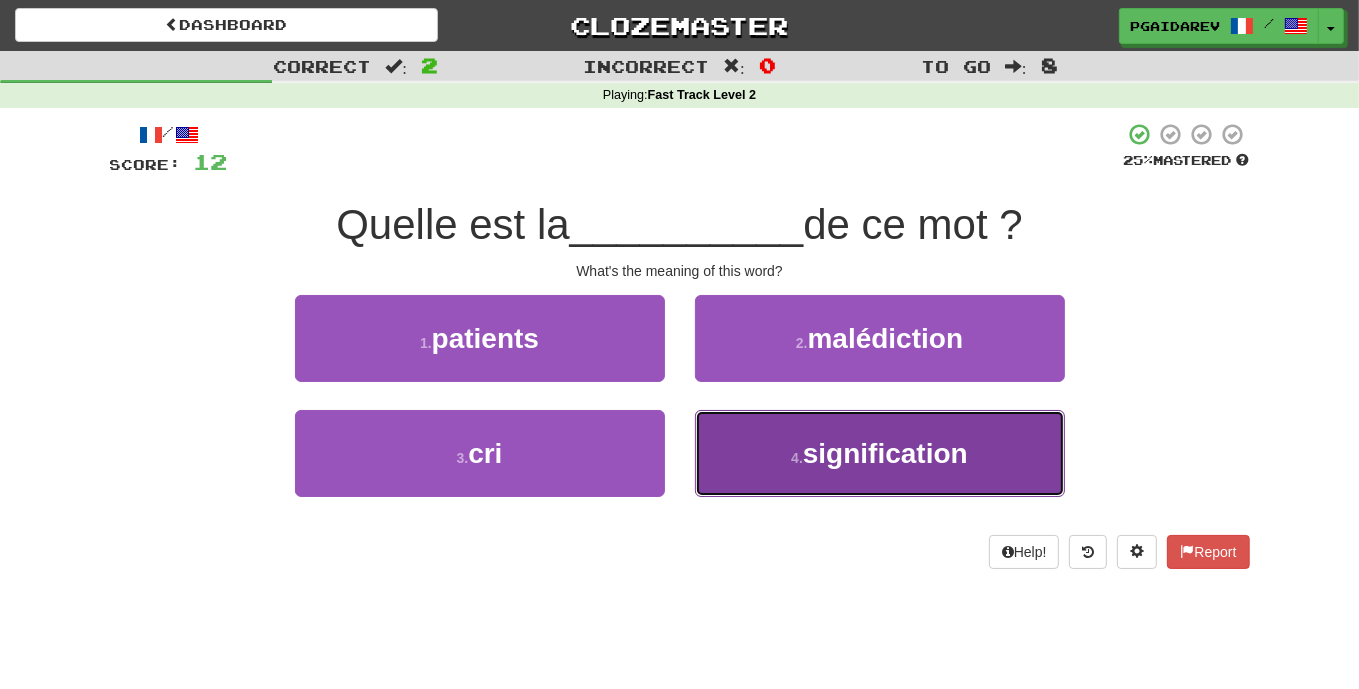 click on "4 .  signification" at bounding box center (880, 453) 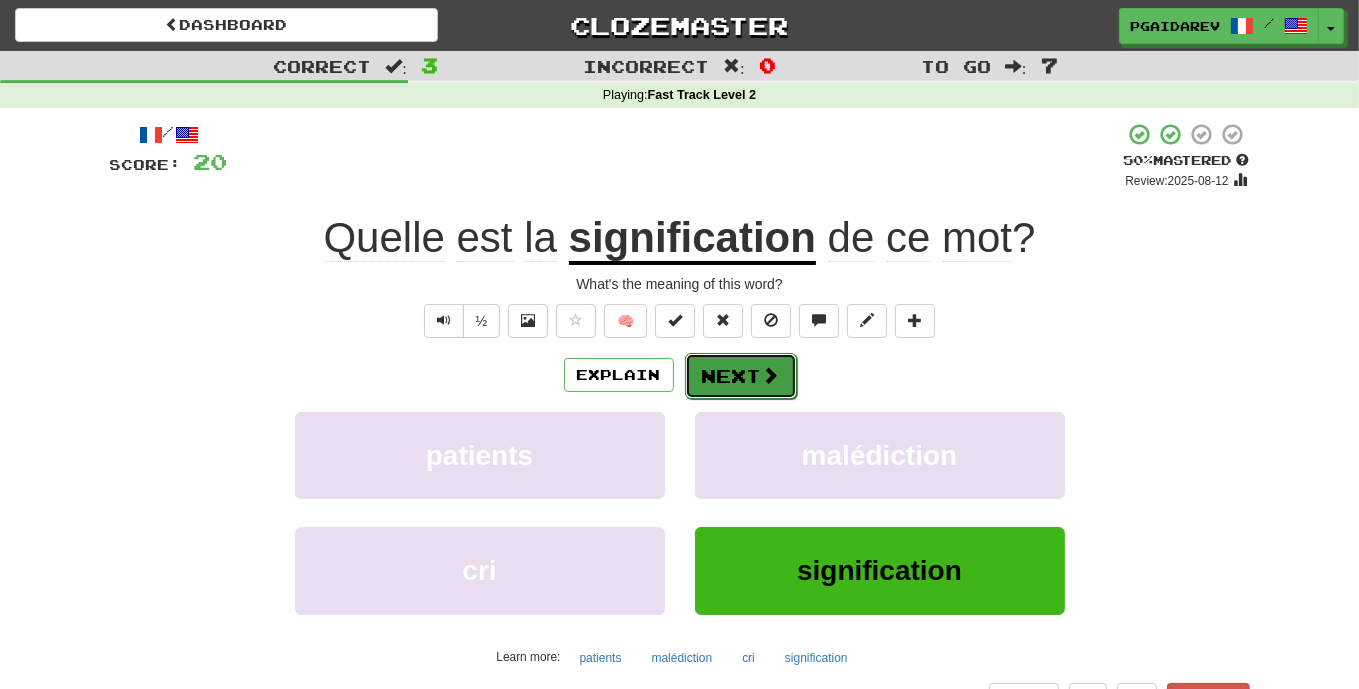 click at bounding box center [771, 375] 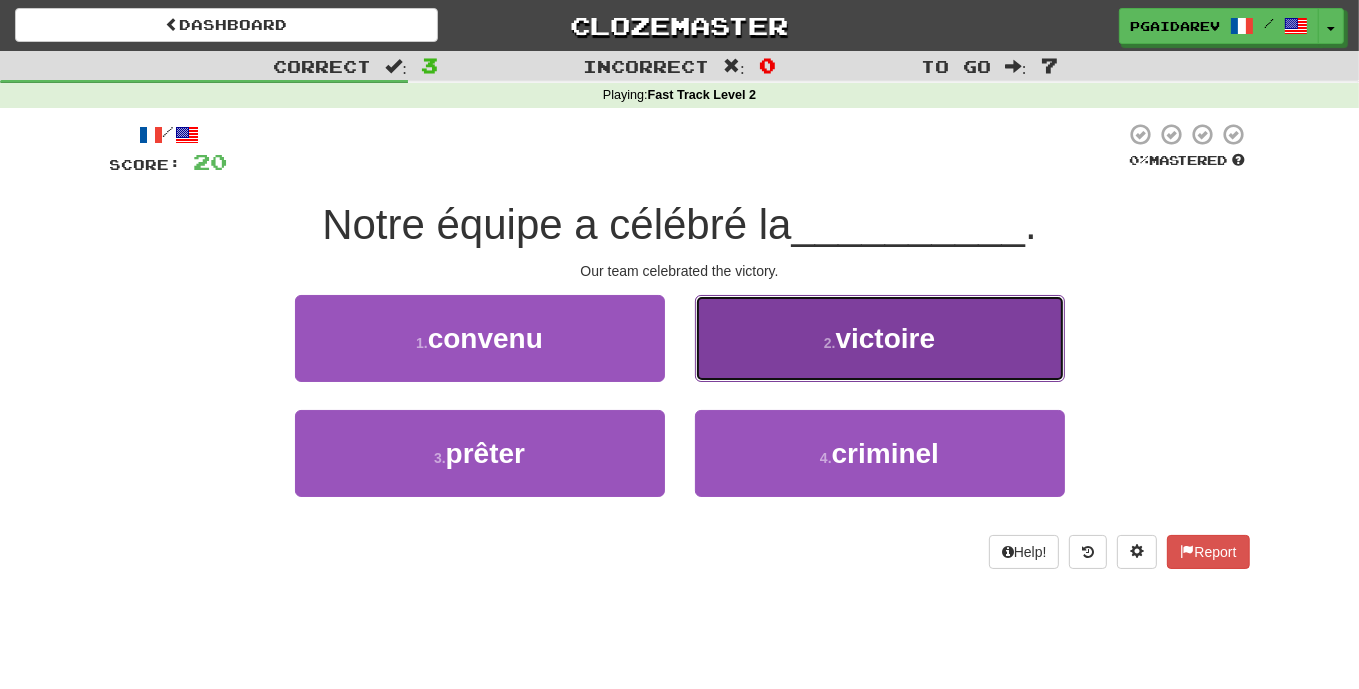 click on "2 .  victoire" at bounding box center [880, 338] 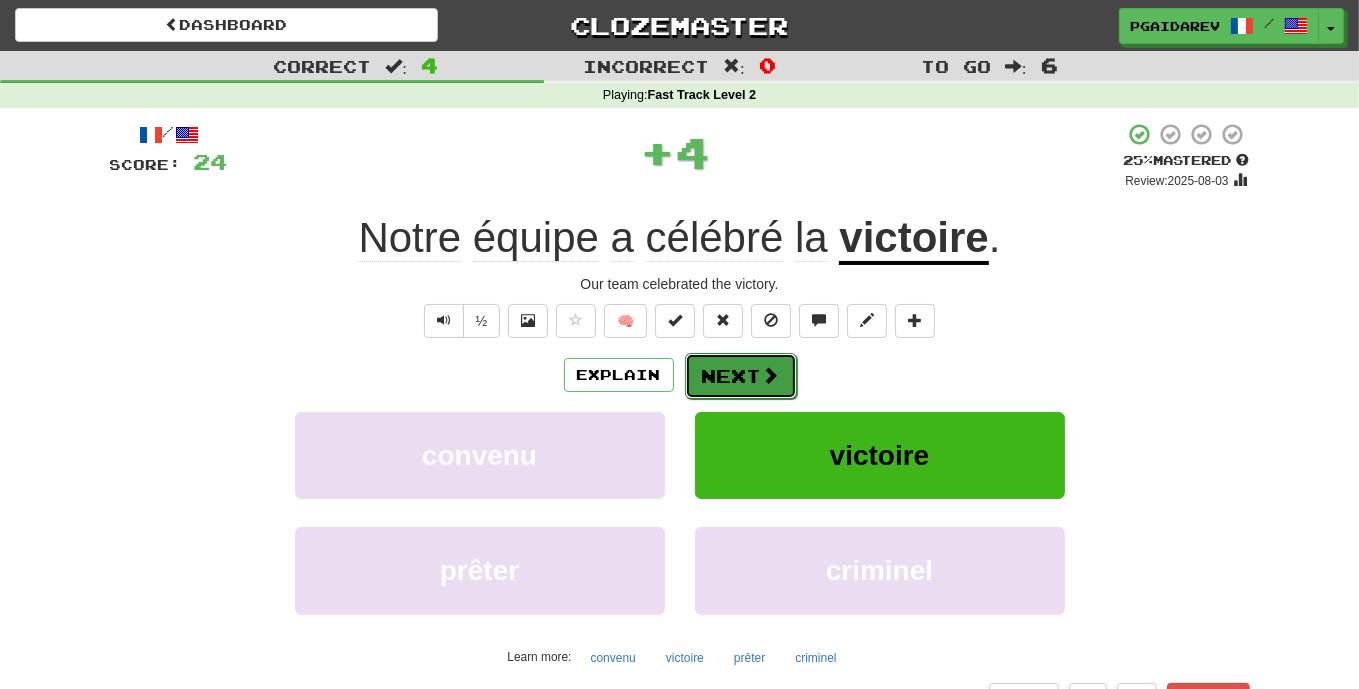 click at bounding box center (771, 375) 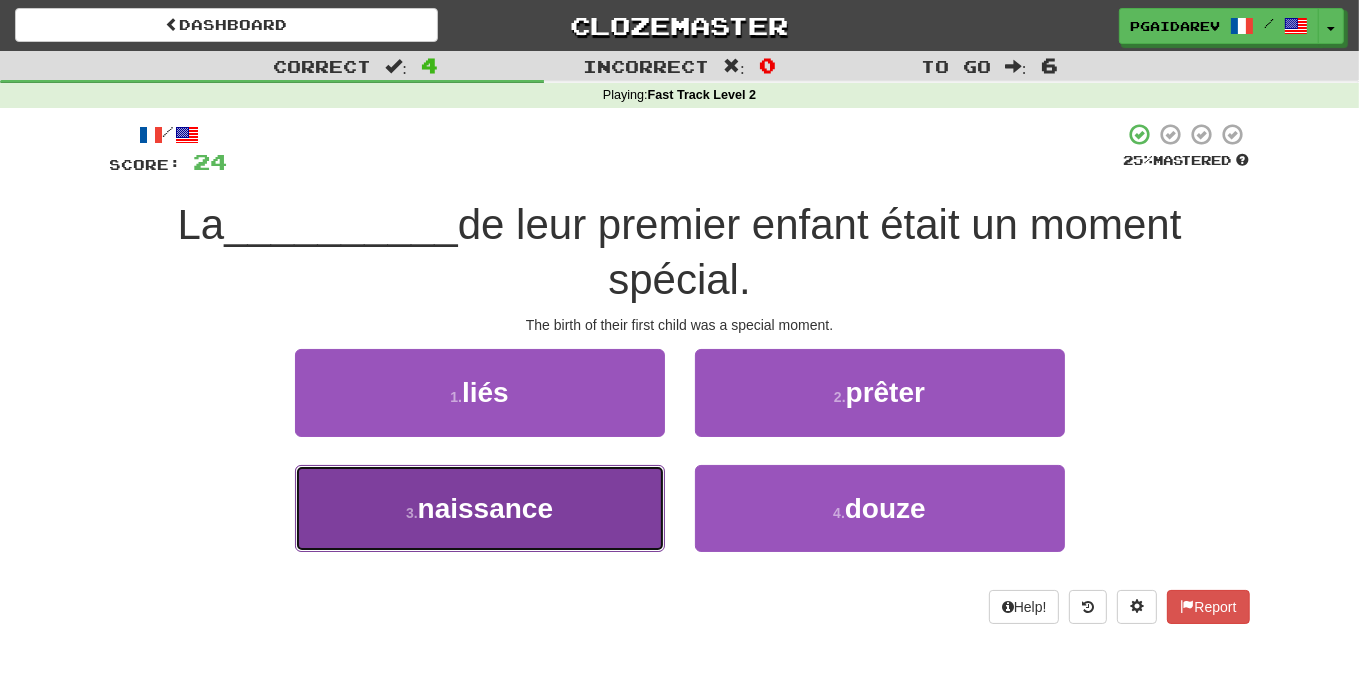 click on "3 .  naissance" at bounding box center (480, 508) 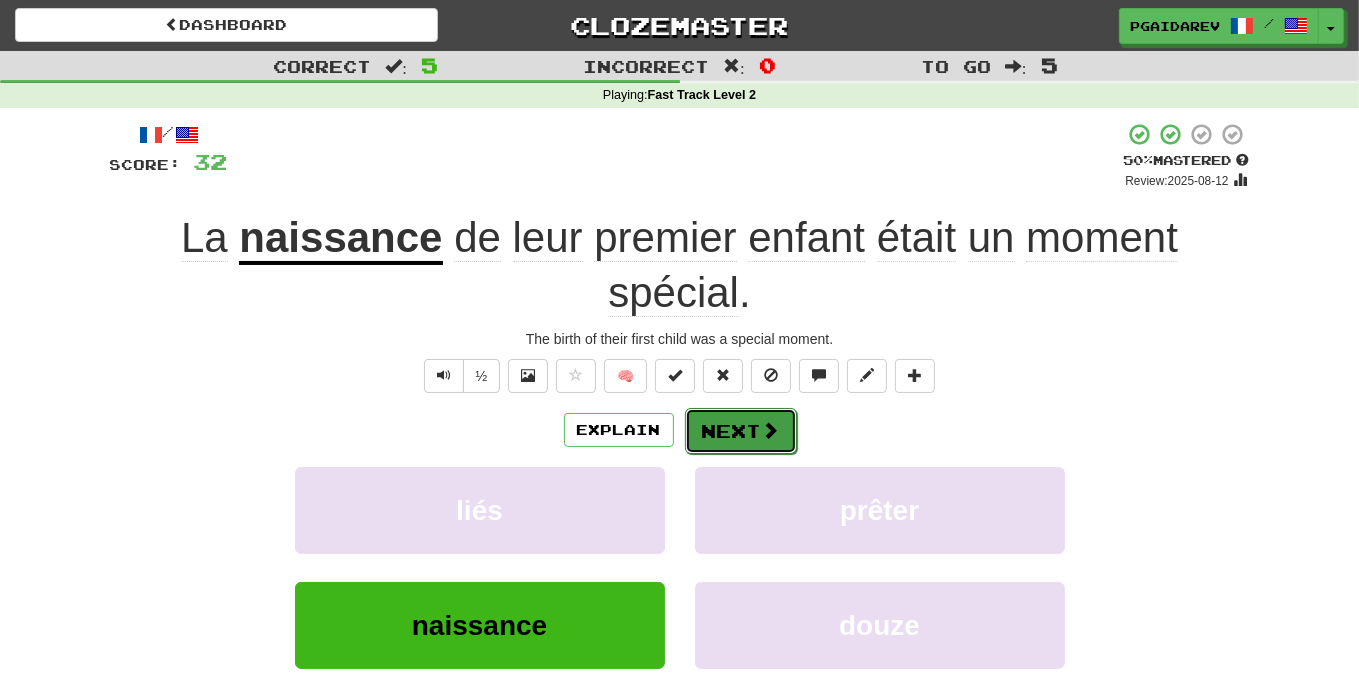 click on "Next" at bounding box center (741, 431) 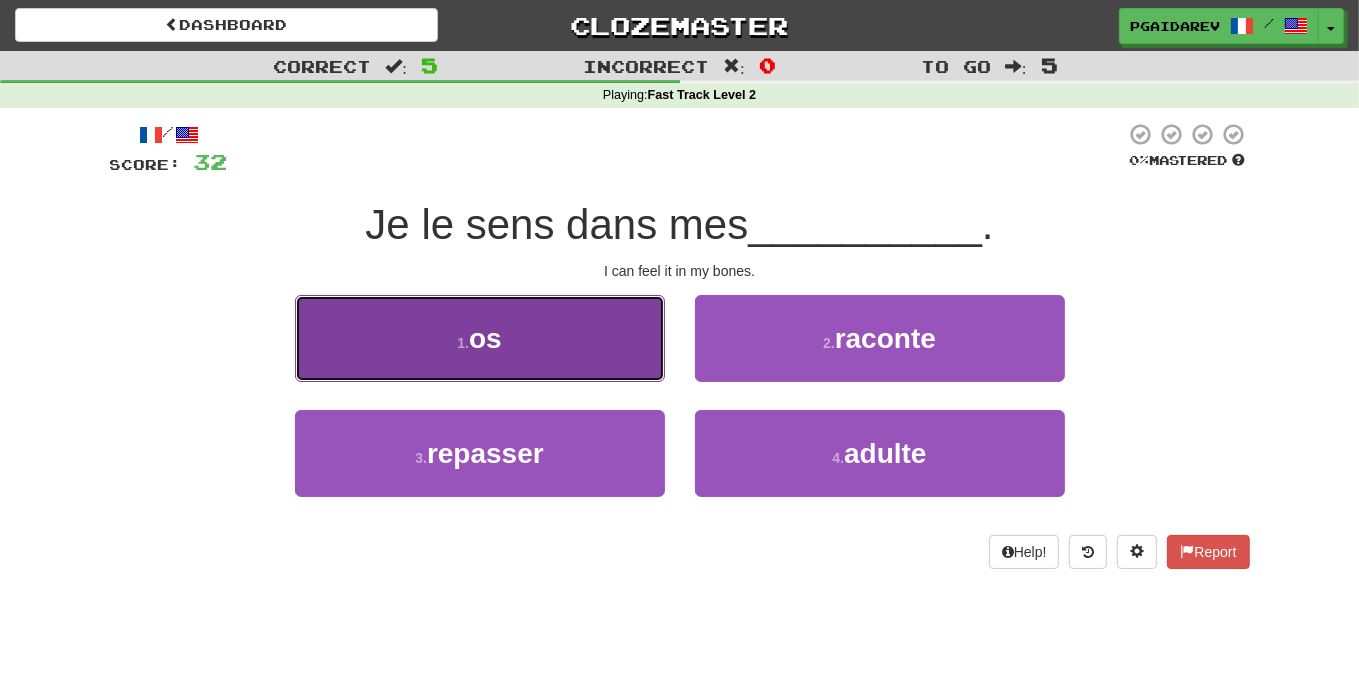 click on "1 .  os" at bounding box center [480, 338] 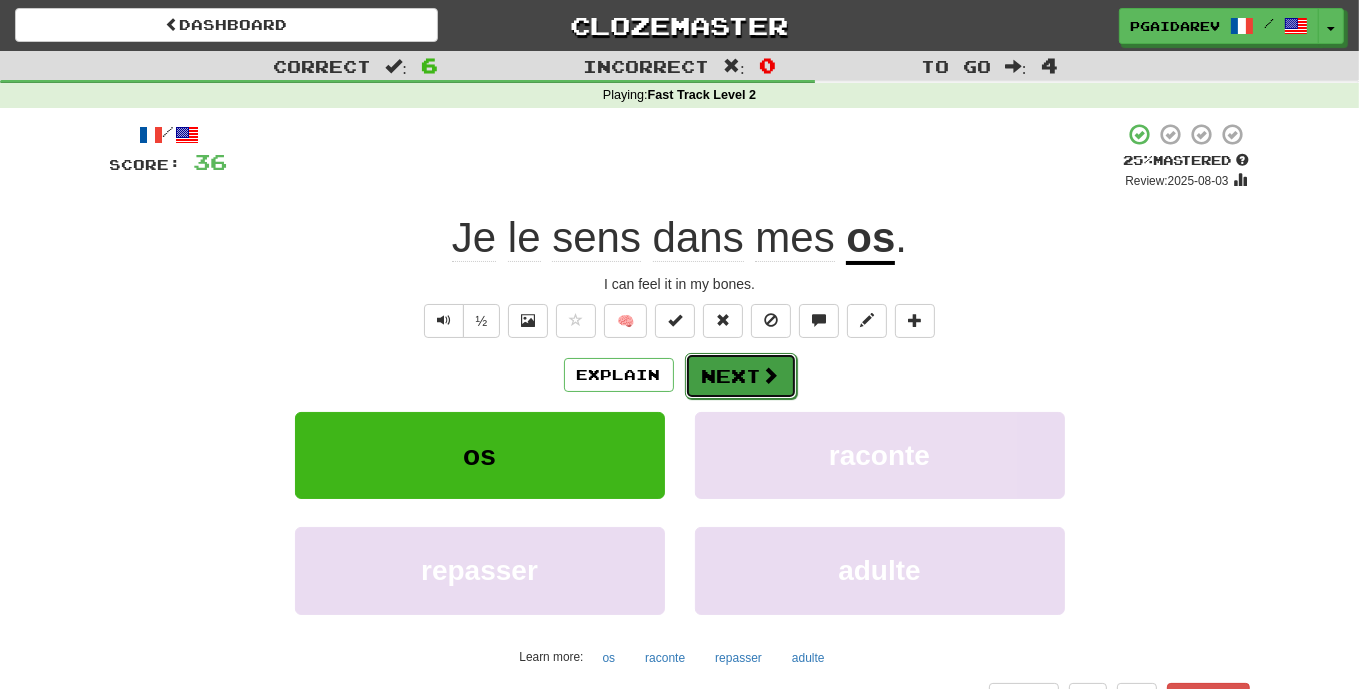 click at bounding box center [771, 375] 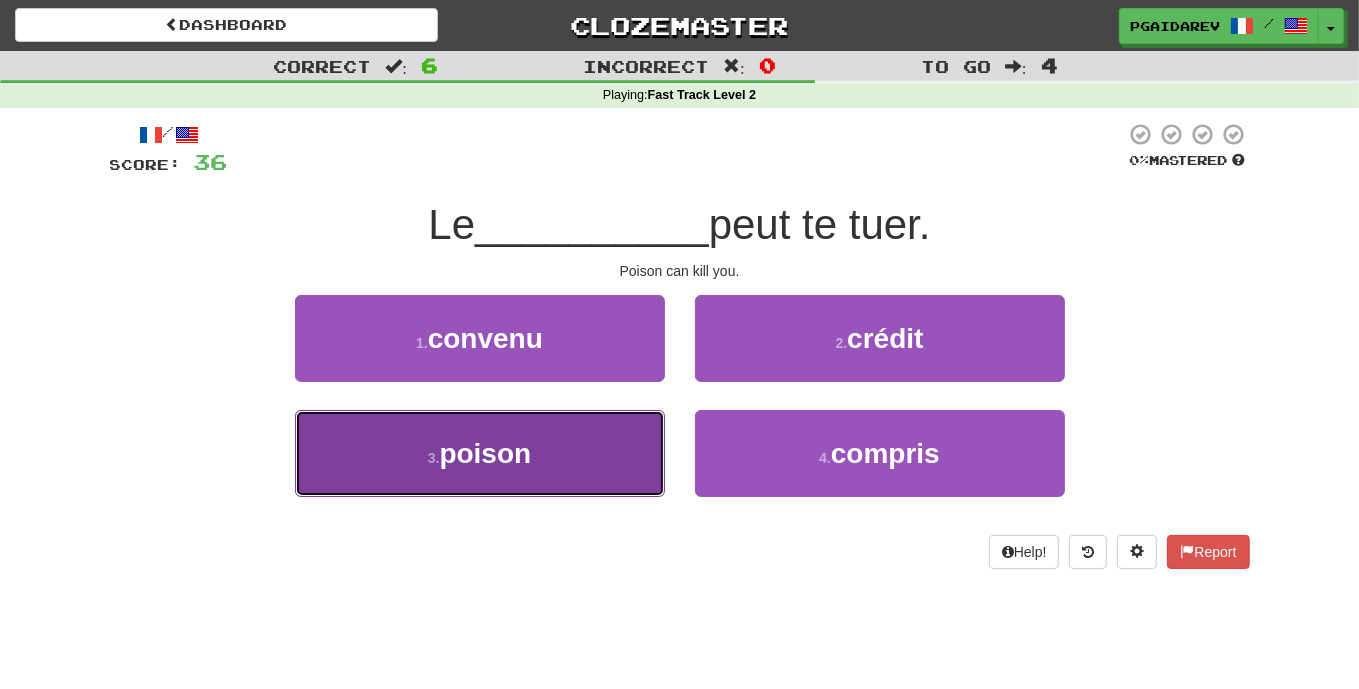 click on "3 .  poison" at bounding box center [480, 453] 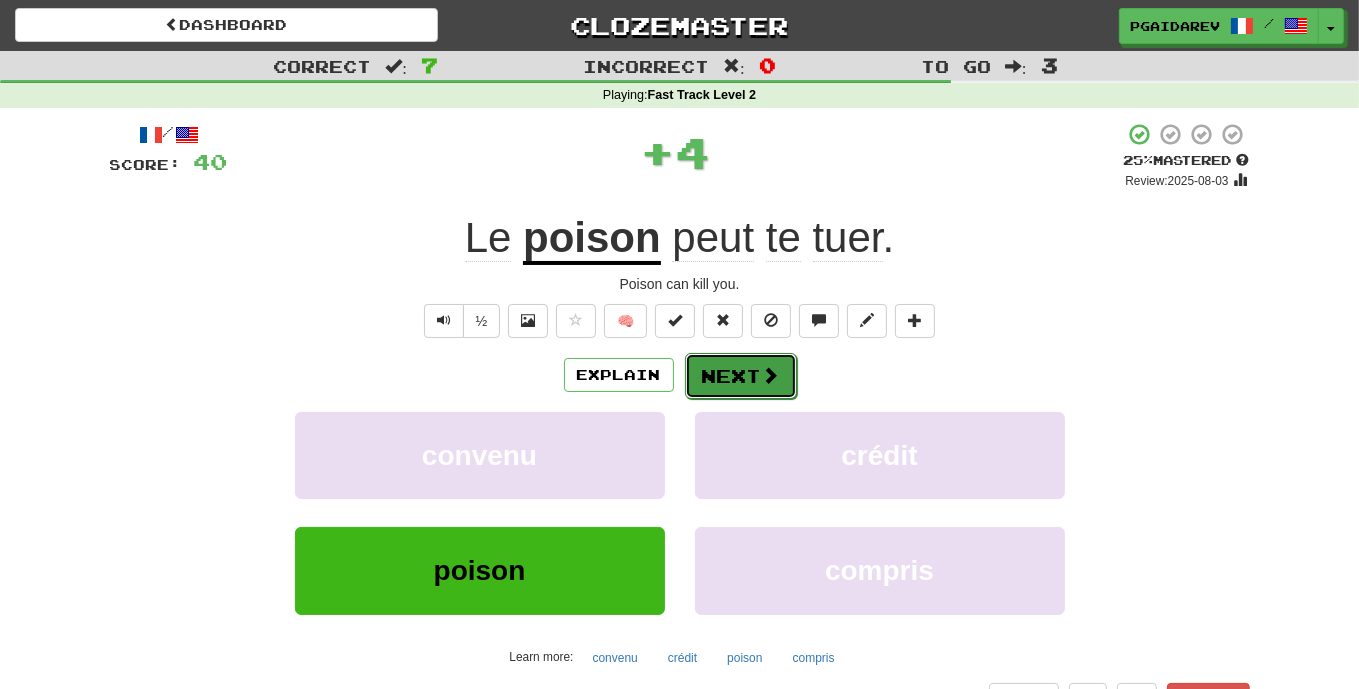 click on "Next" at bounding box center [741, 376] 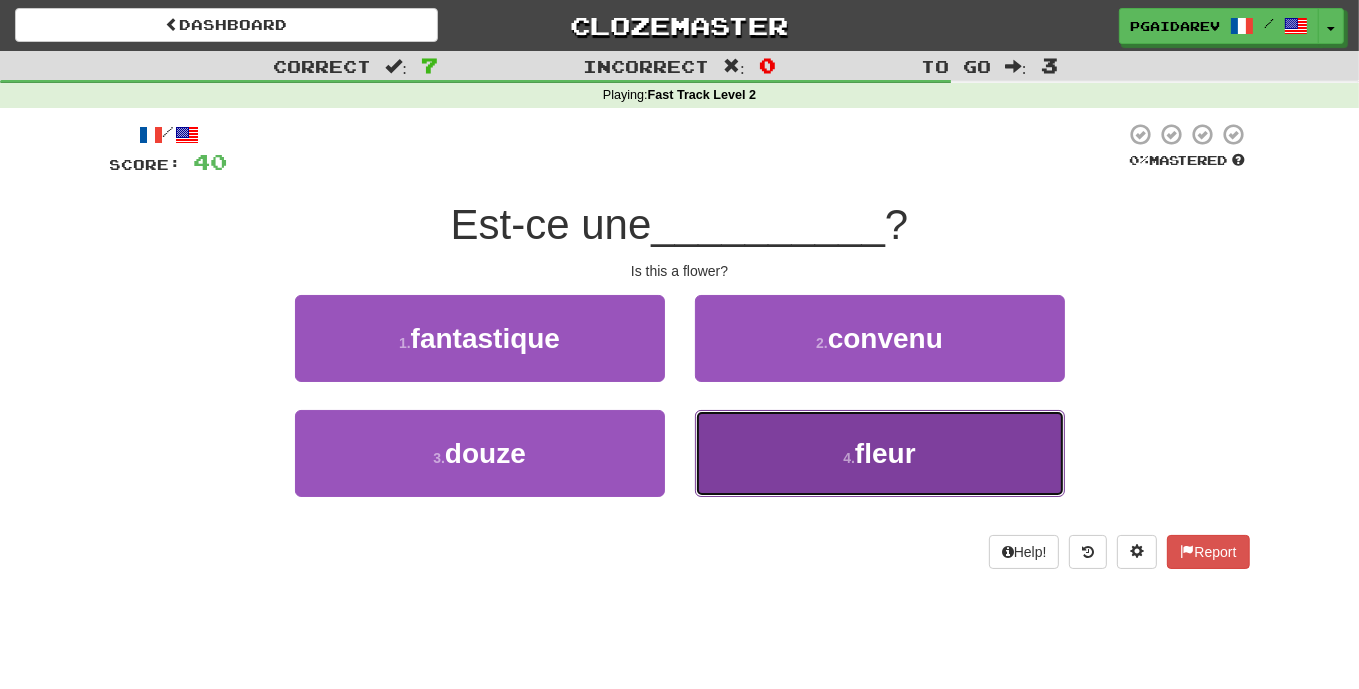 click on "4 .  fleur" at bounding box center [880, 453] 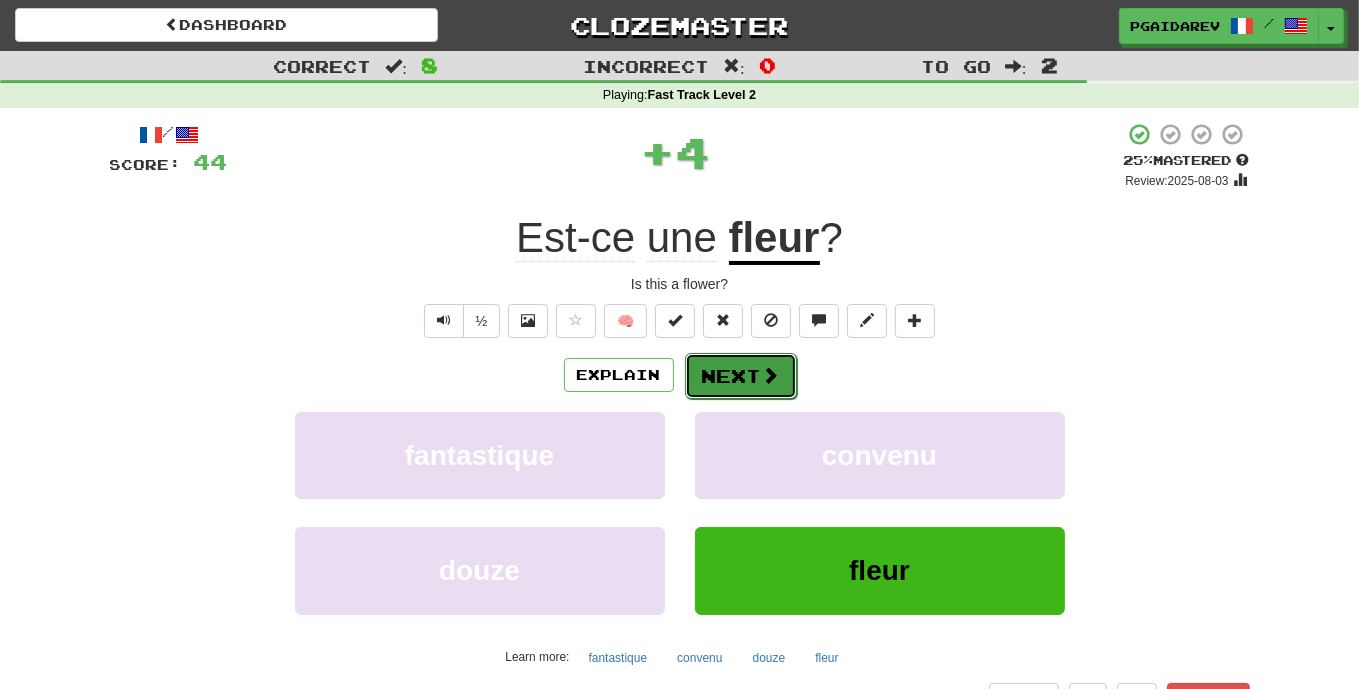 click on "Next" at bounding box center [741, 376] 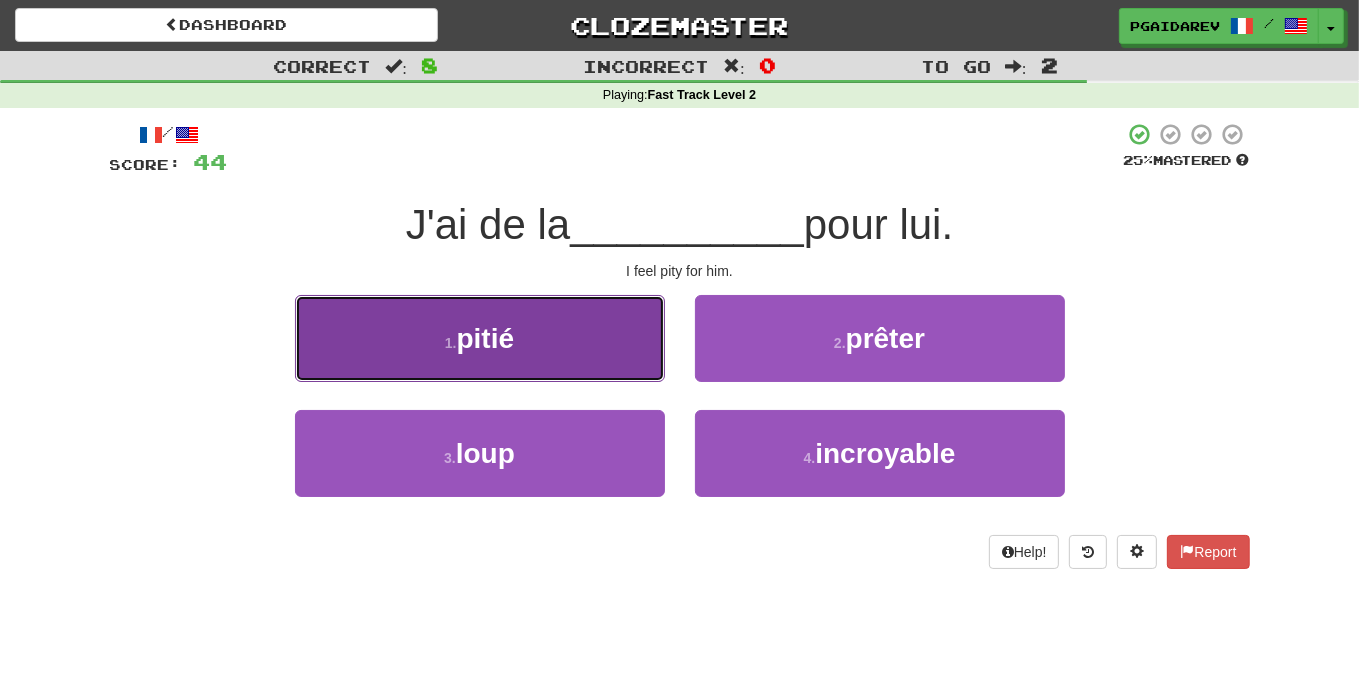 click on "1 .  pitié" at bounding box center [480, 338] 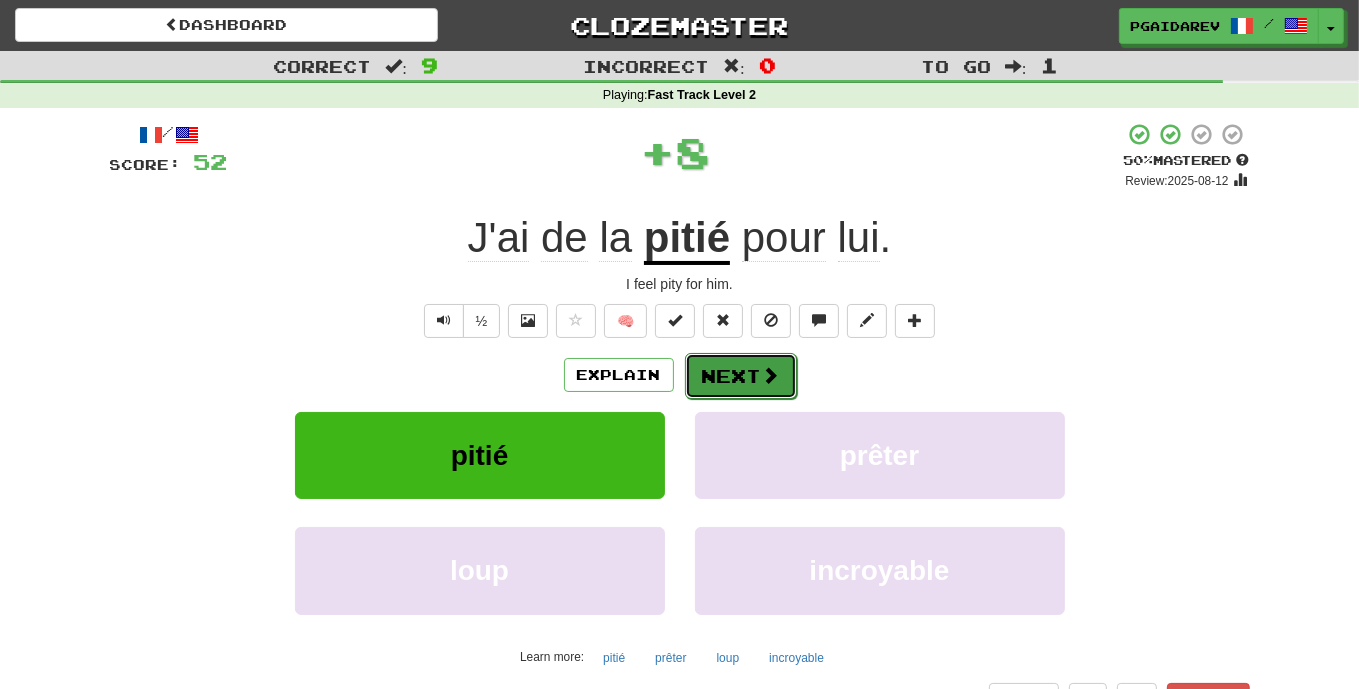 click on "Next" at bounding box center (741, 376) 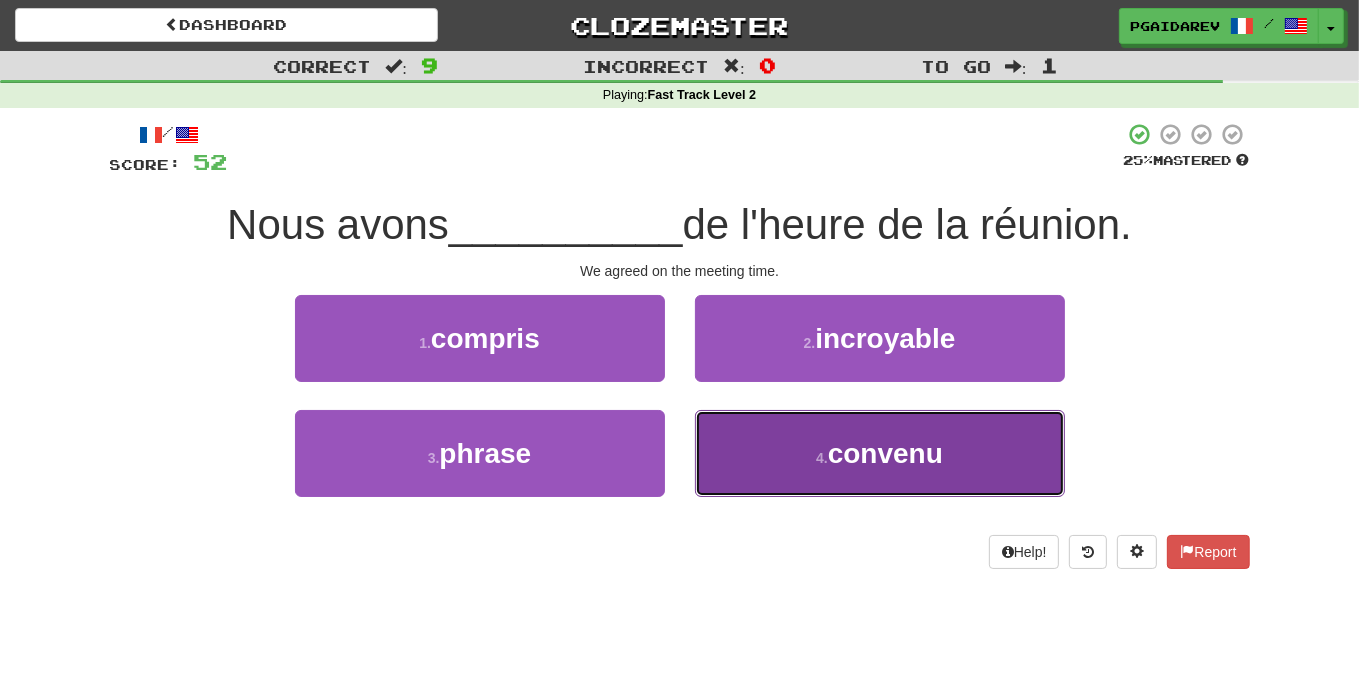 click on "convenu" at bounding box center (885, 453) 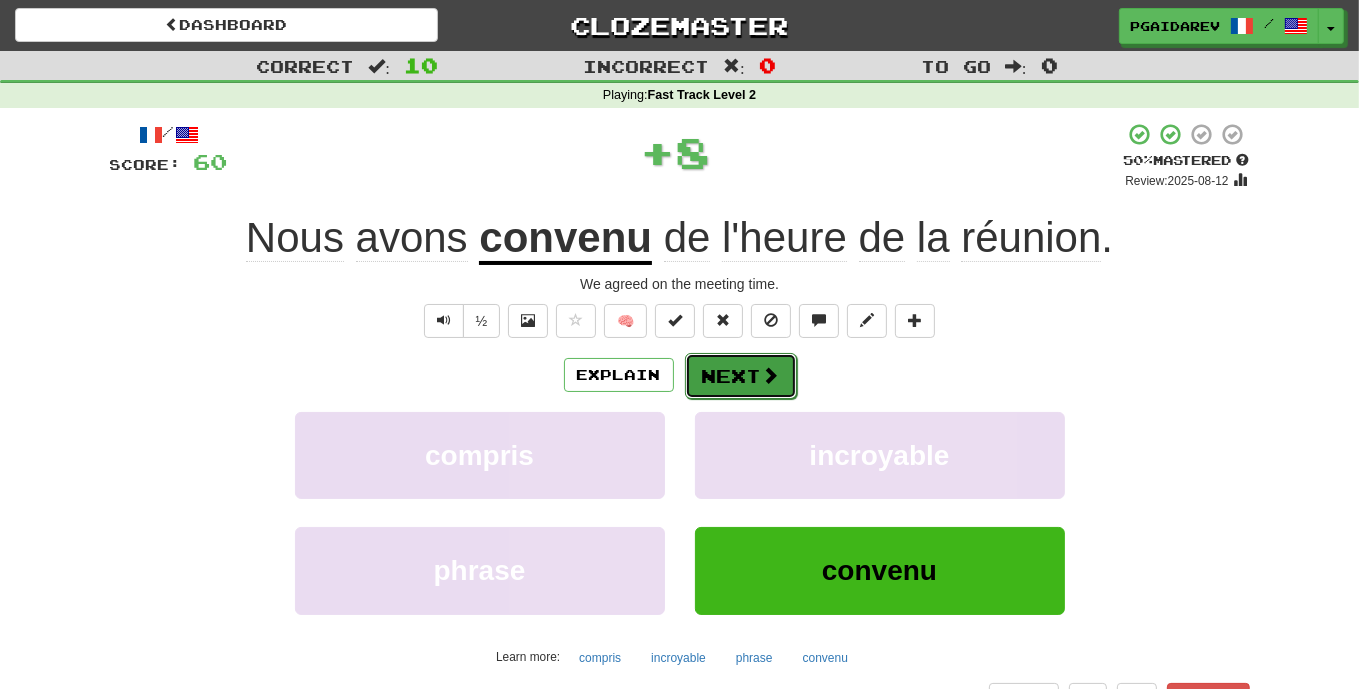 click on "Next" at bounding box center [741, 376] 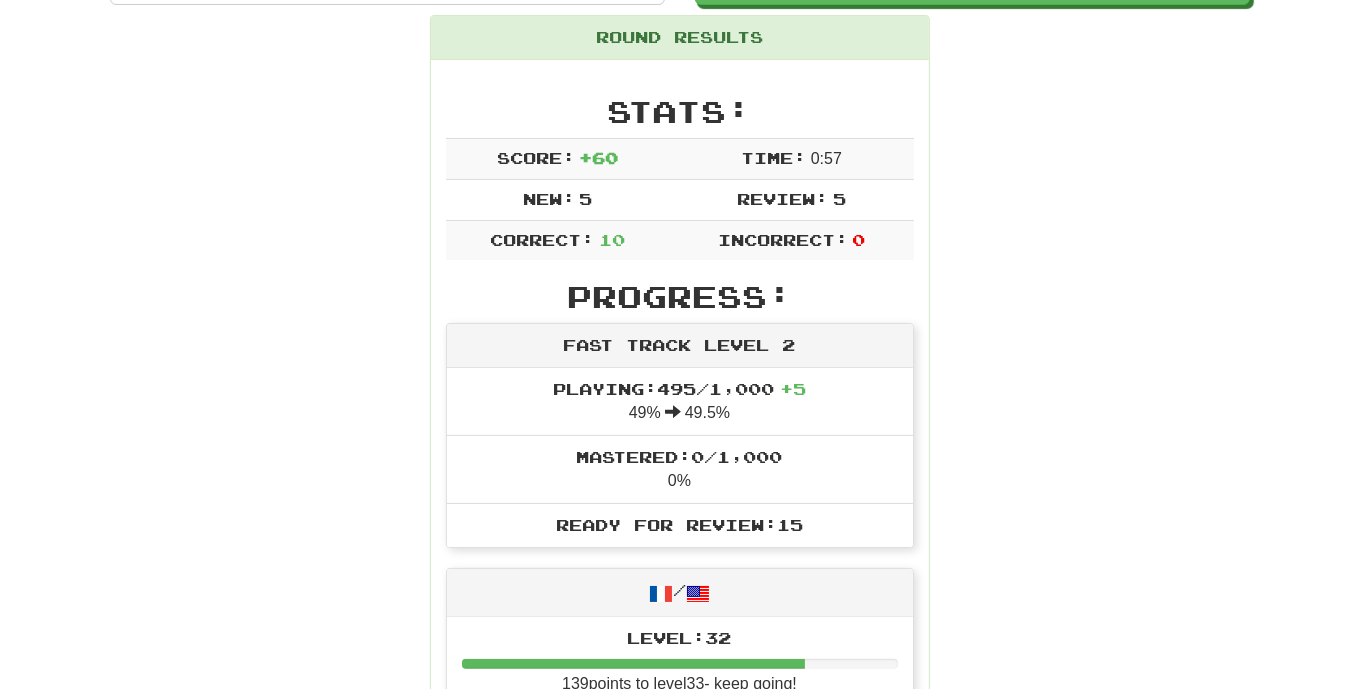 scroll, scrollTop: 0, scrollLeft: 0, axis: both 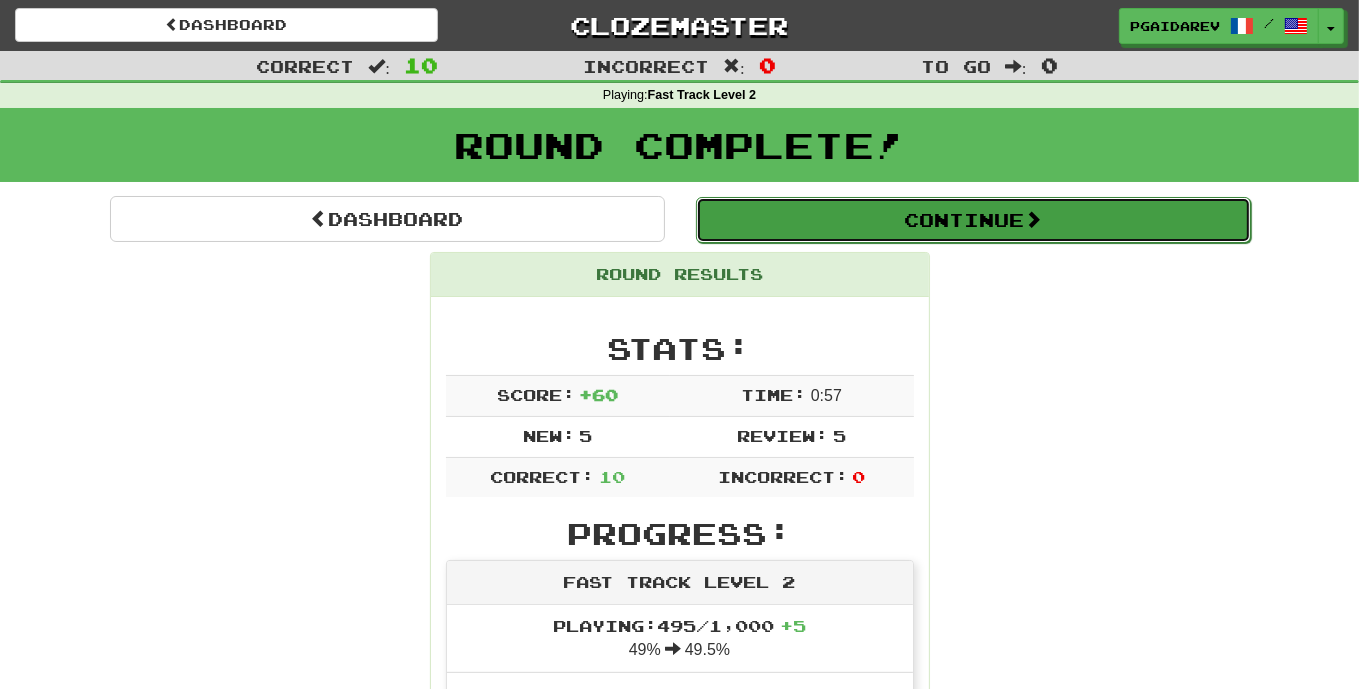 click at bounding box center [1033, 219] 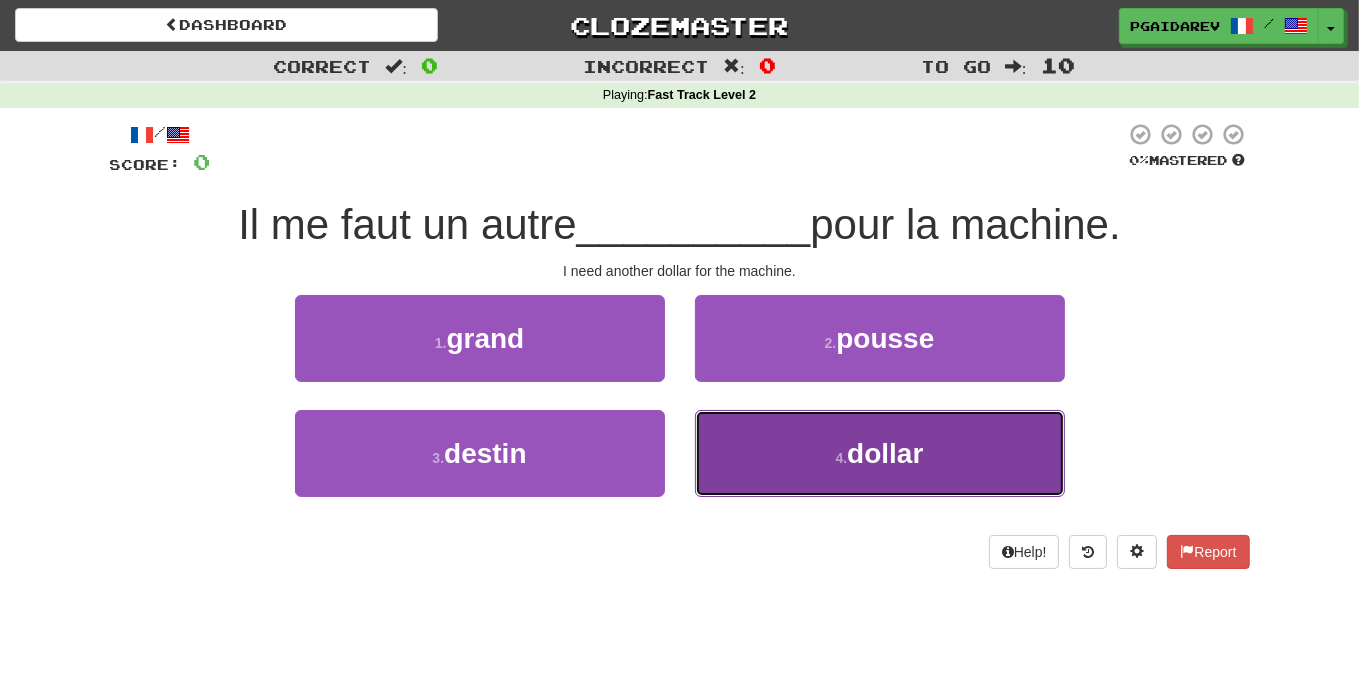 click on "4 .  dollar" at bounding box center (880, 453) 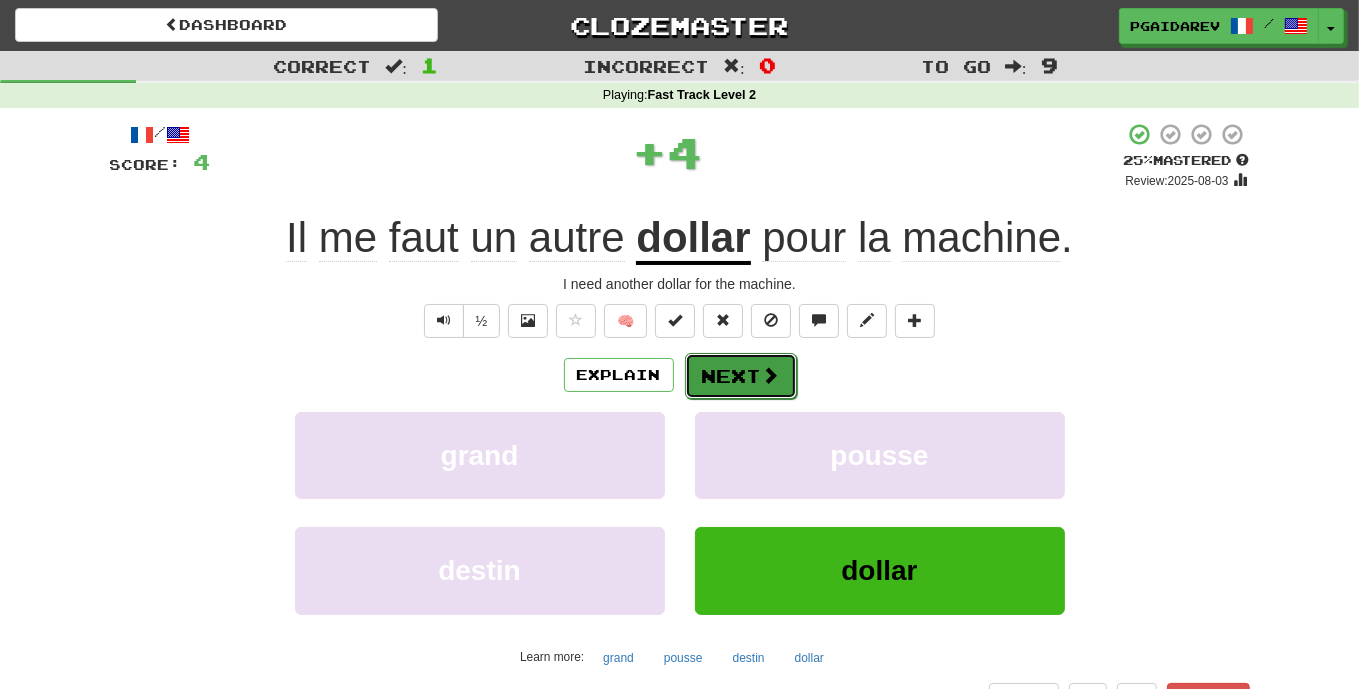 click at bounding box center [771, 375] 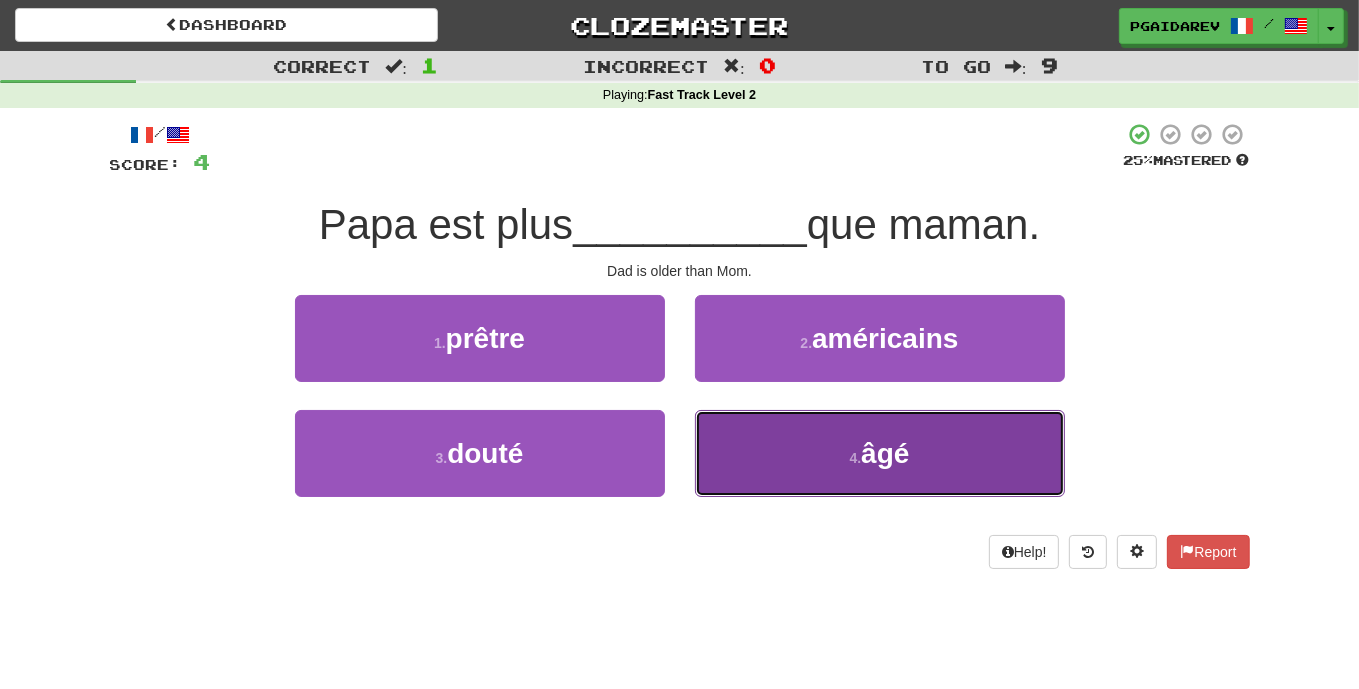 click on "âgé" at bounding box center [885, 453] 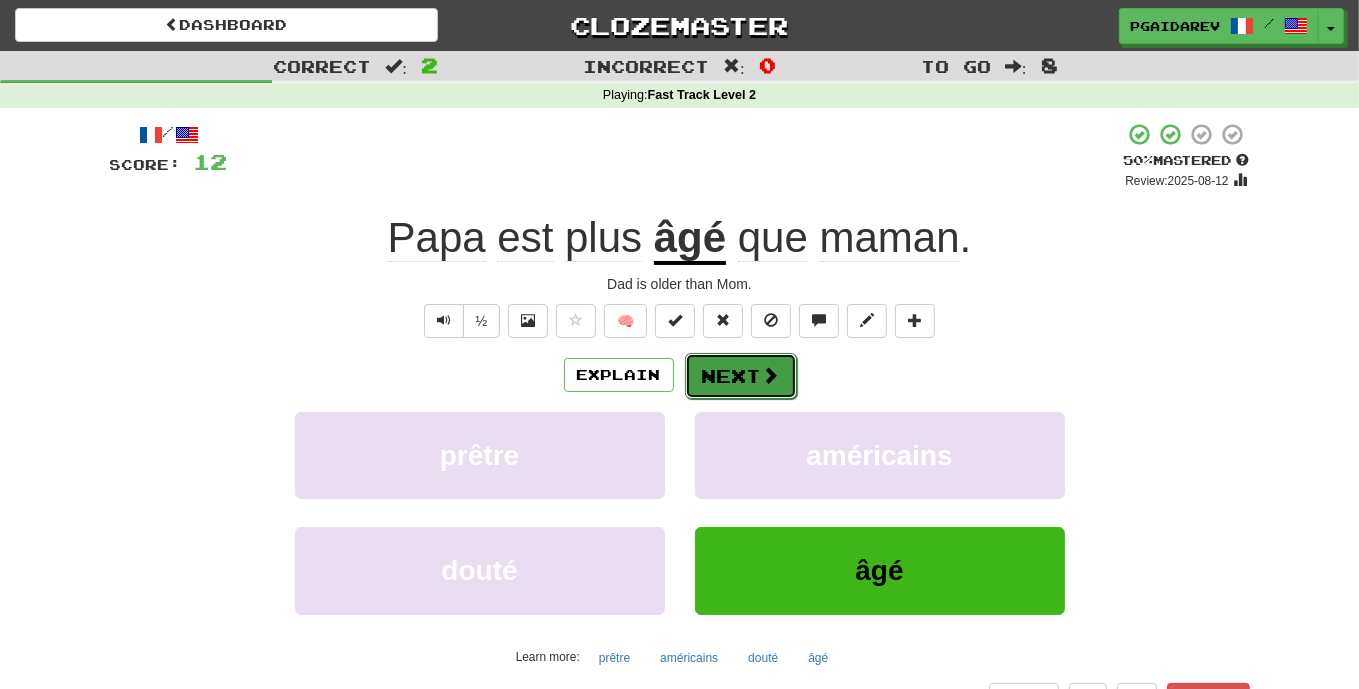 click on "Next" at bounding box center [741, 376] 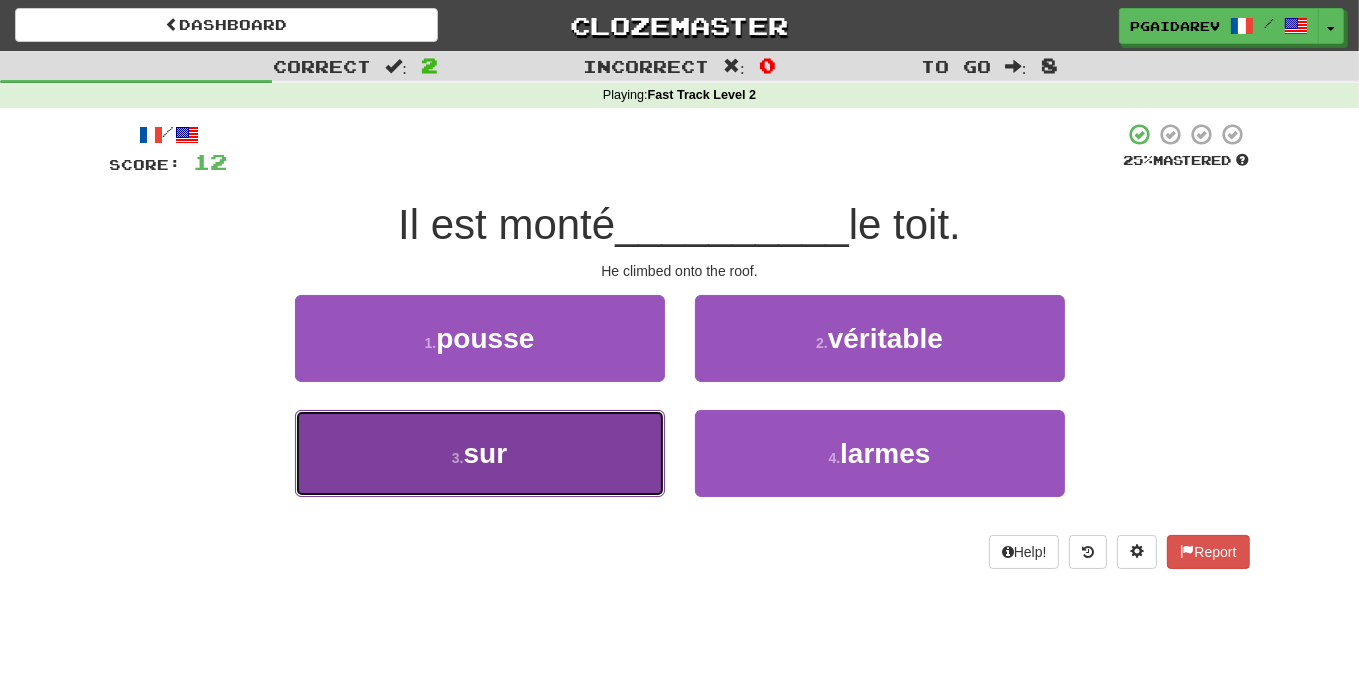 click on "3 .  sur" at bounding box center (480, 453) 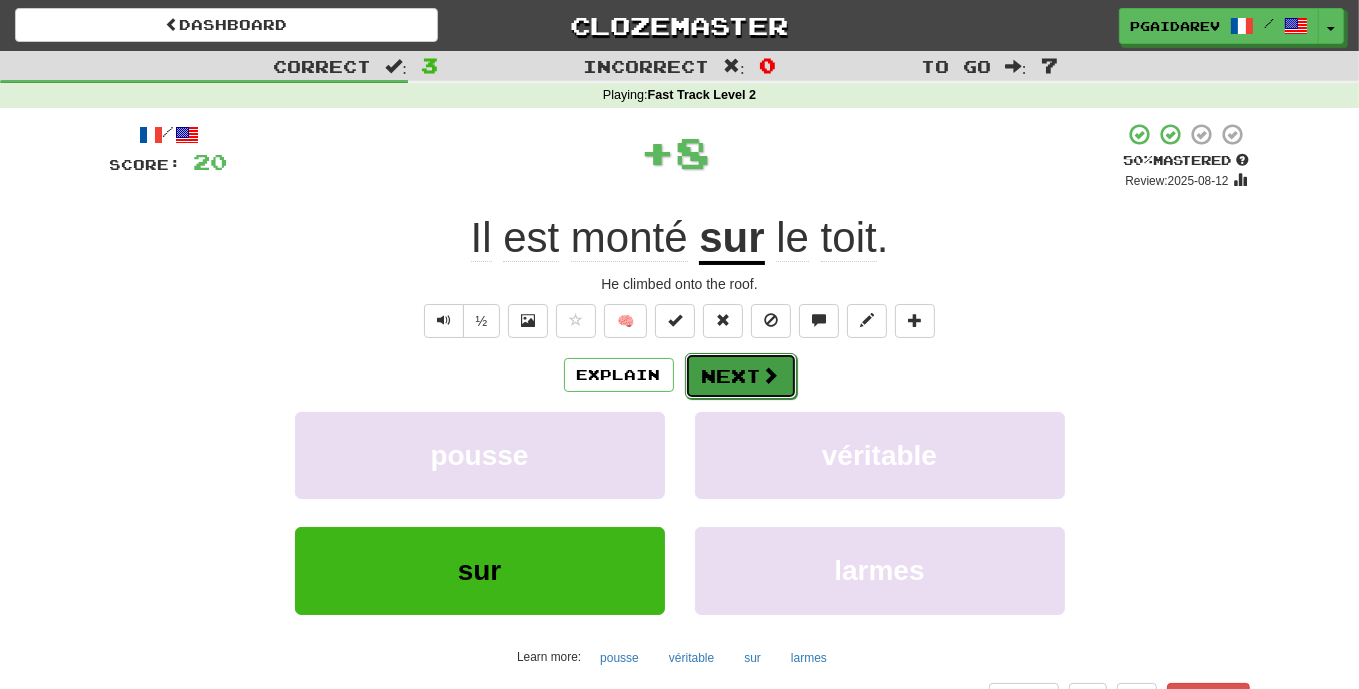 click at bounding box center [771, 375] 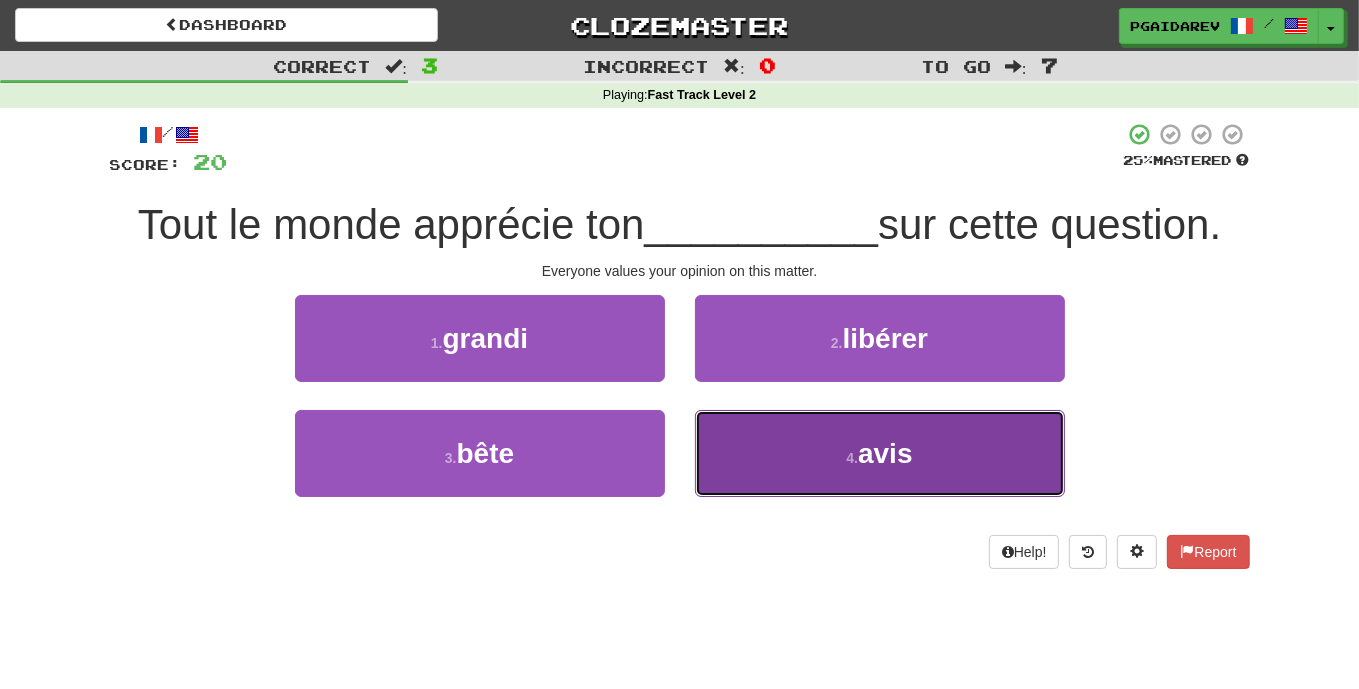 click on "avis" at bounding box center (885, 453) 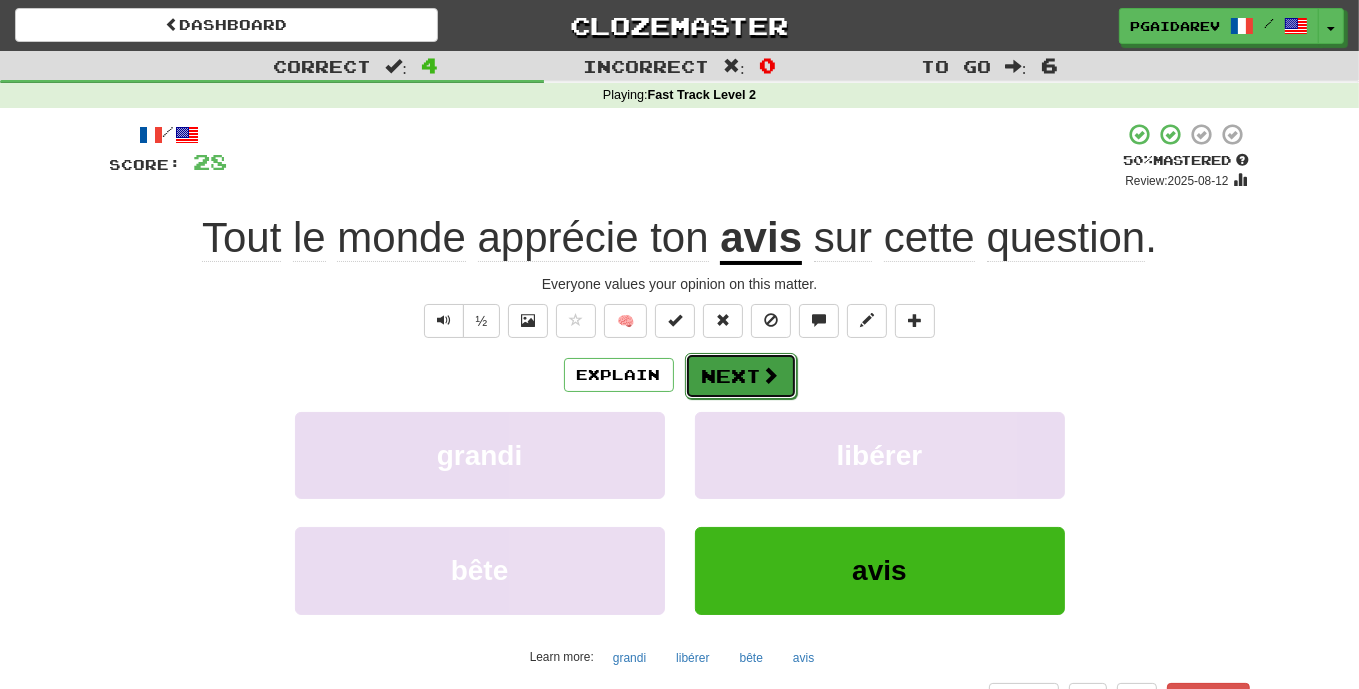 click on "Next" at bounding box center [741, 376] 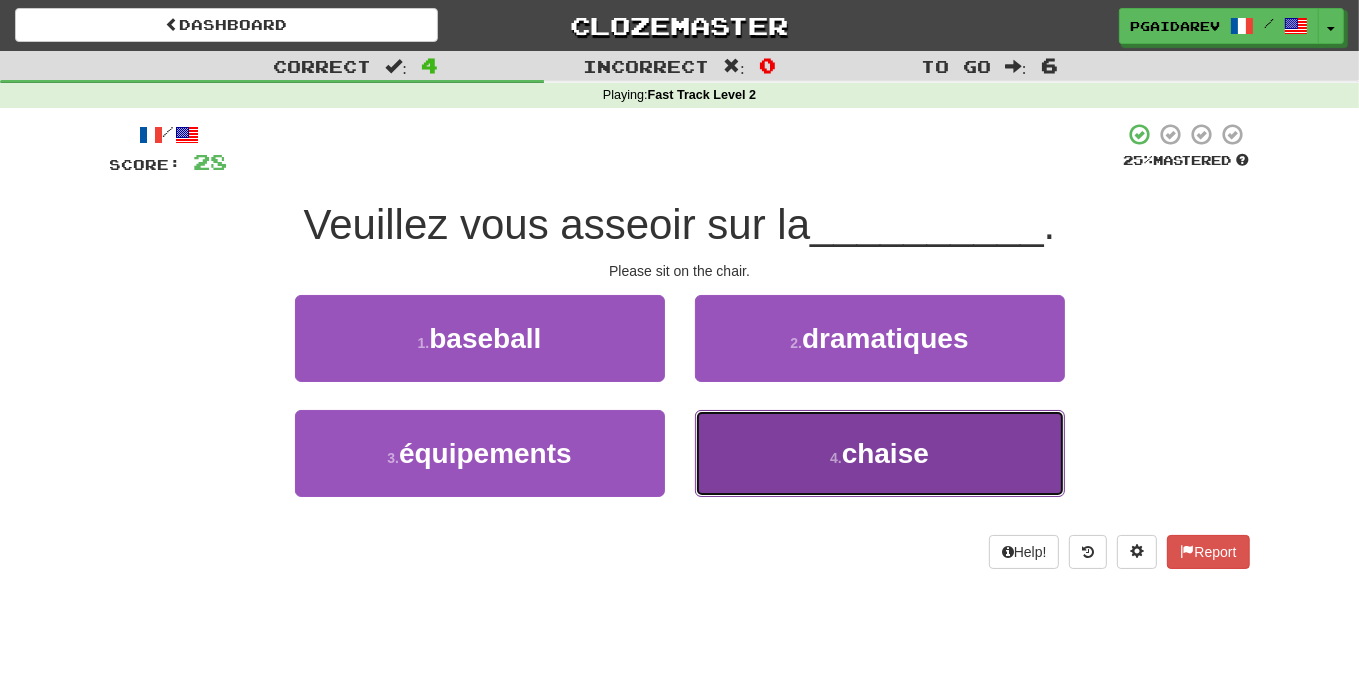 click on "4 ." at bounding box center (836, 458) 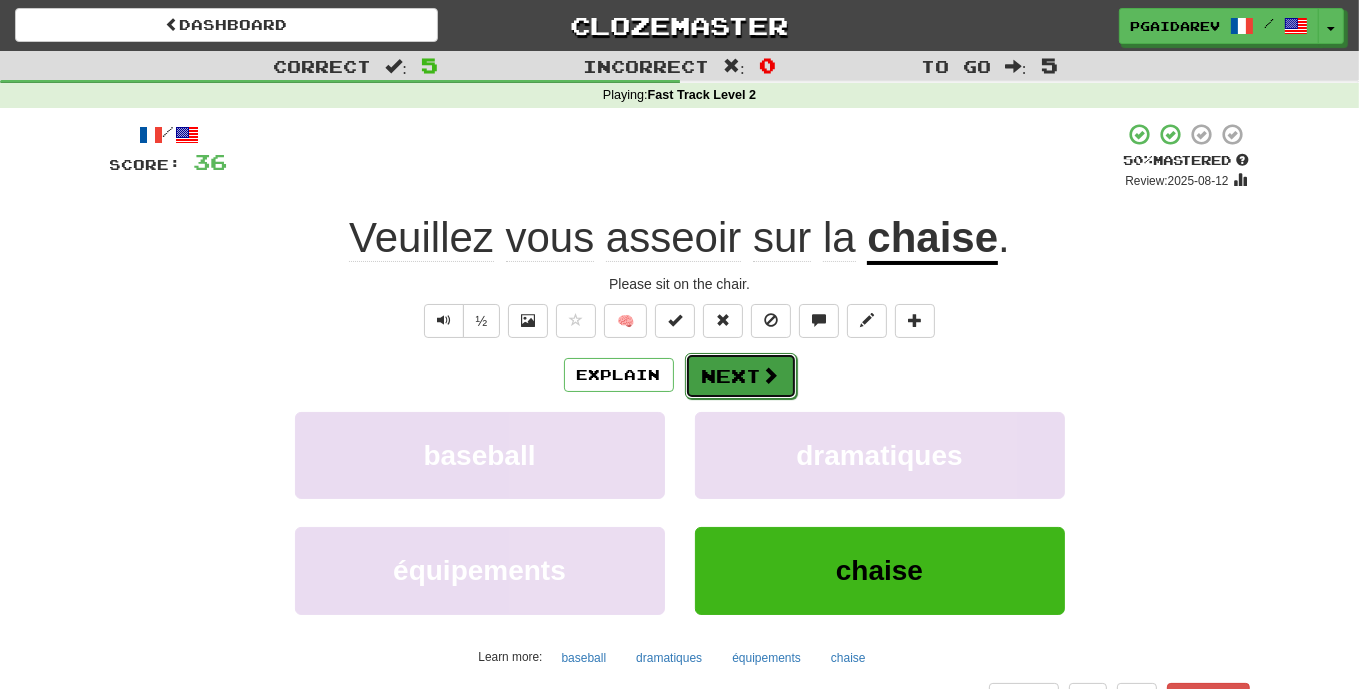 click on "Next" at bounding box center (741, 376) 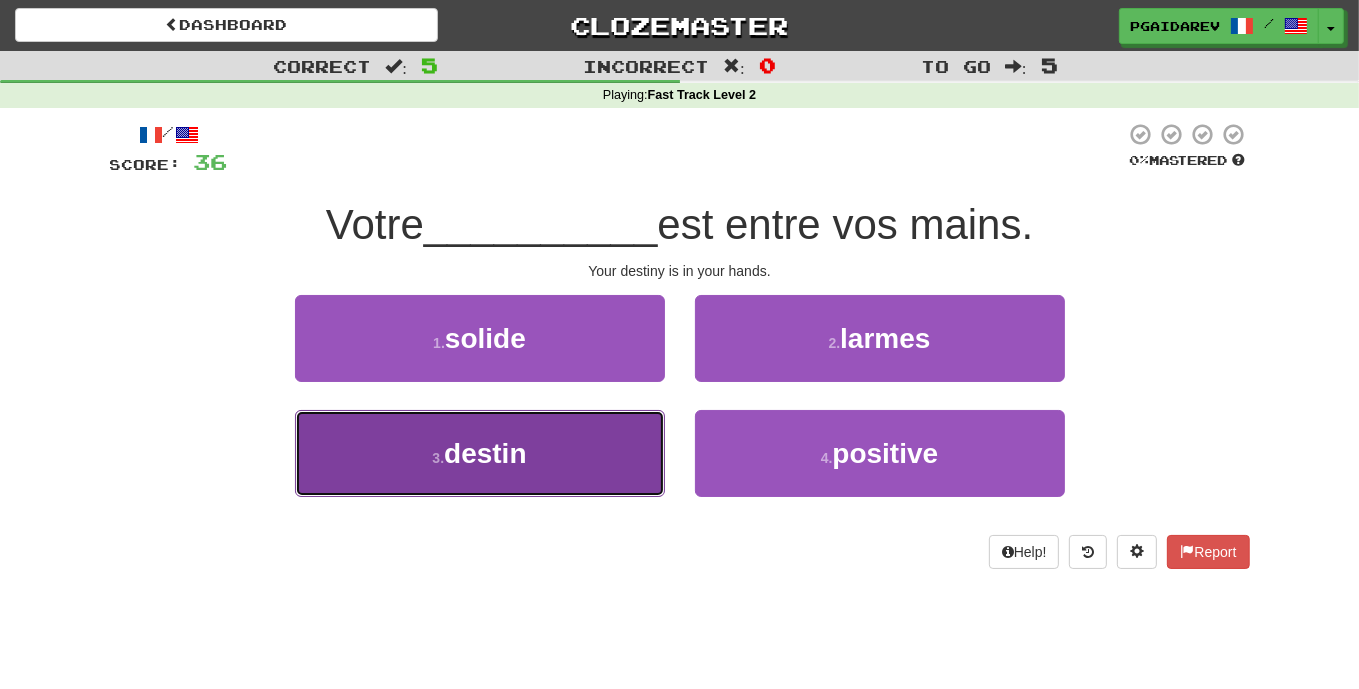 click on "3 .  destin" at bounding box center [480, 453] 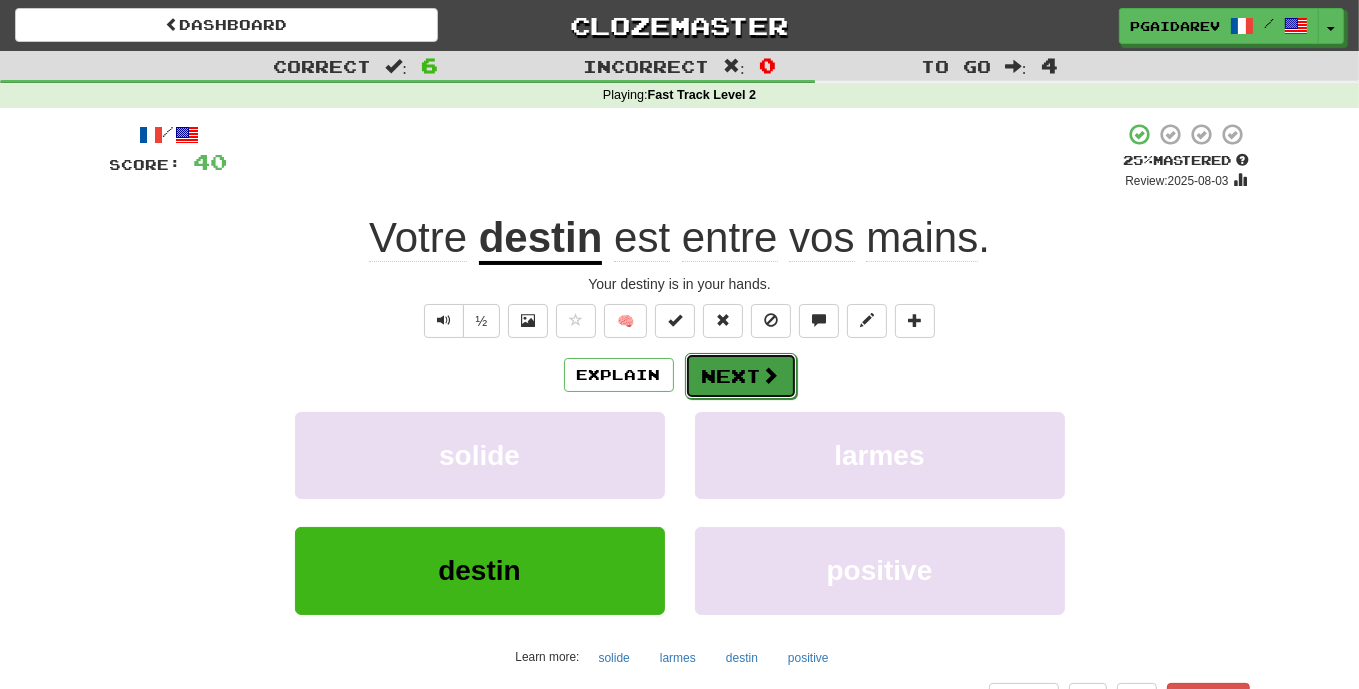 click on "Next" at bounding box center [741, 376] 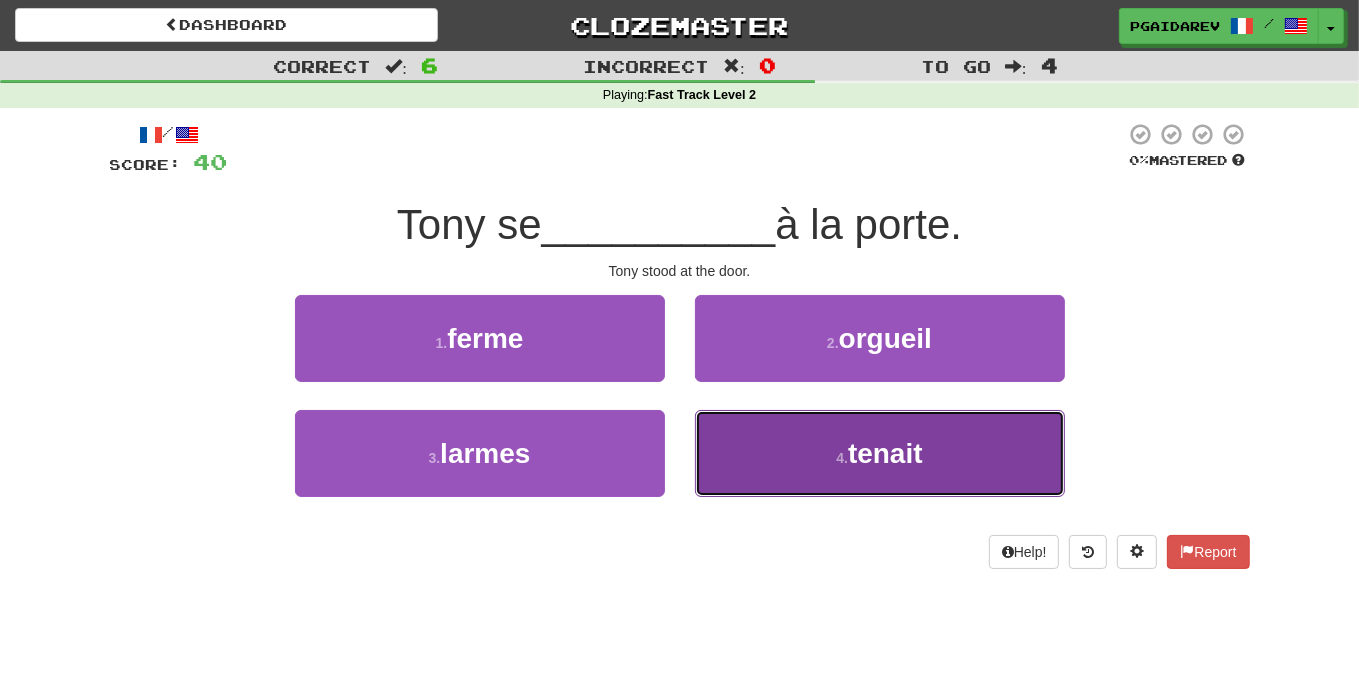 click on "4 .  tenait" at bounding box center [880, 453] 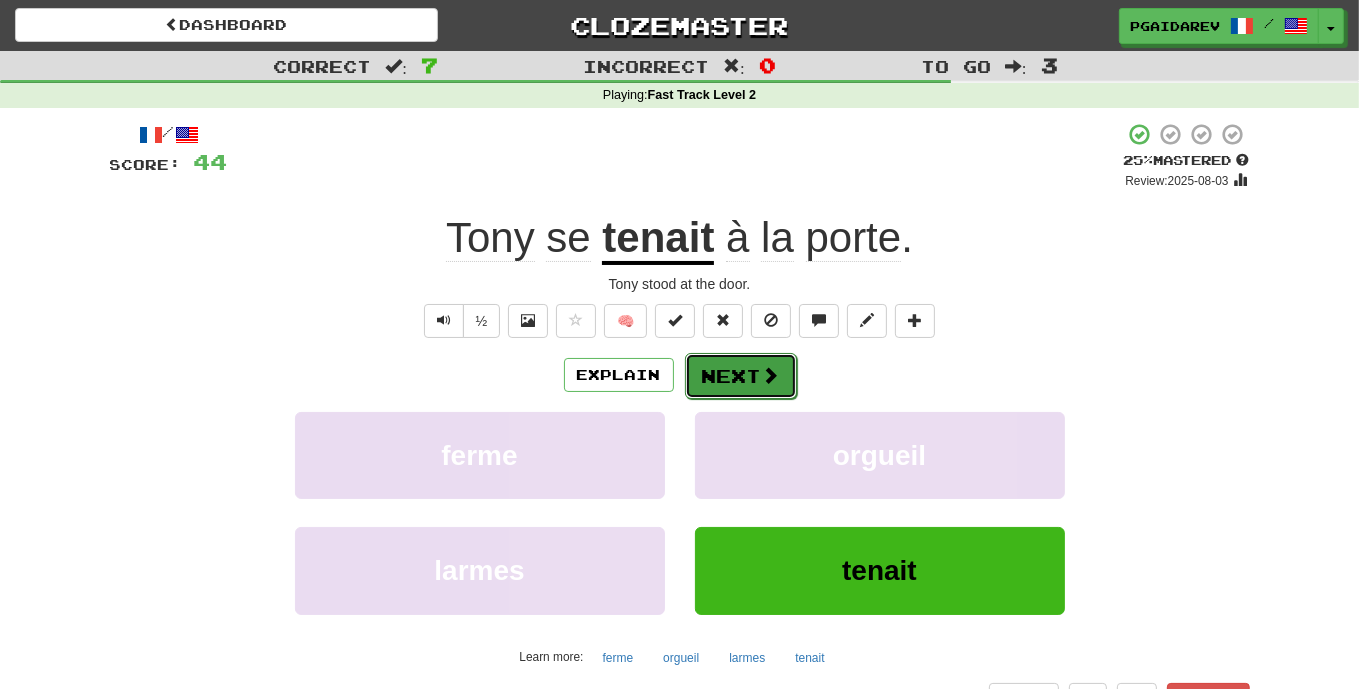 click on "Next" at bounding box center [741, 376] 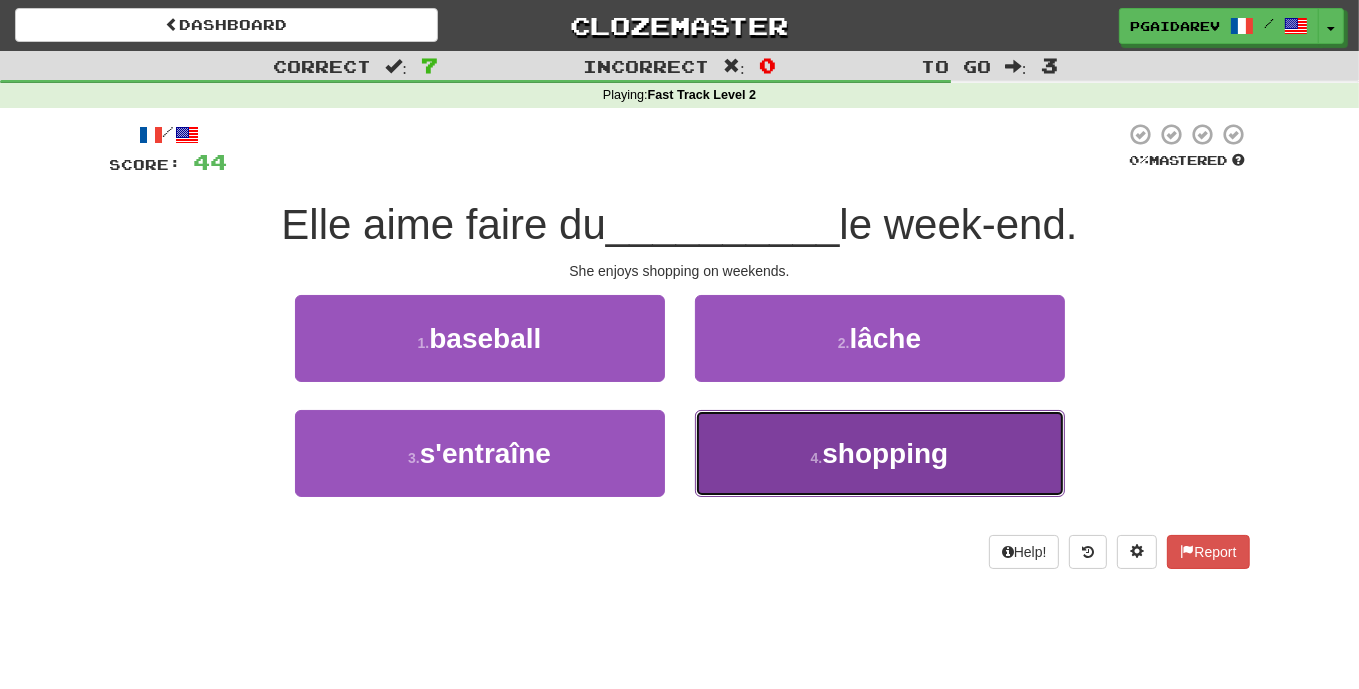 click on "shopping" at bounding box center (885, 453) 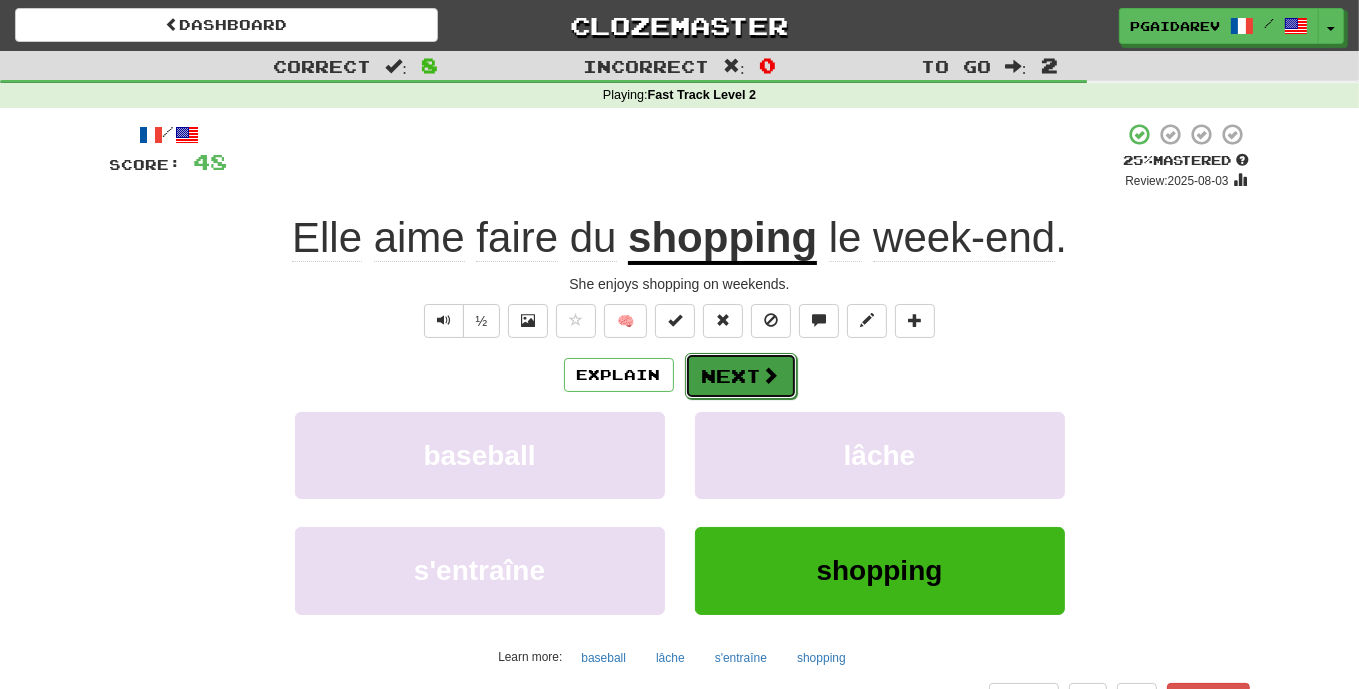 click on "Next" at bounding box center [741, 376] 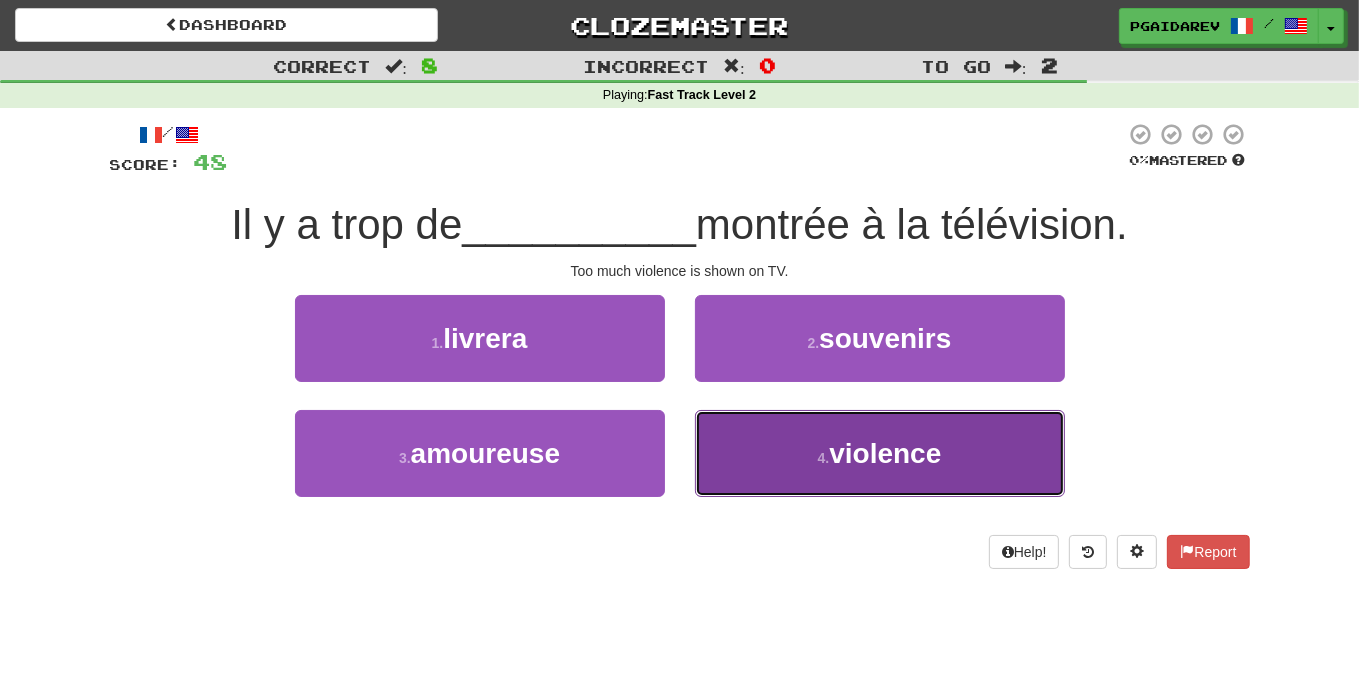 click on "violence" at bounding box center [885, 453] 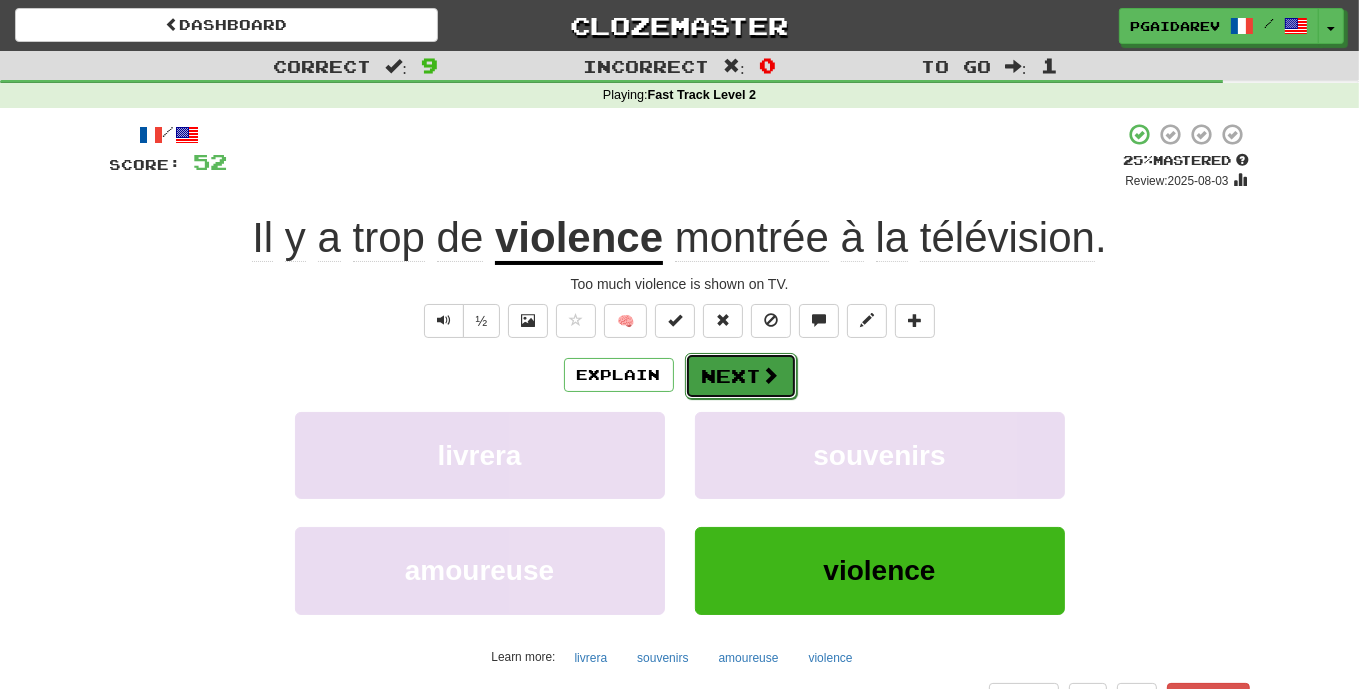 click on "Next" at bounding box center (741, 376) 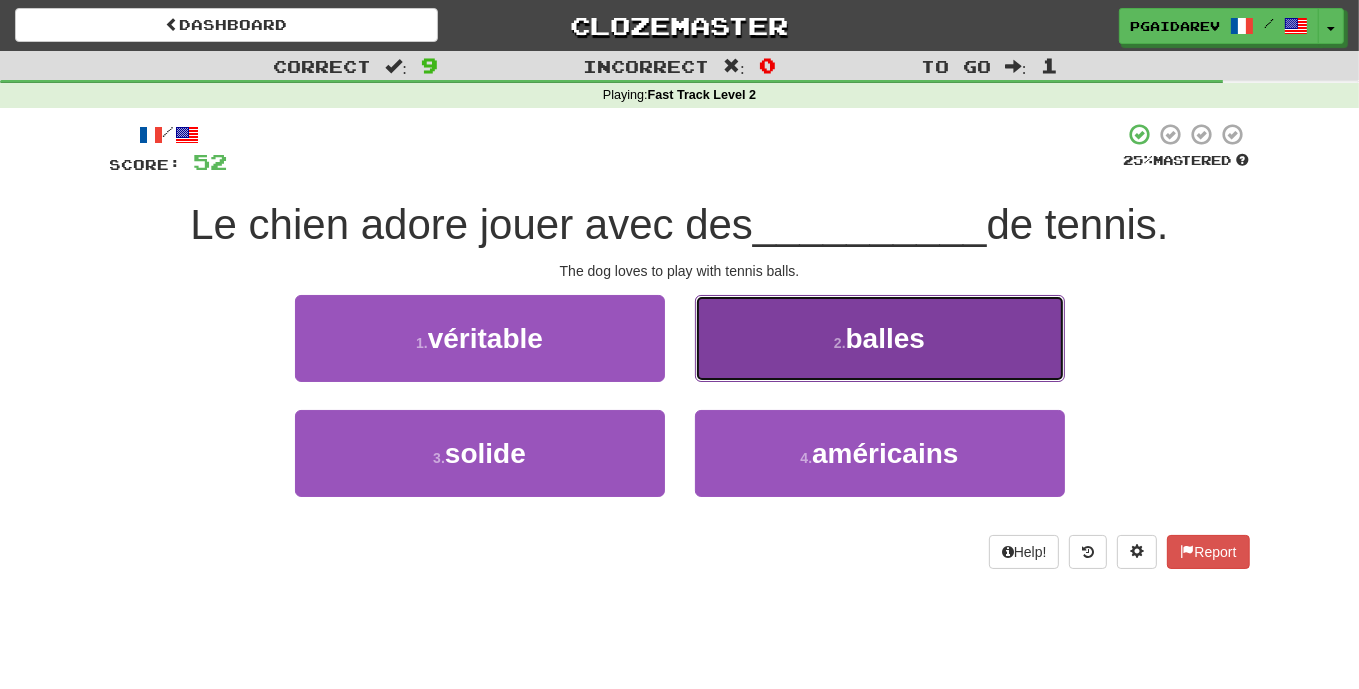 click on "balles" at bounding box center (885, 338) 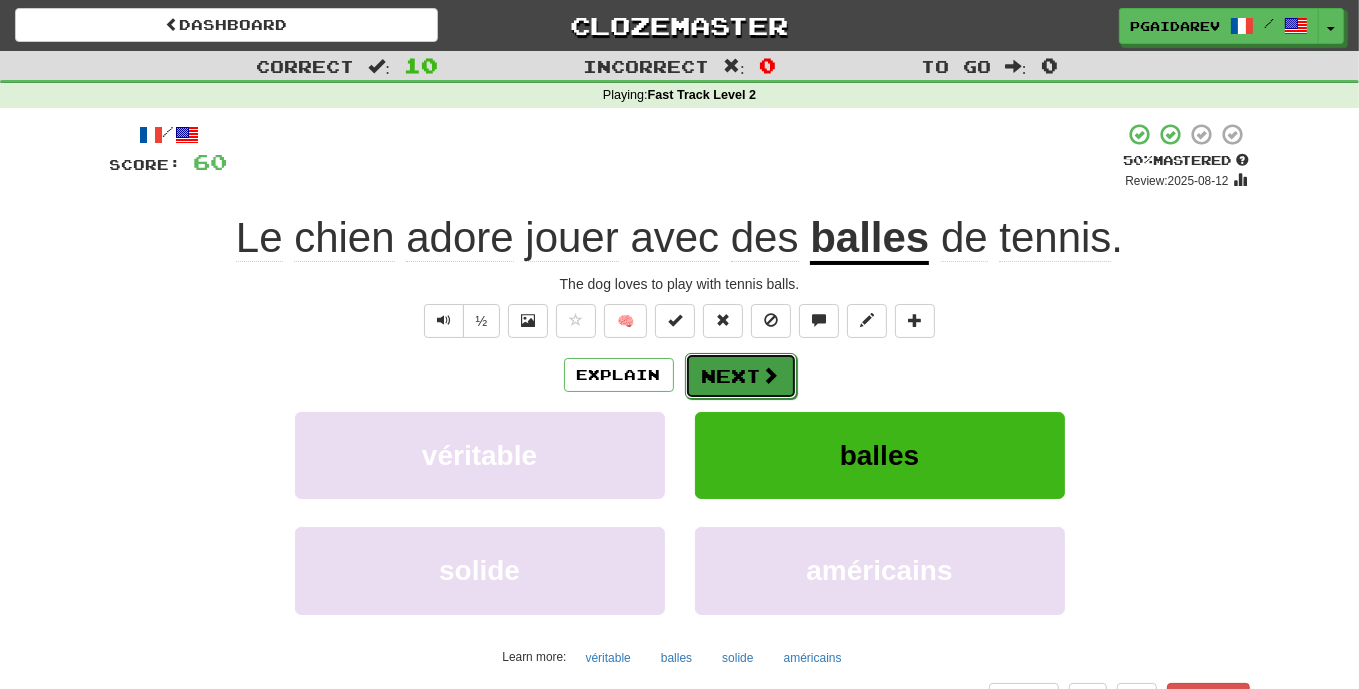 click at bounding box center [771, 375] 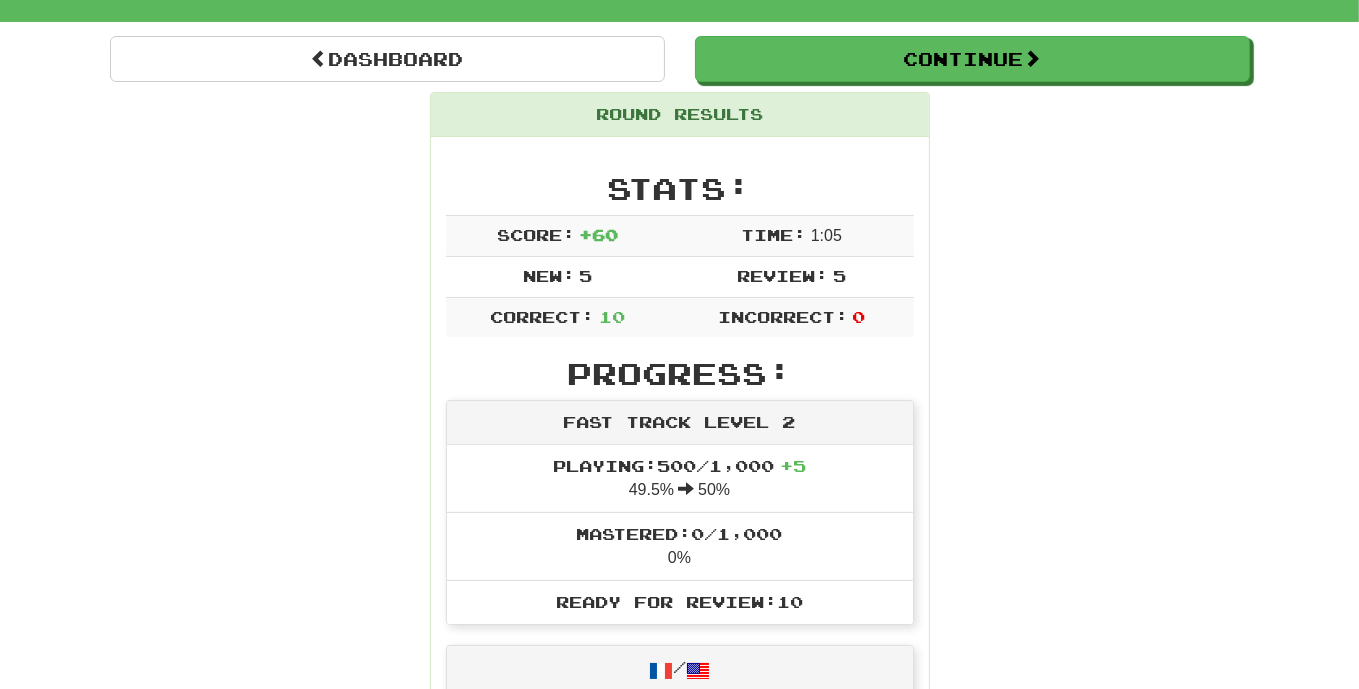scroll, scrollTop: 0, scrollLeft: 0, axis: both 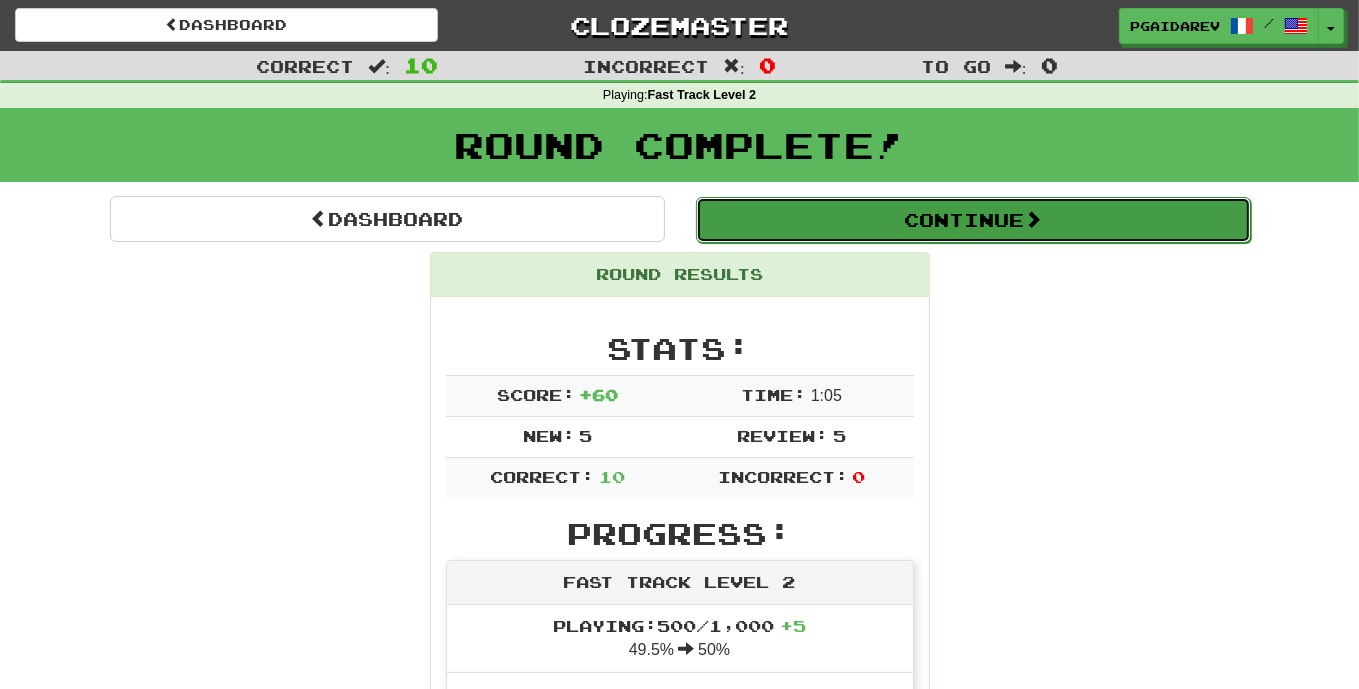 click on "Continue" at bounding box center (973, 220) 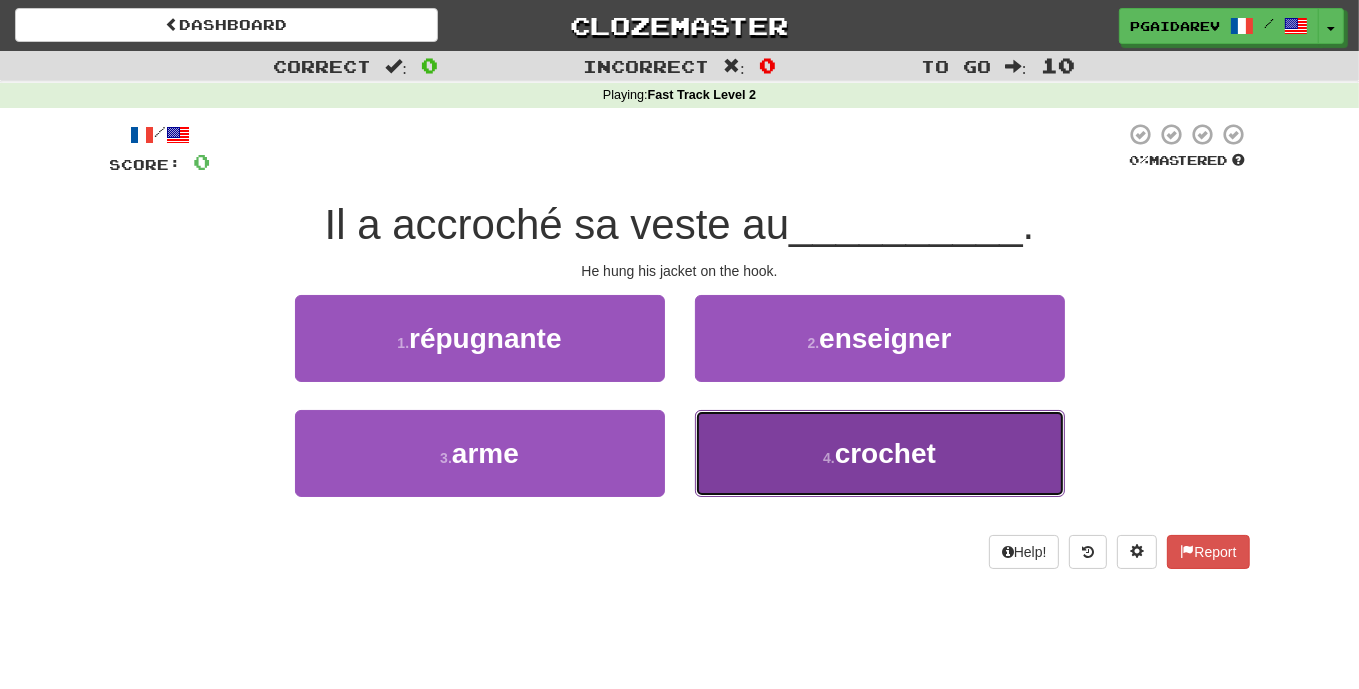 click on "crochet" at bounding box center (885, 453) 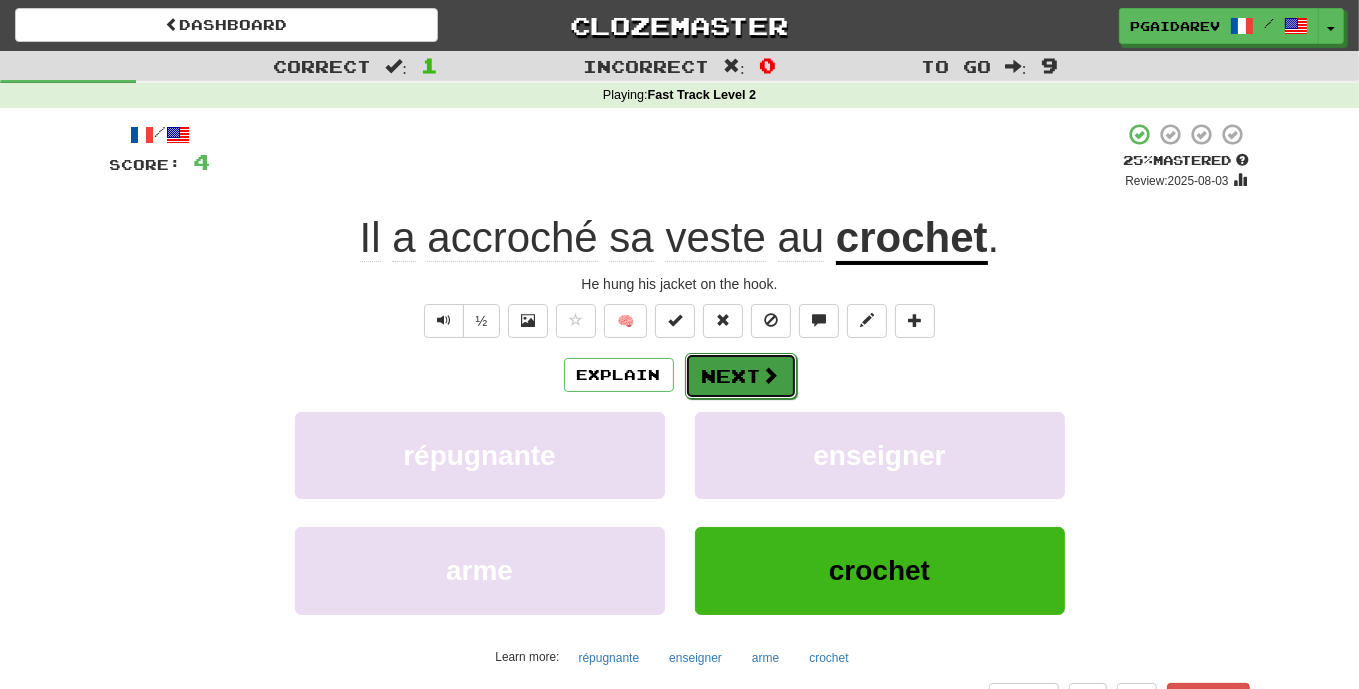 click on "Next" at bounding box center (741, 376) 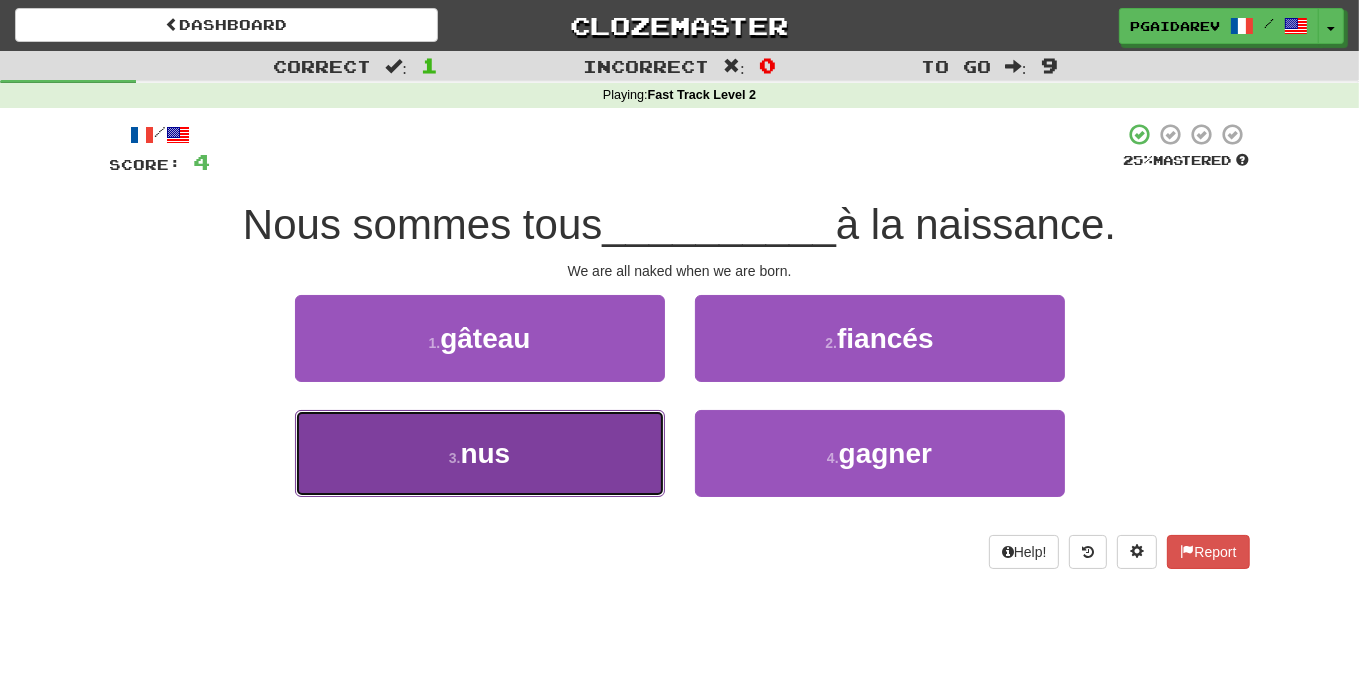 click on "3 .  nus" at bounding box center [480, 453] 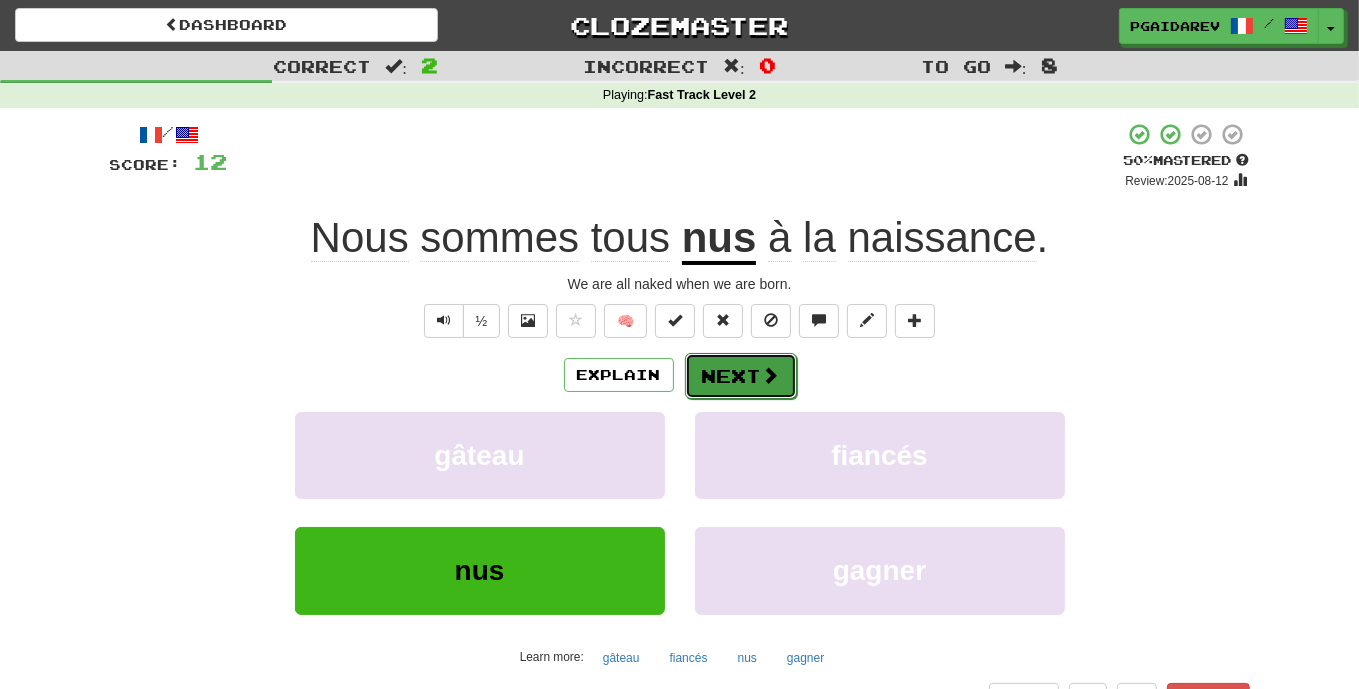 click on "Next" at bounding box center [741, 376] 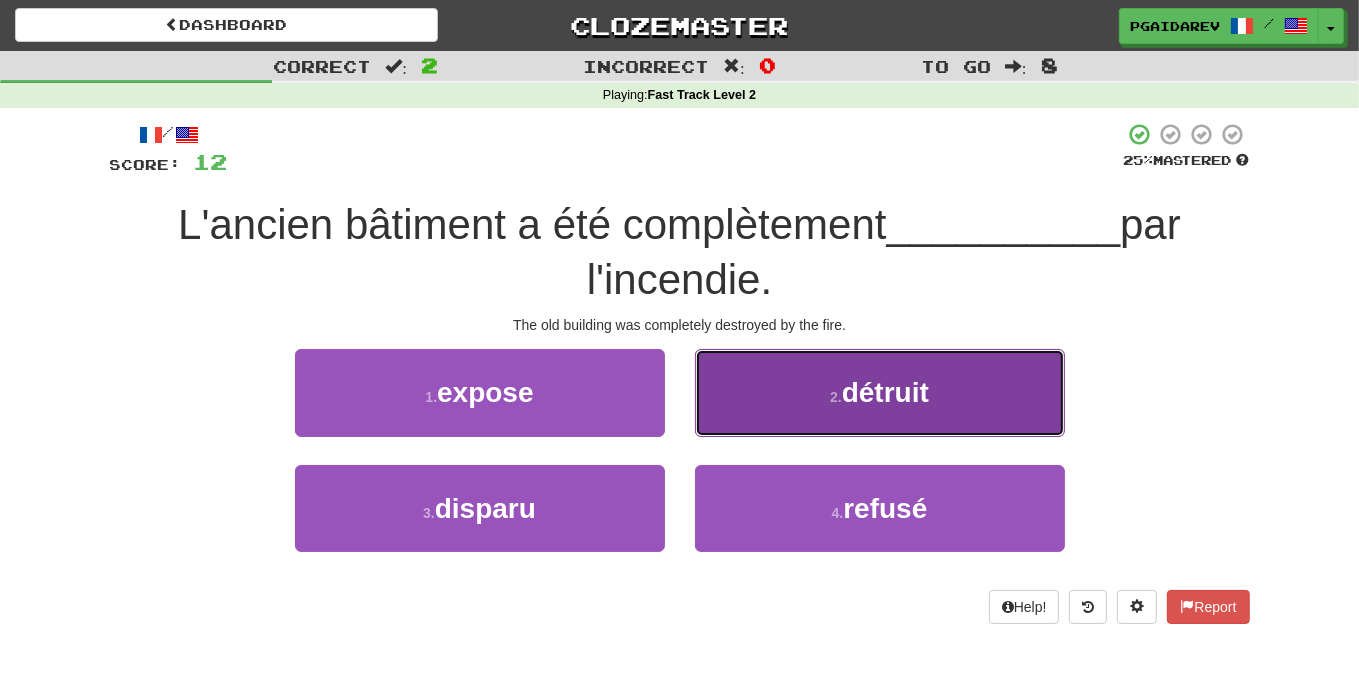 click on "2 .  détruit" at bounding box center (880, 392) 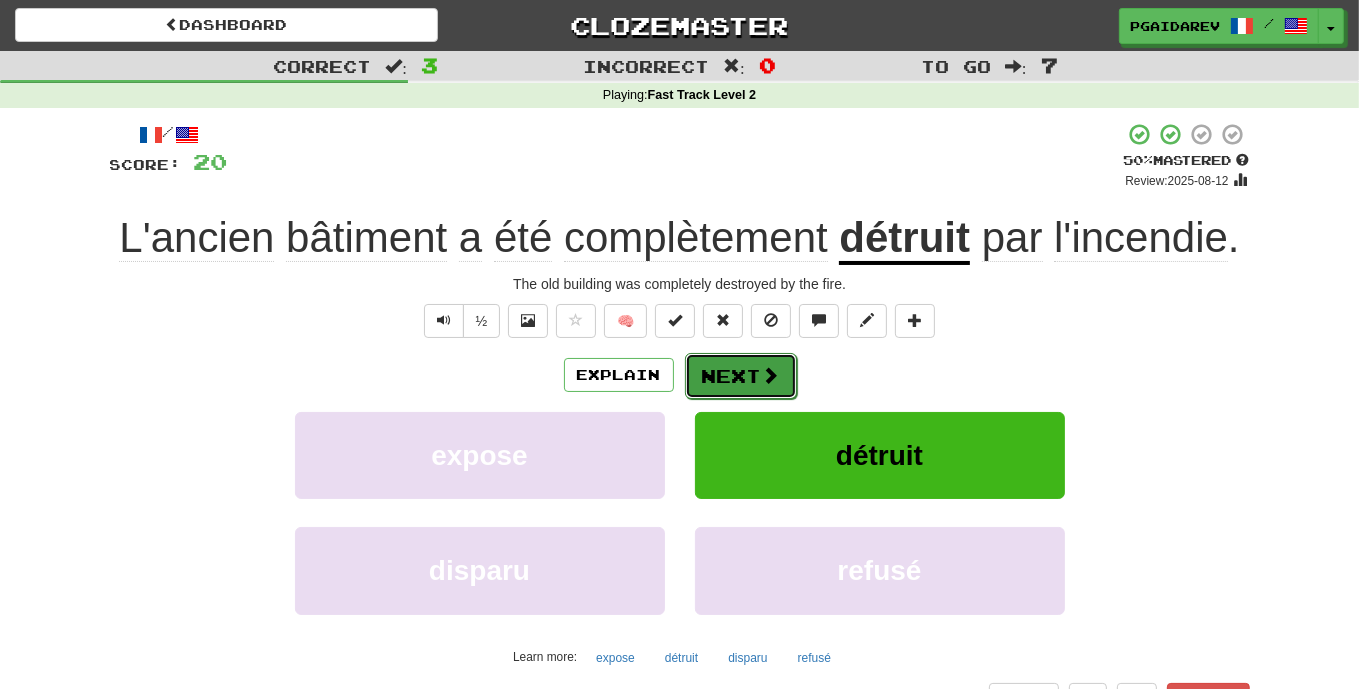 click on "Next" at bounding box center [741, 376] 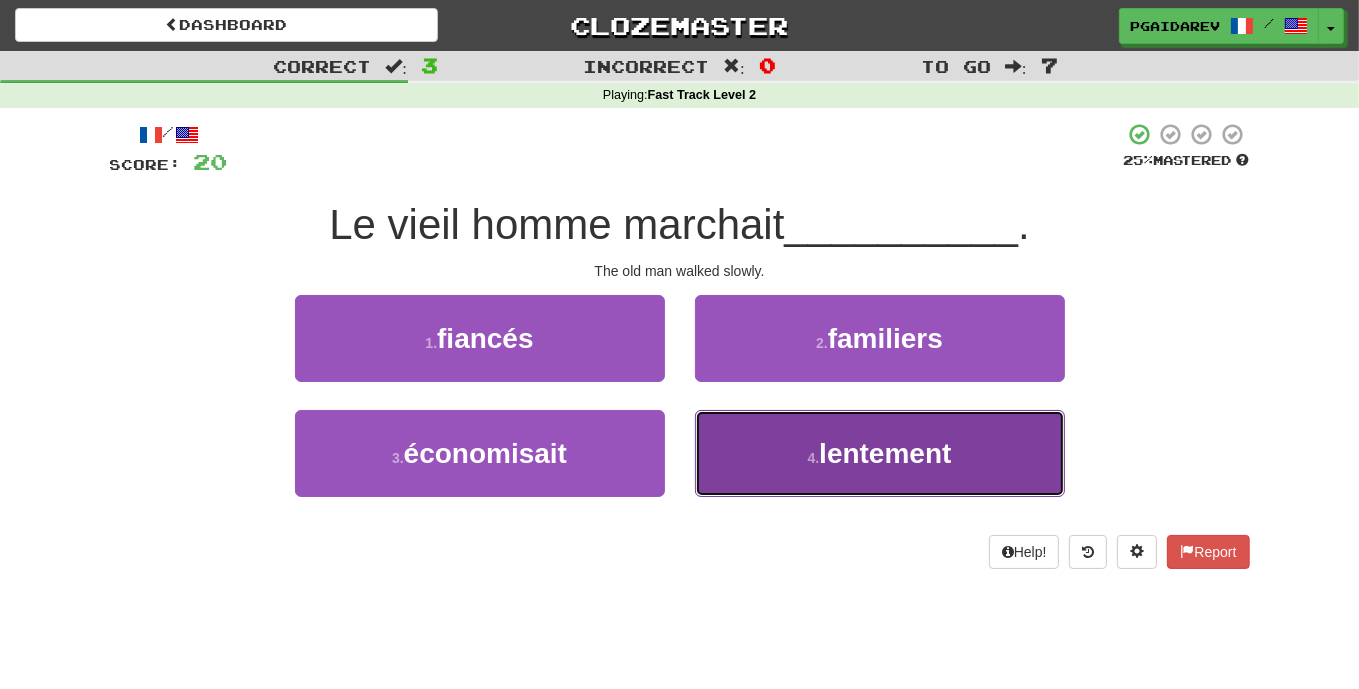 click on "lentement" at bounding box center (885, 453) 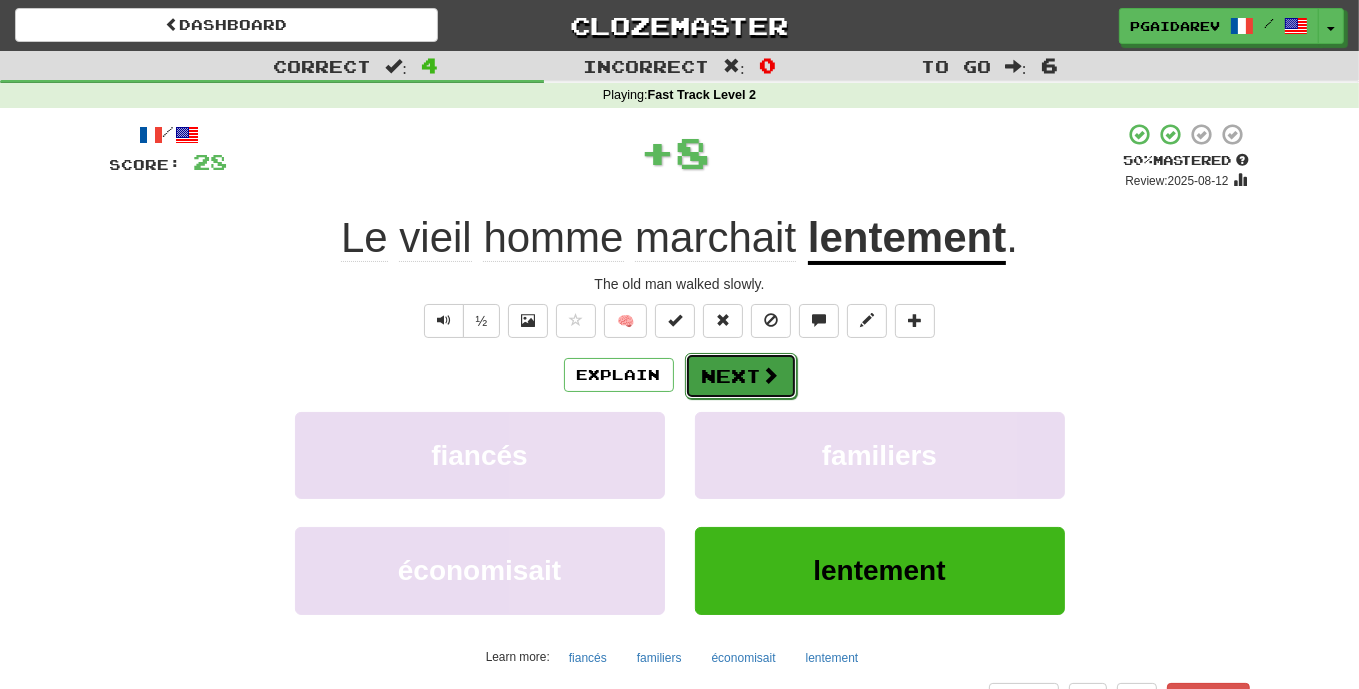 click on "Next" at bounding box center [741, 376] 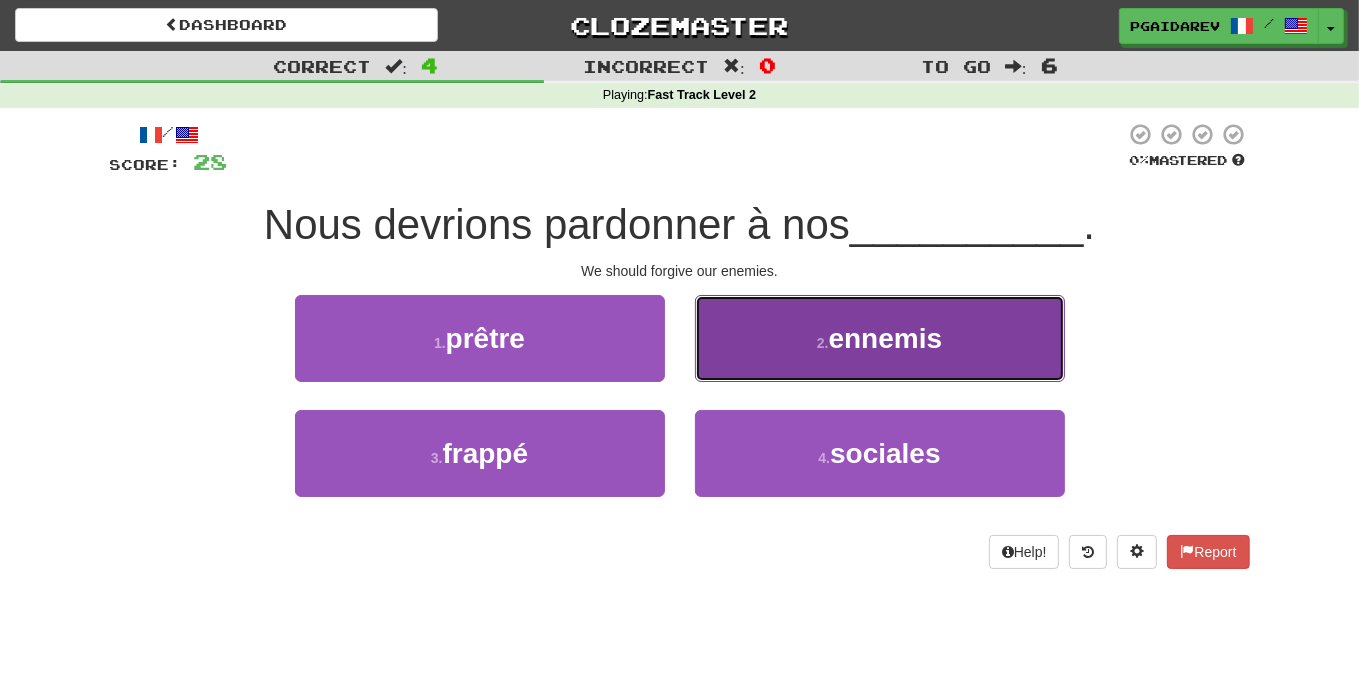 click on "ennemis" at bounding box center [886, 338] 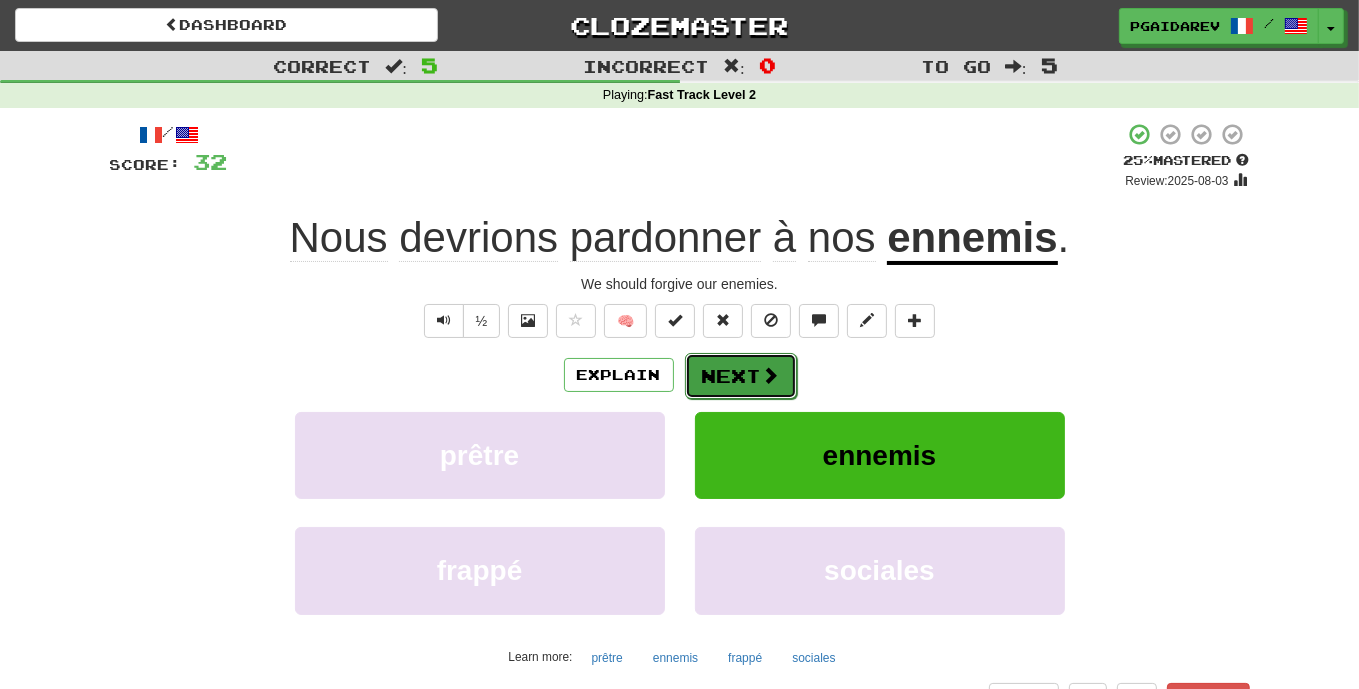 click on "Next" at bounding box center [741, 376] 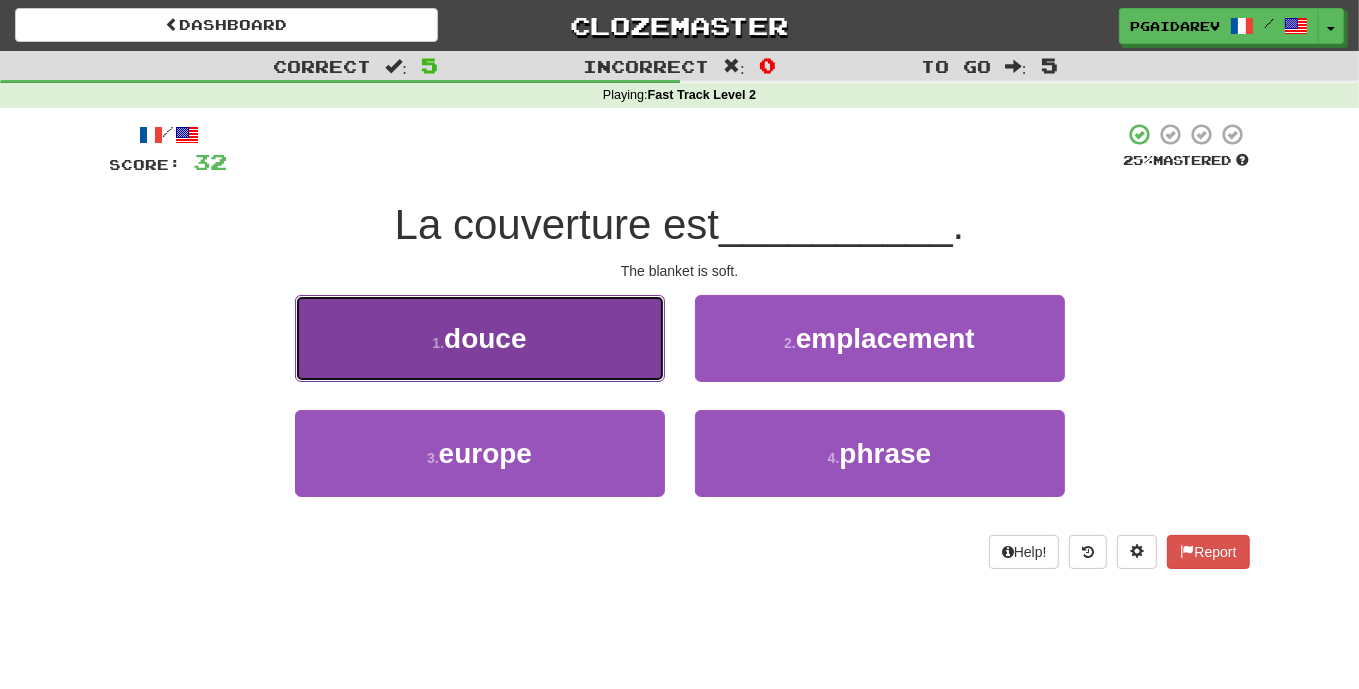 click on "1 .  douce" at bounding box center (480, 338) 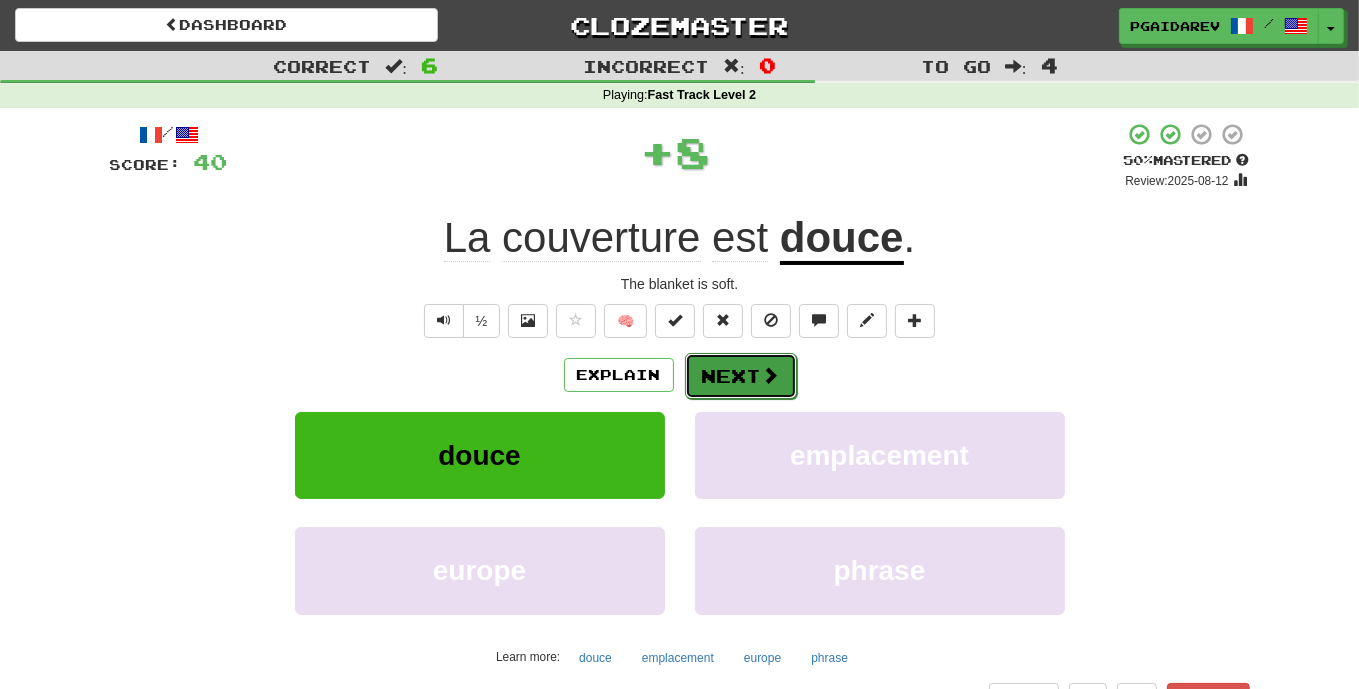 click at bounding box center [771, 375] 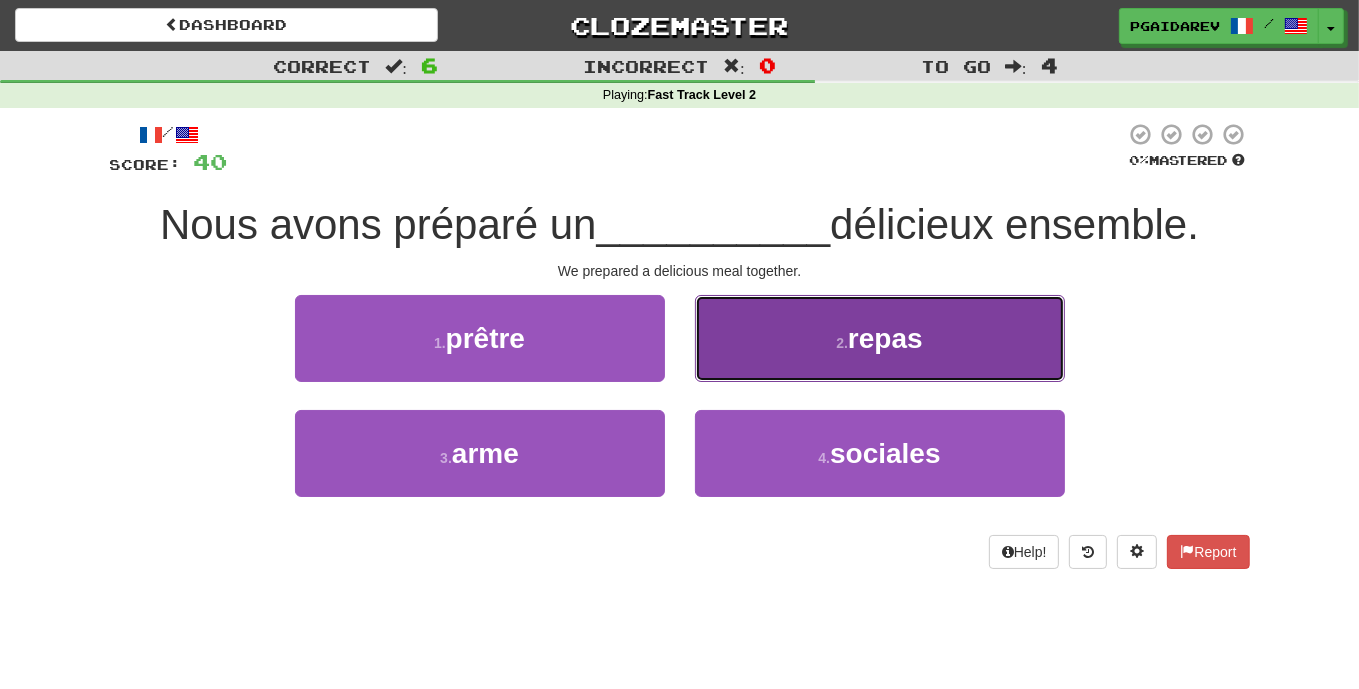 click on "repas" at bounding box center (885, 338) 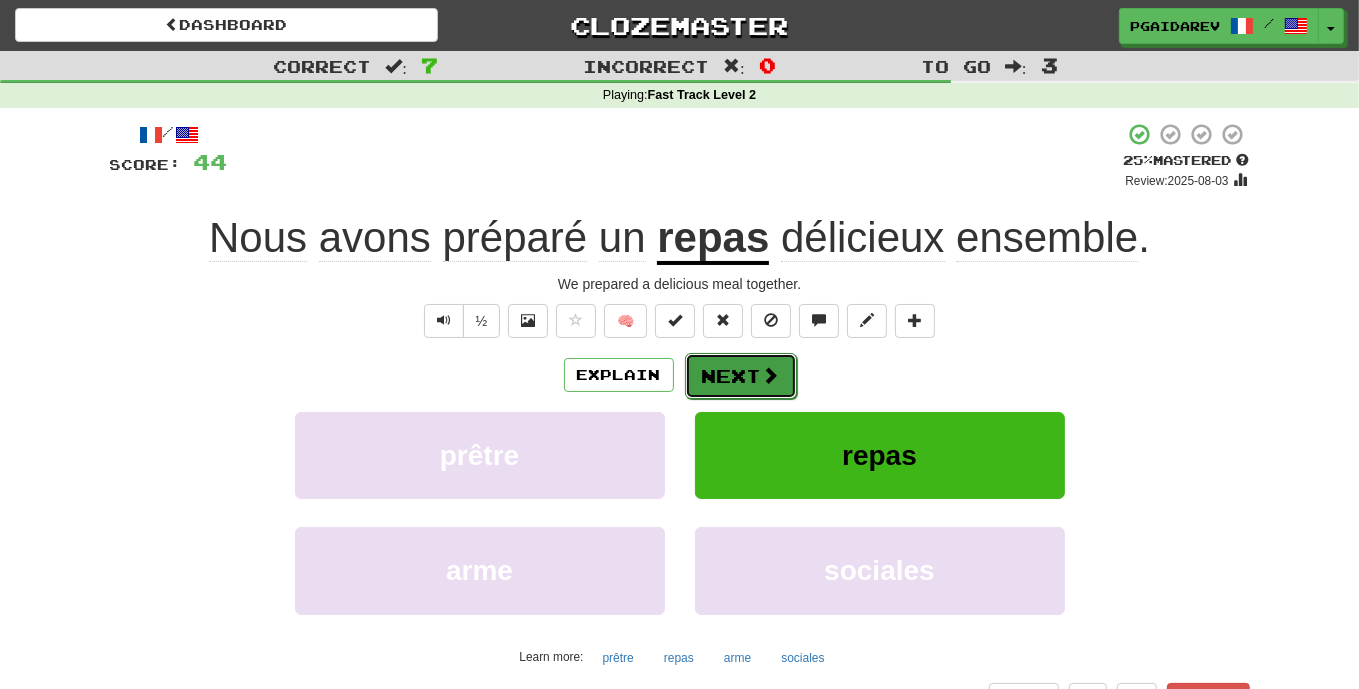 click on "Next" at bounding box center (741, 376) 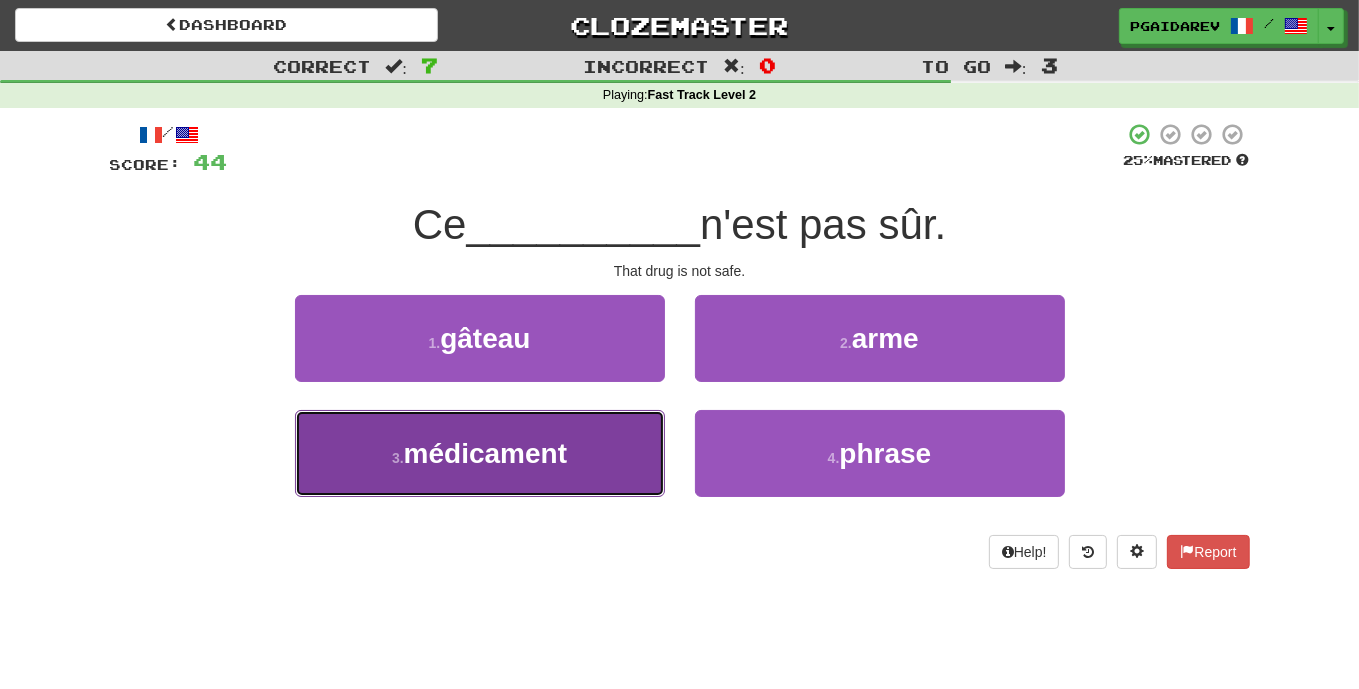 click on "3 .  médicament" at bounding box center [480, 453] 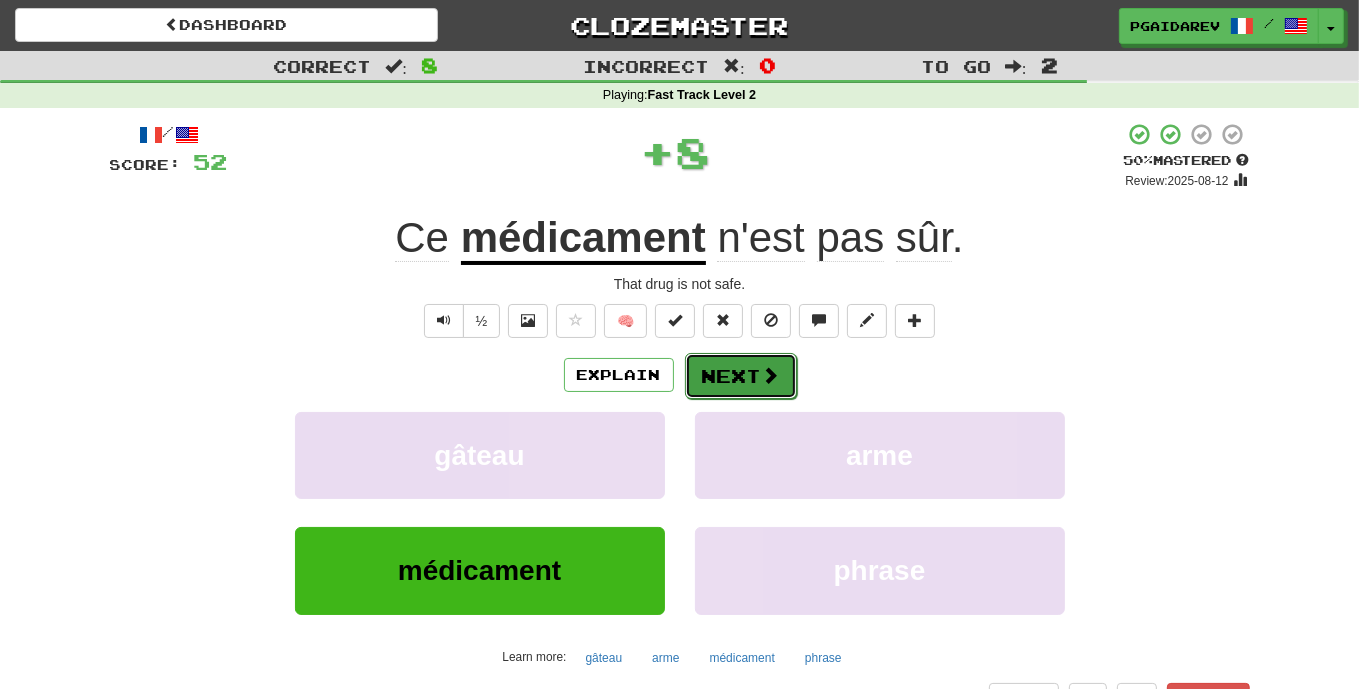 click on "Next" at bounding box center (741, 376) 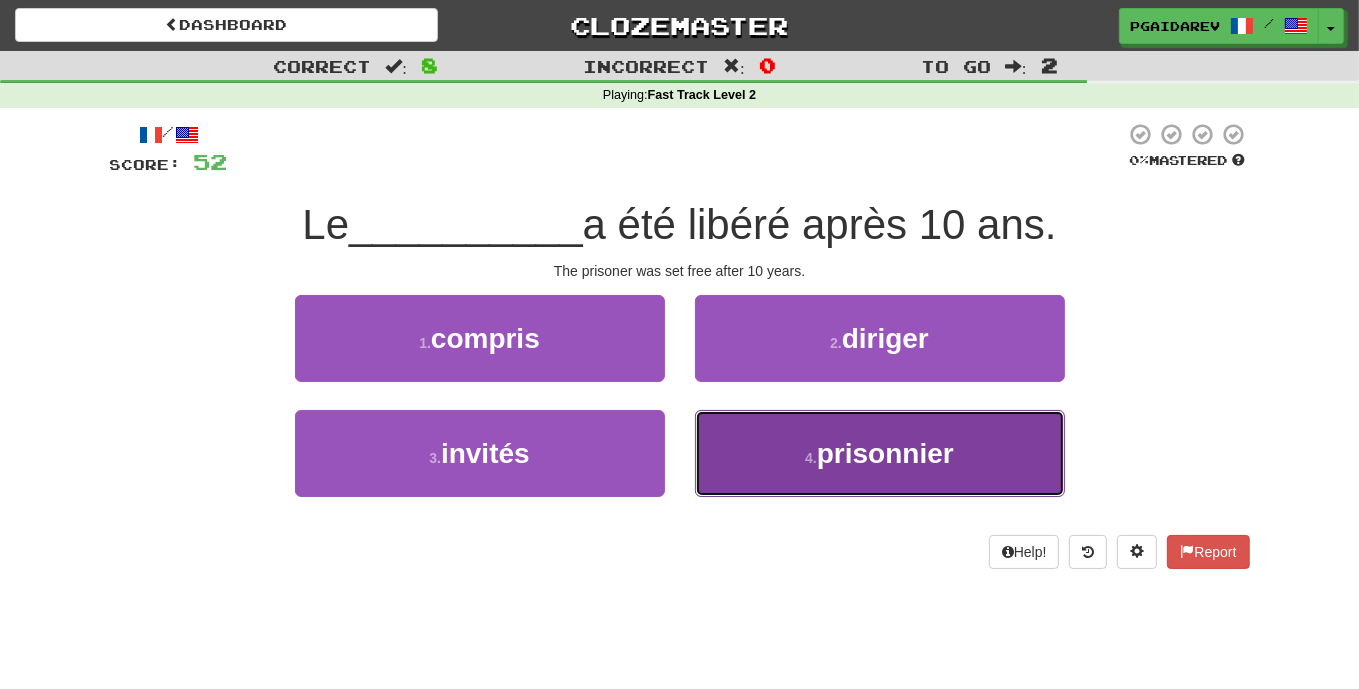 click on "4 .  prisonnier" at bounding box center [880, 453] 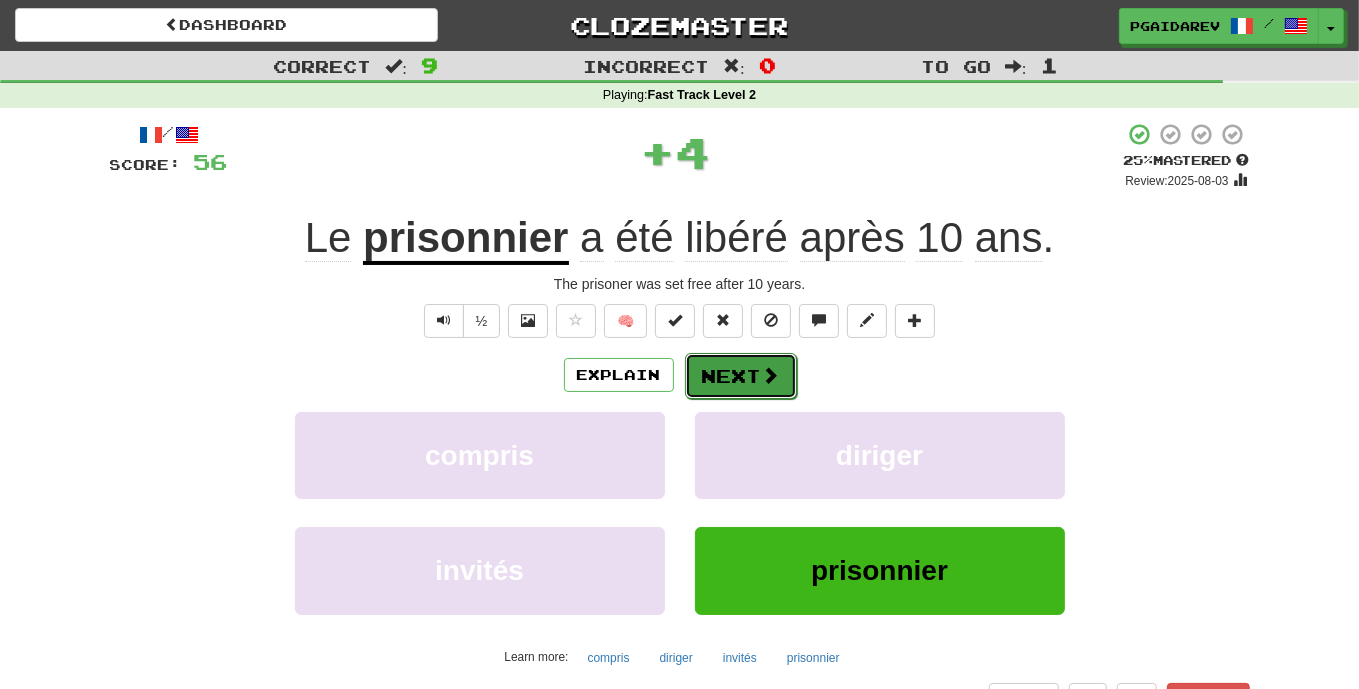 click on "Next" at bounding box center [741, 376] 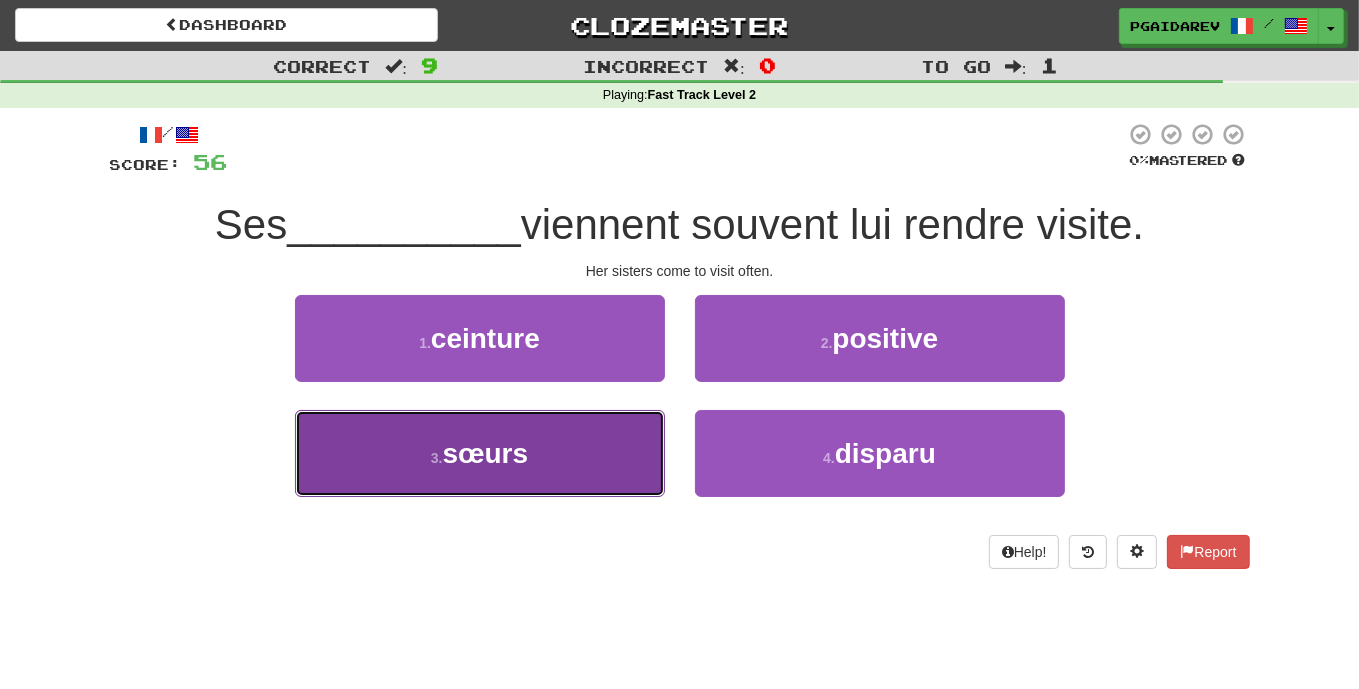 click on "3 .  sœurs" at bounding box center [480, 453] 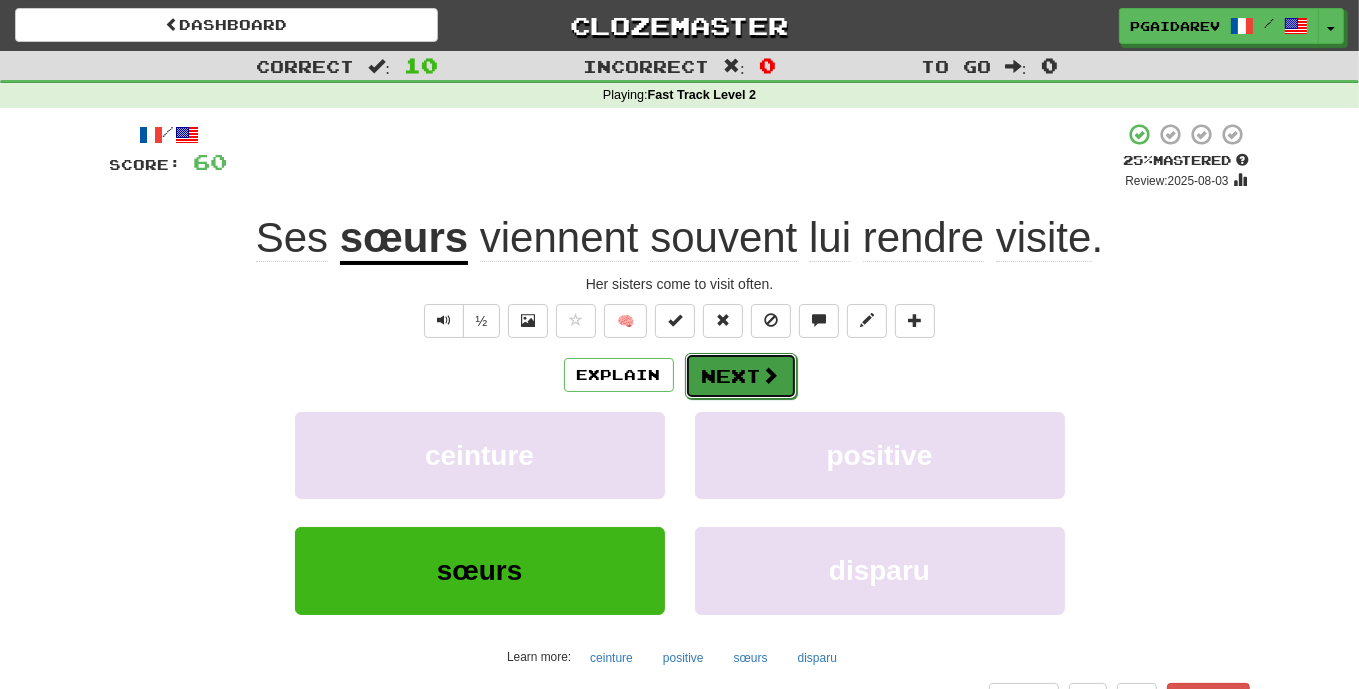 click on "Next" at bounding box center (741, 376) 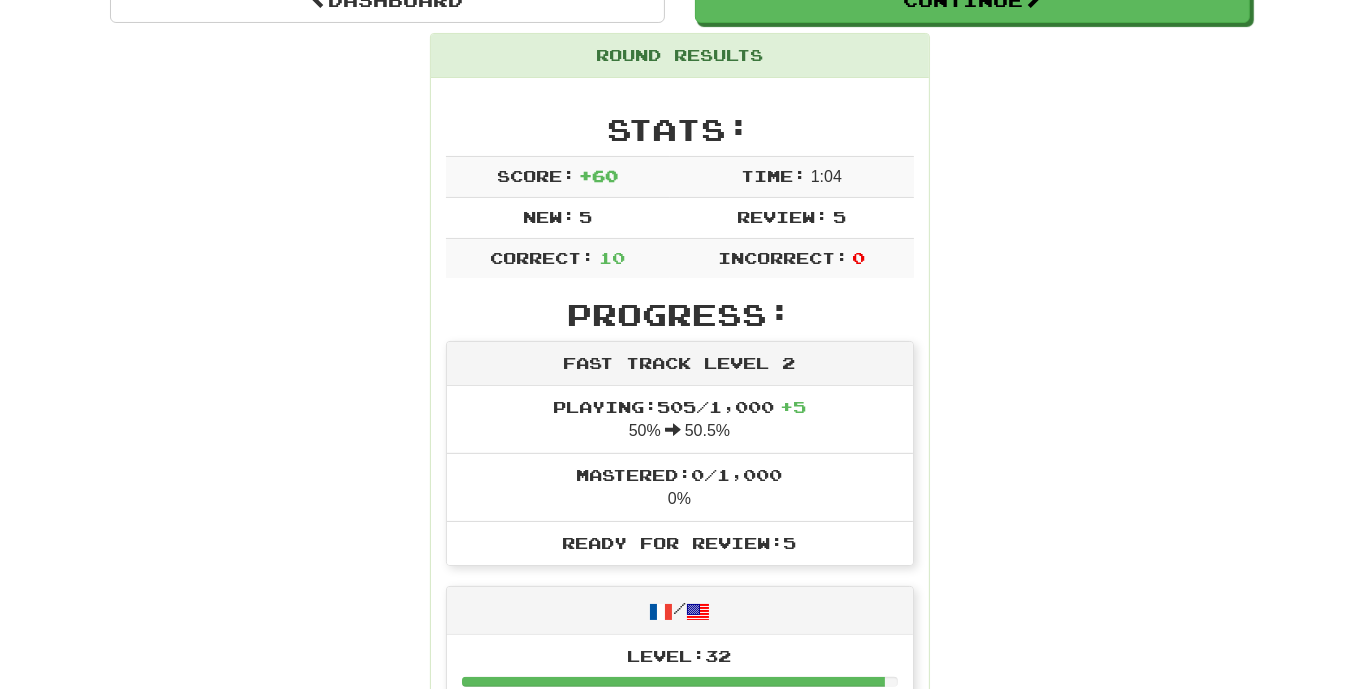 scroll, scrollTop: 0, scrollLeft: 0, axis: both 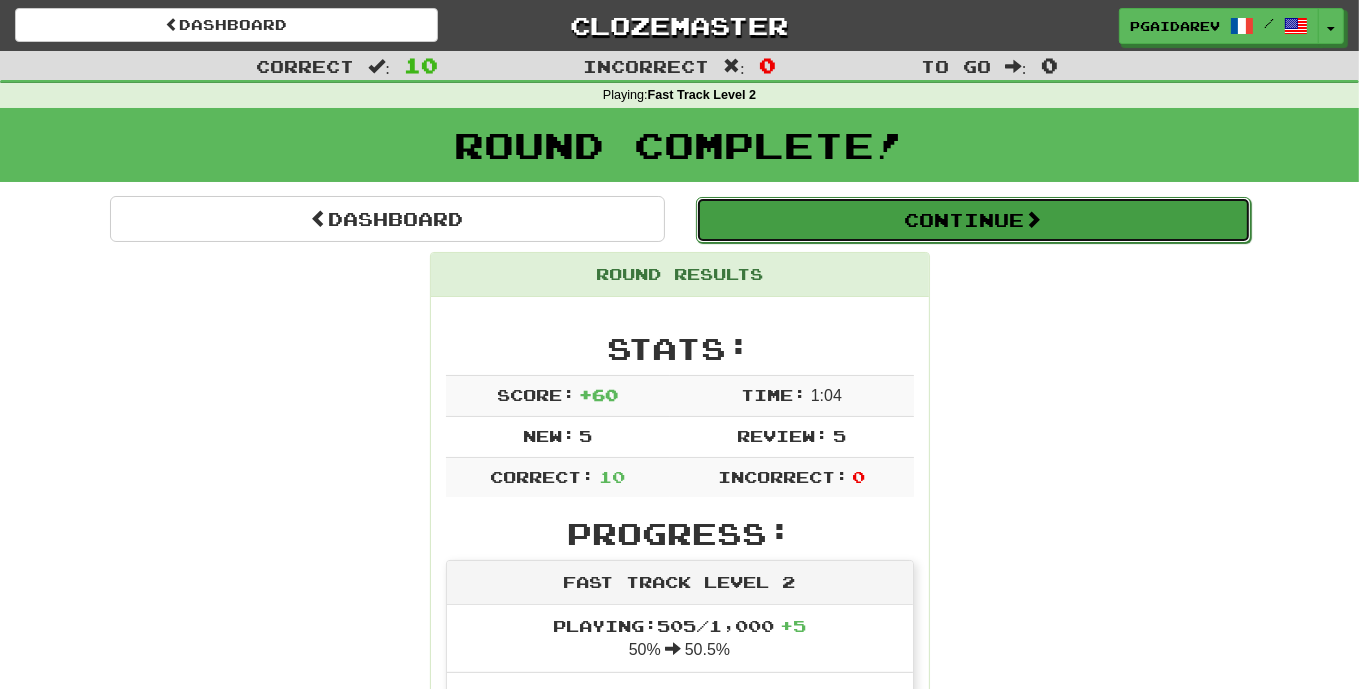 click on "Continue" at bounding box center (973, 220) 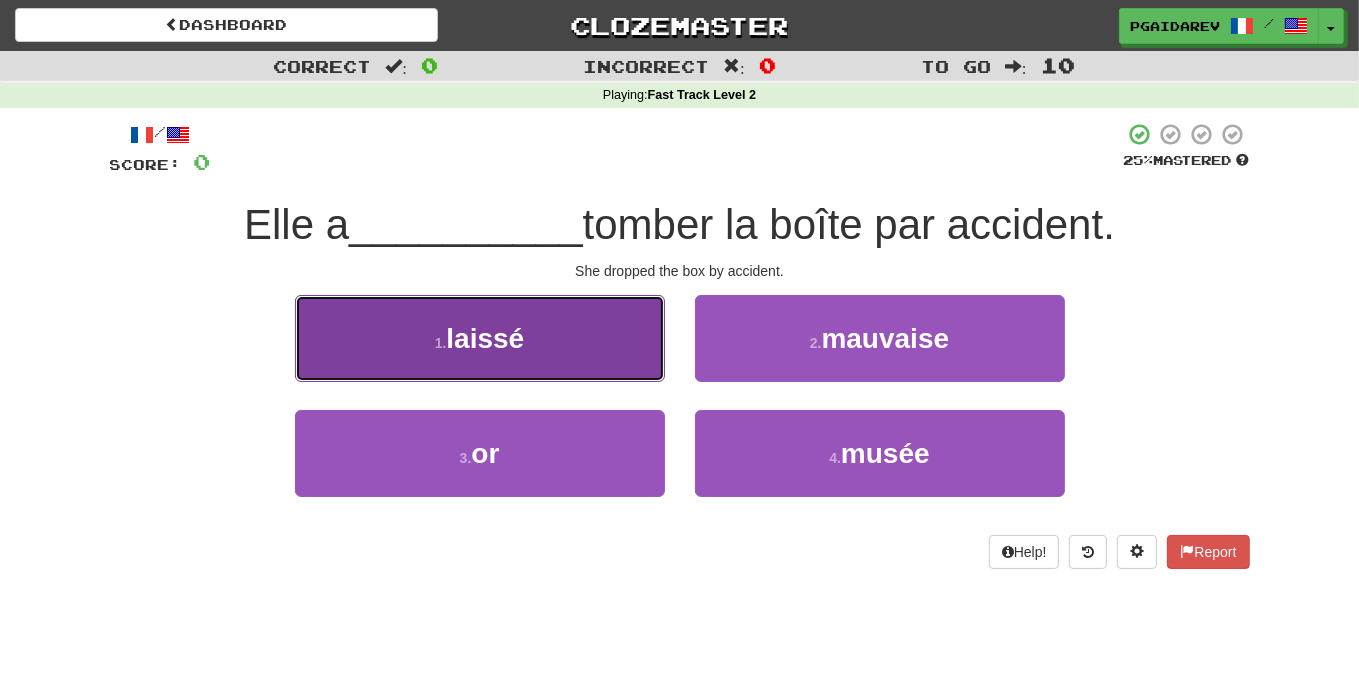 click on "1 .  laissé" at bounding box center (480, 338) 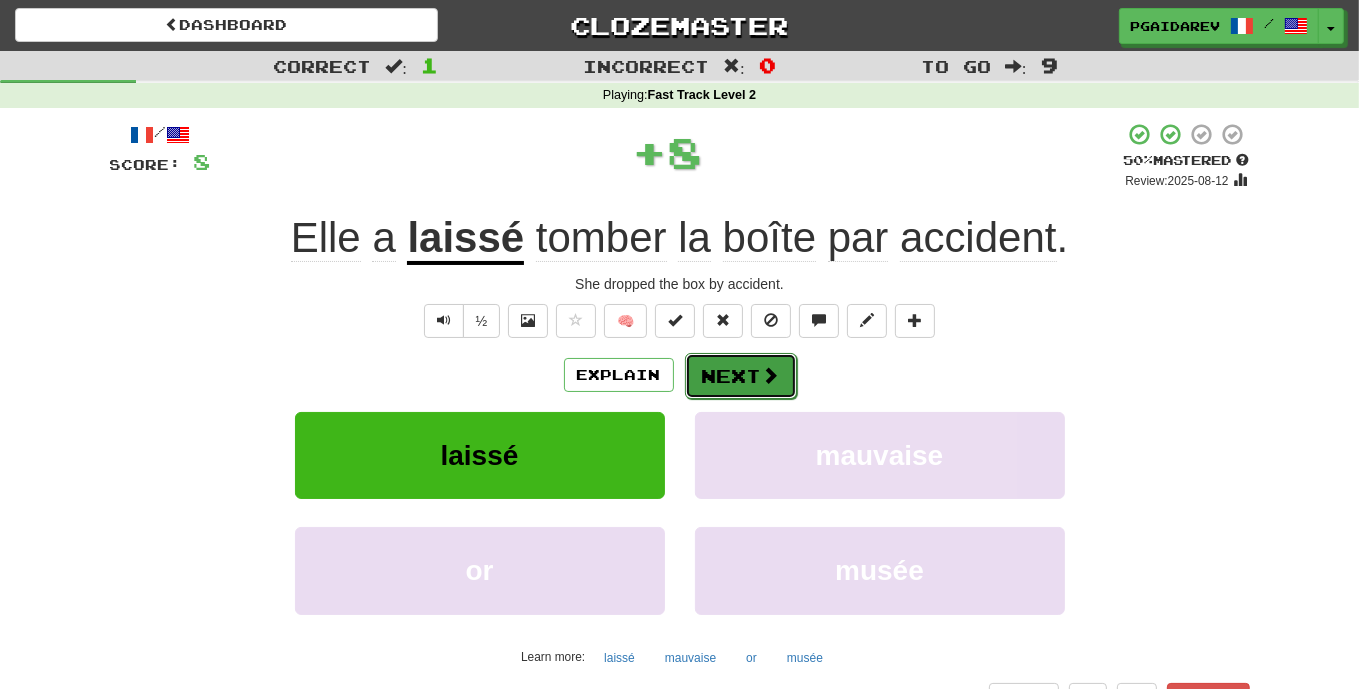 click on "Next" at bounding box center [741, 376] 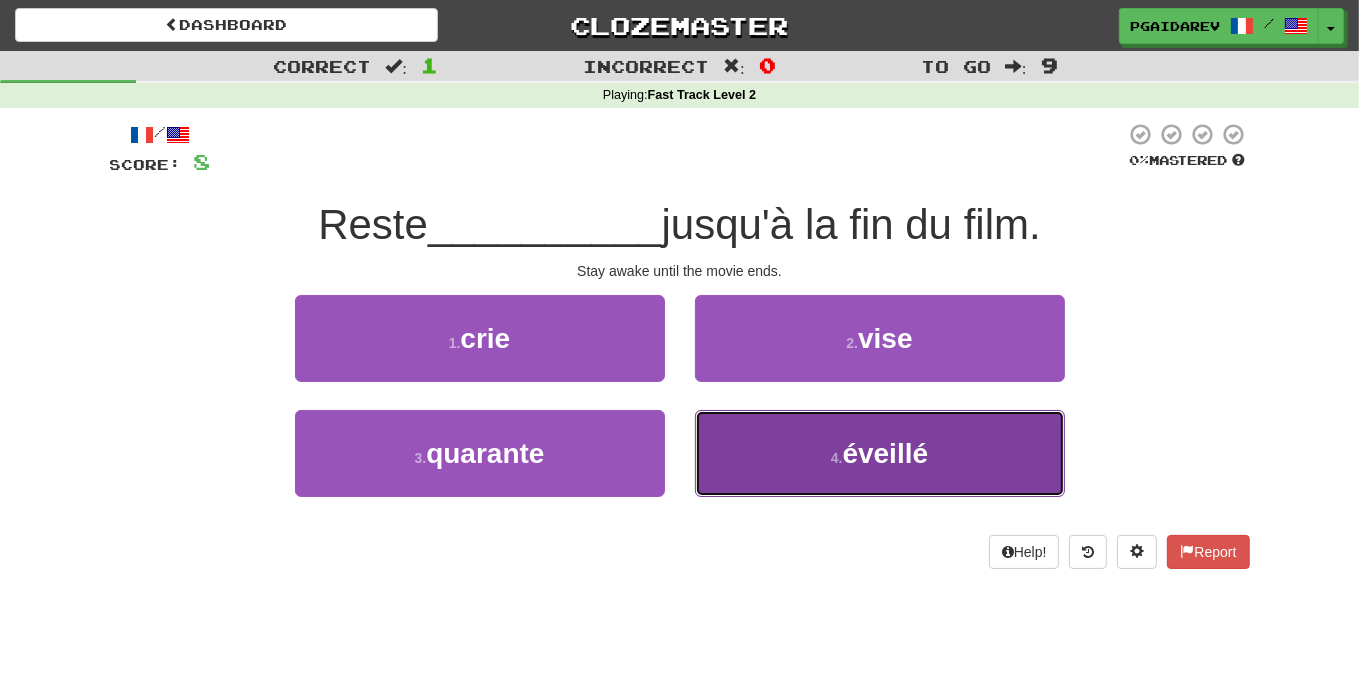 click on "4 .  éveillé" at bounding box center [880, 453] 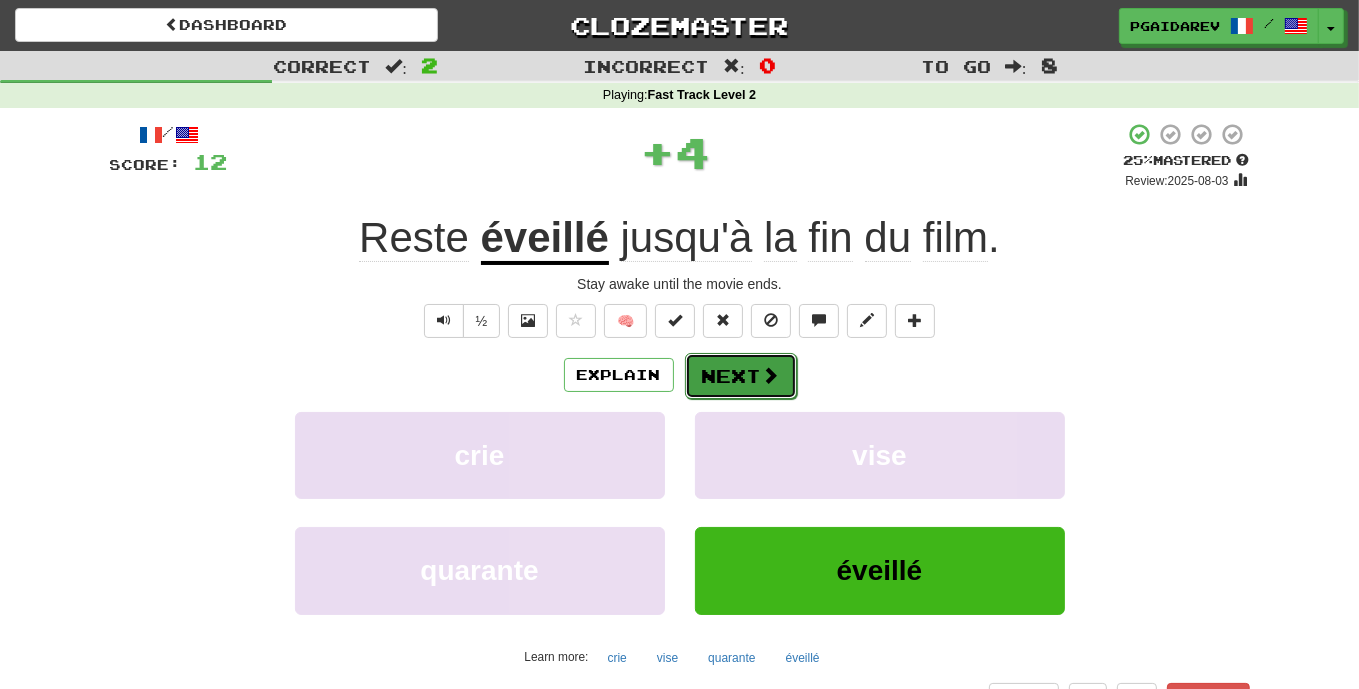 click at bounding box center [771, 375] 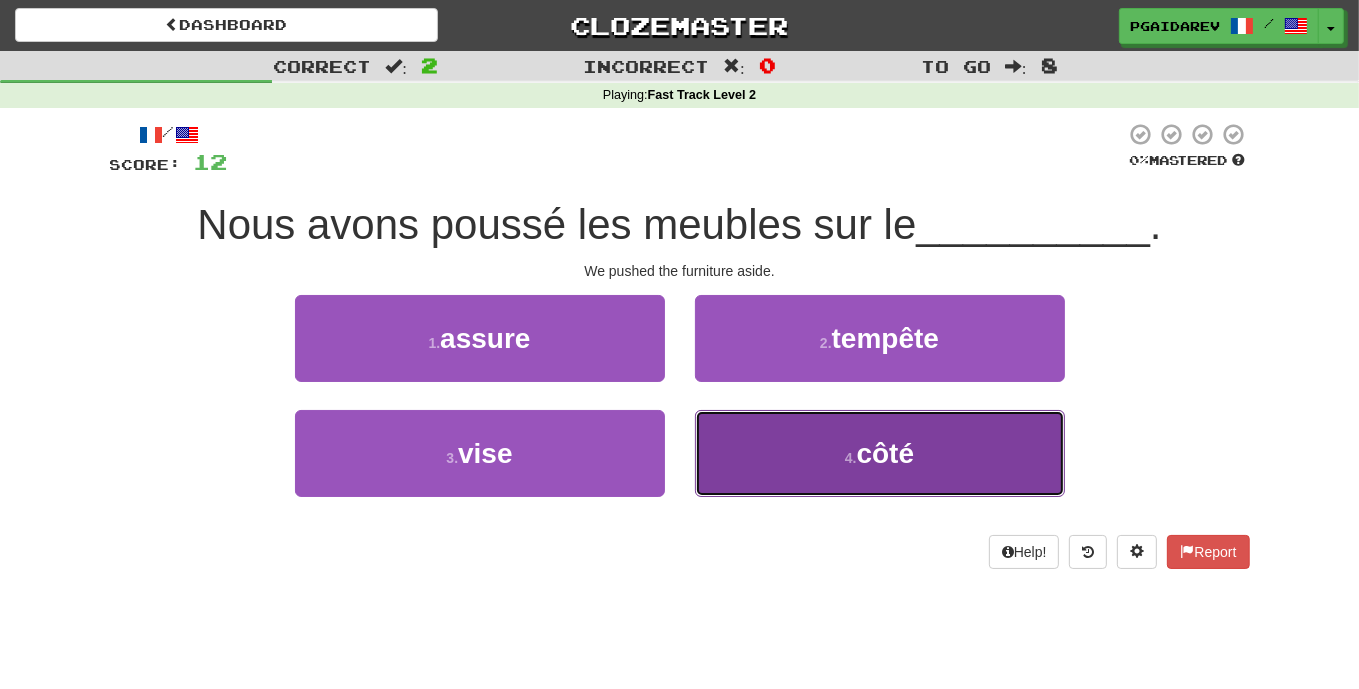 click on "4 .  côté" at bounding box center (880, 453) 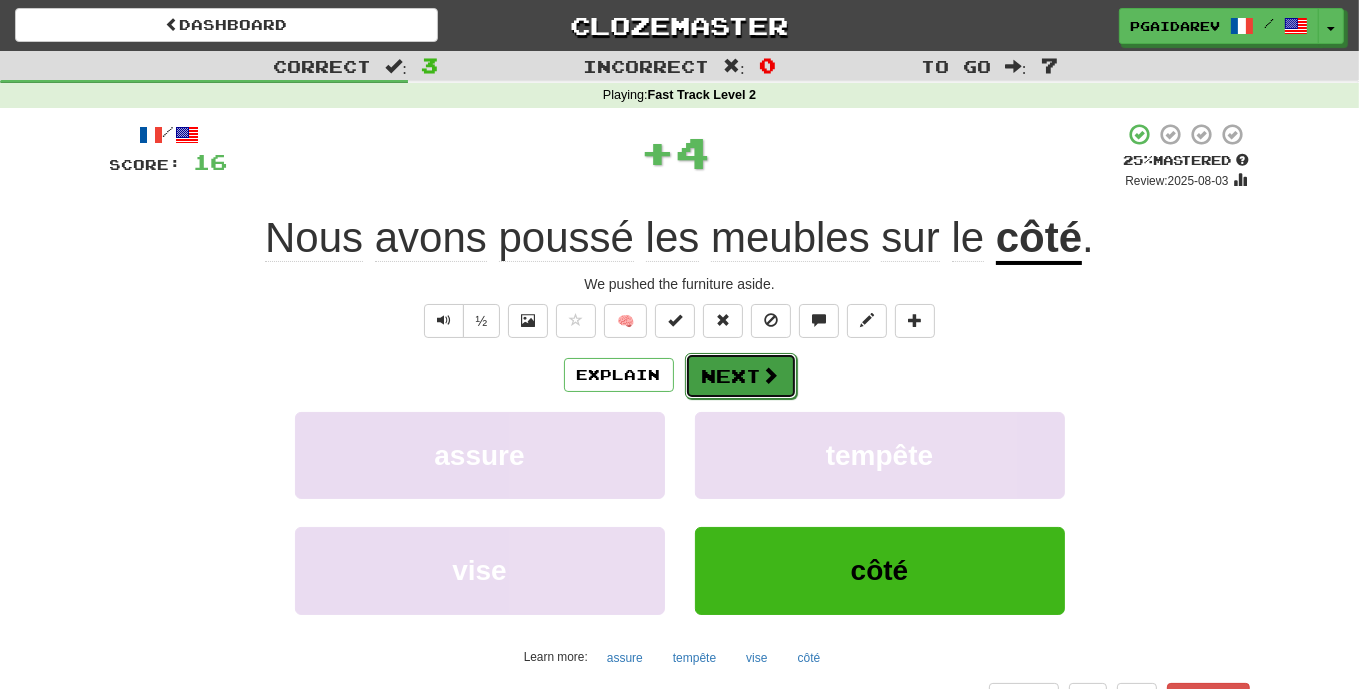 click at bounding box center [771, 375] 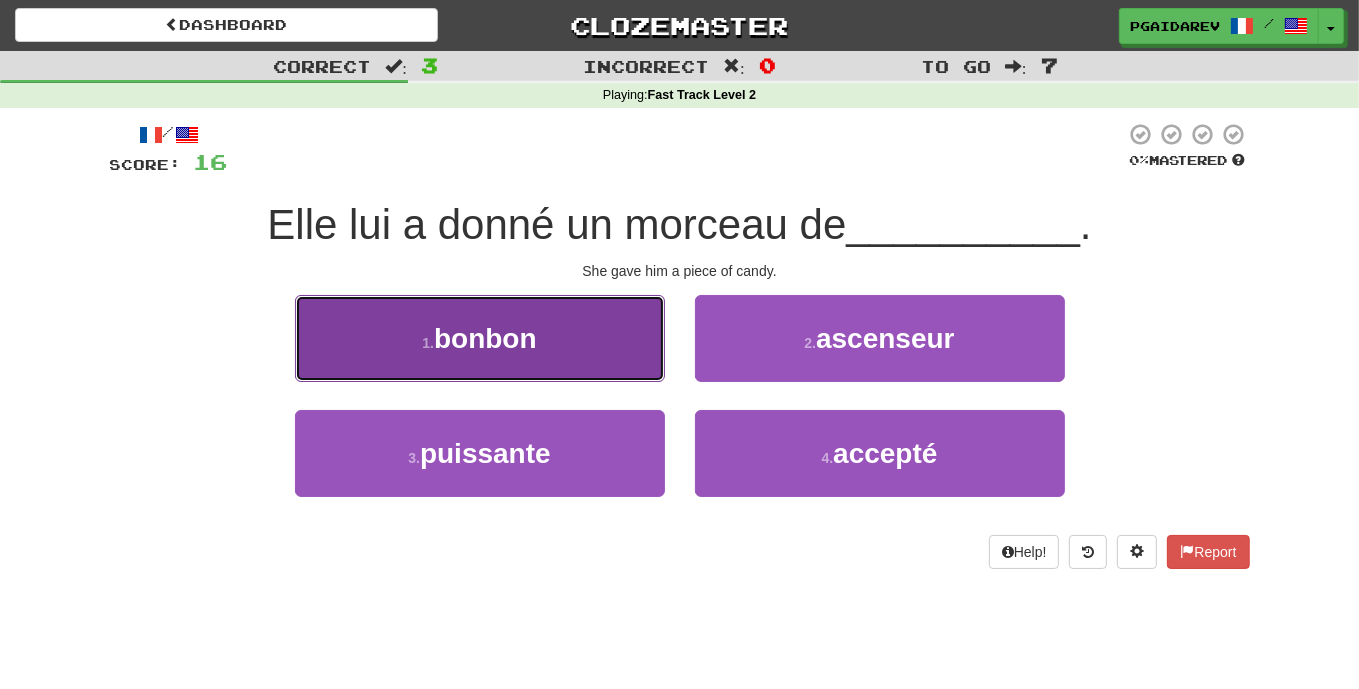 click on "1 .  bonbon" at bounding box center (480, 338) 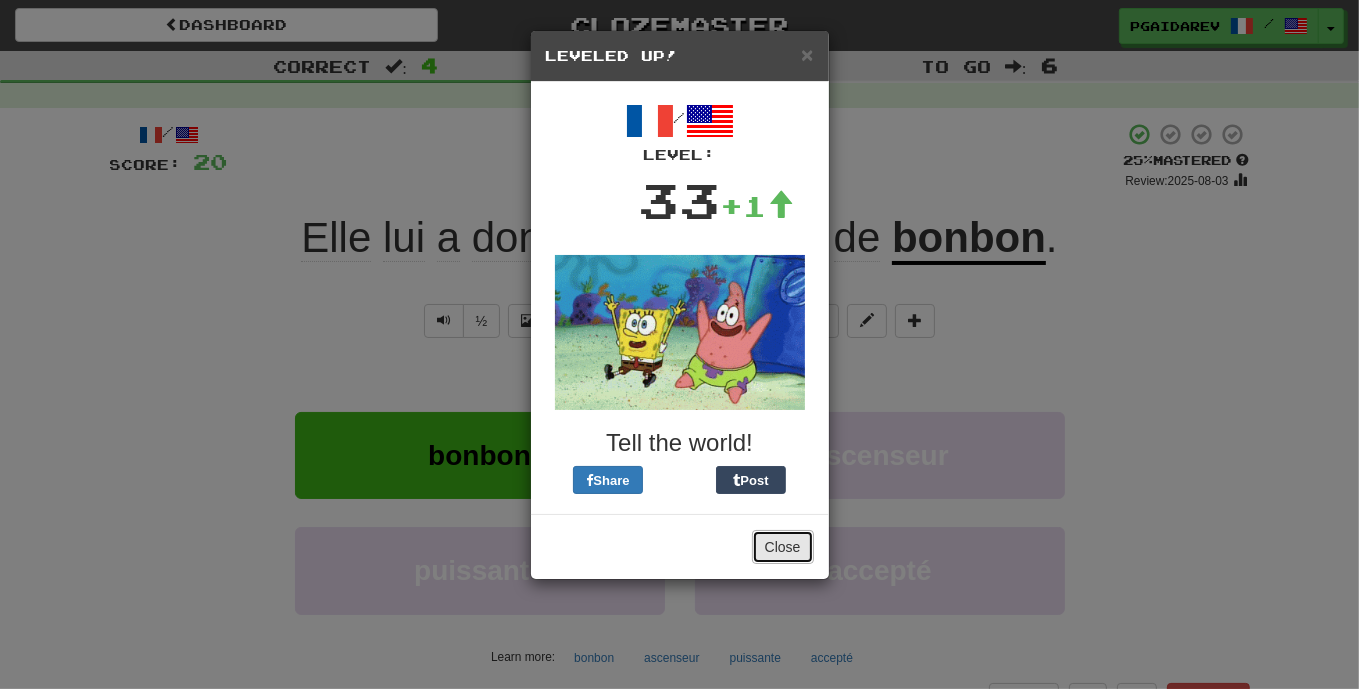 click on "Close" at bounding box center [783, 547] 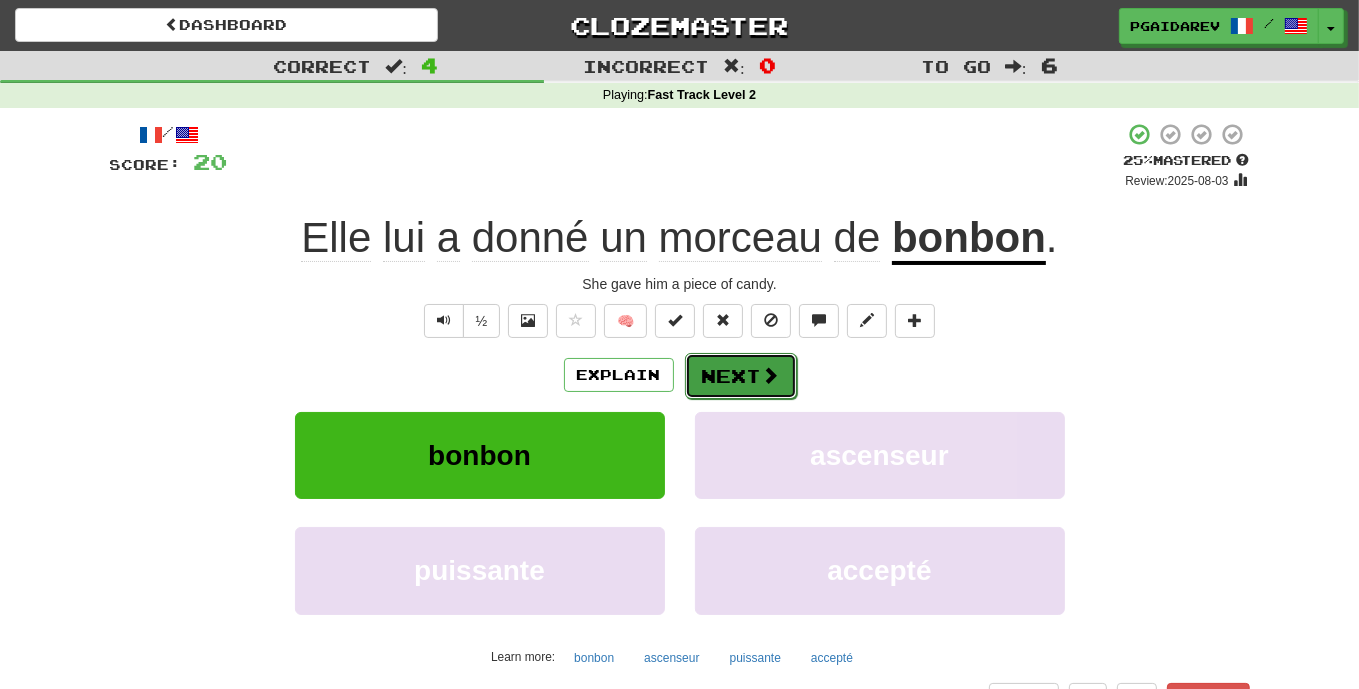 click on "Next" at bounding box center (741, 376) 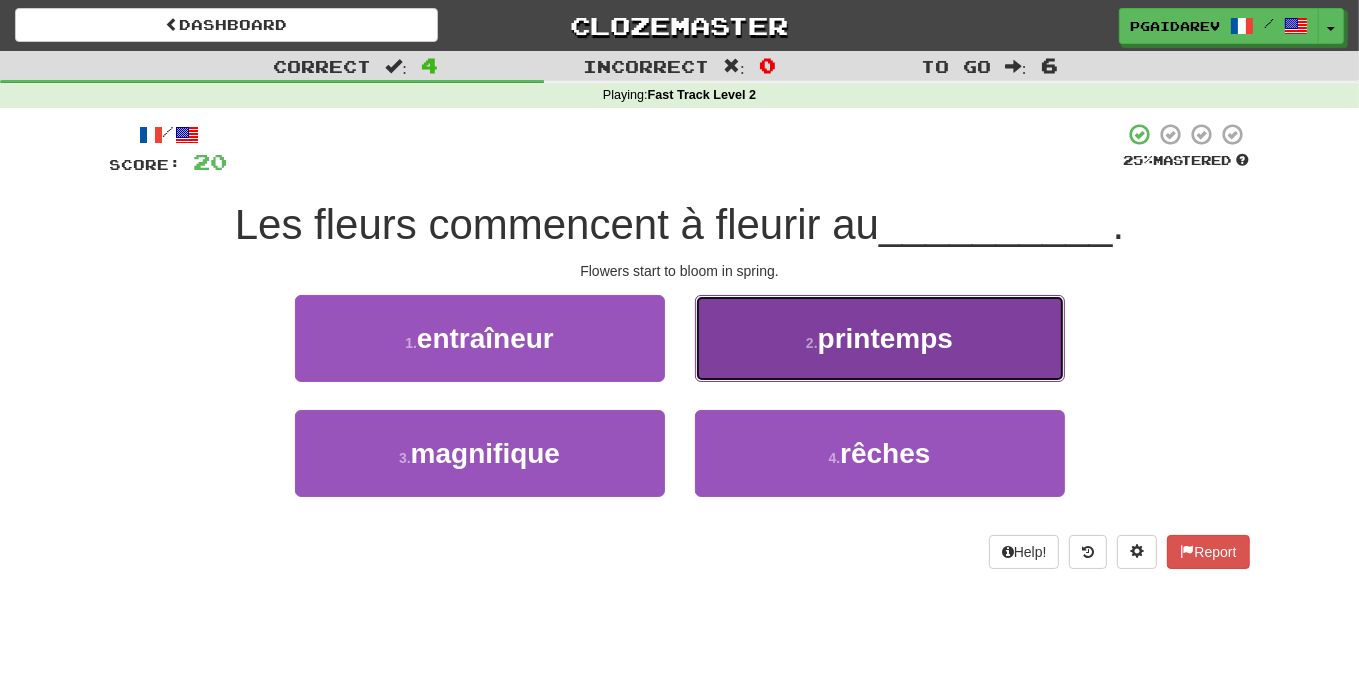 click on "printemps" at bounding box center (885, 338) 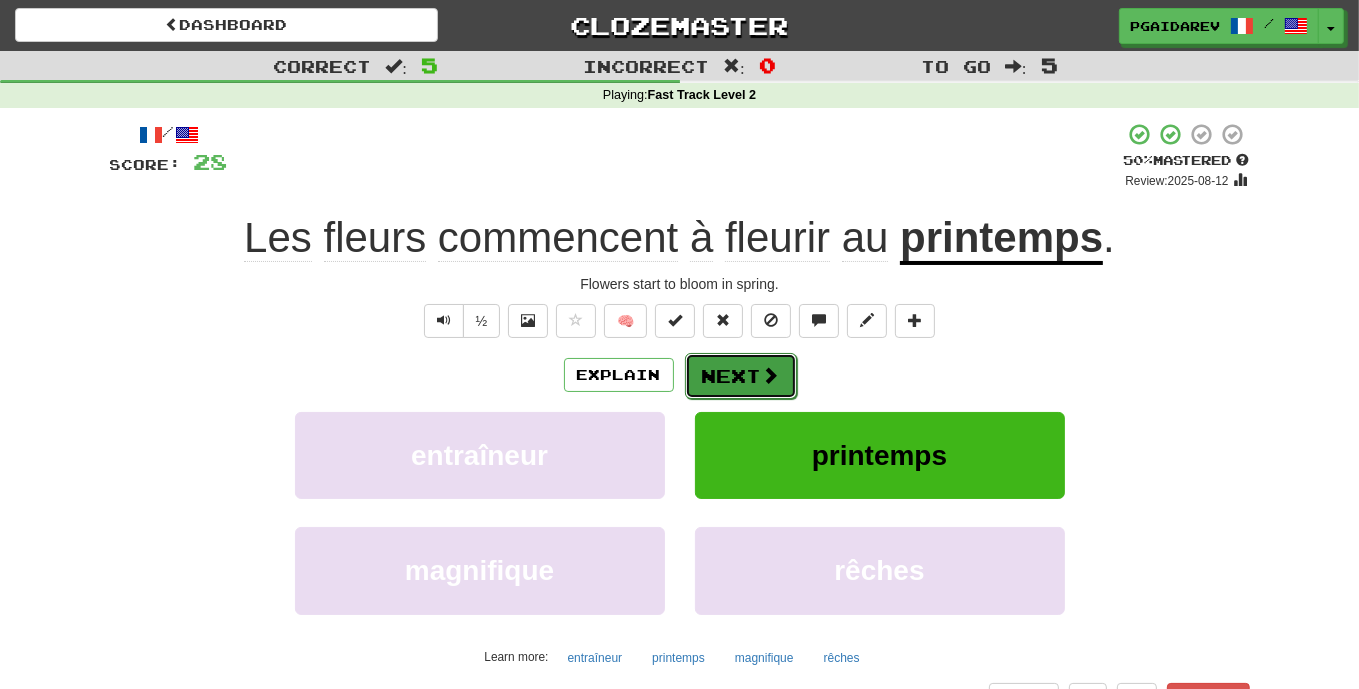 click on "Next" at bounding box center (741, 376) 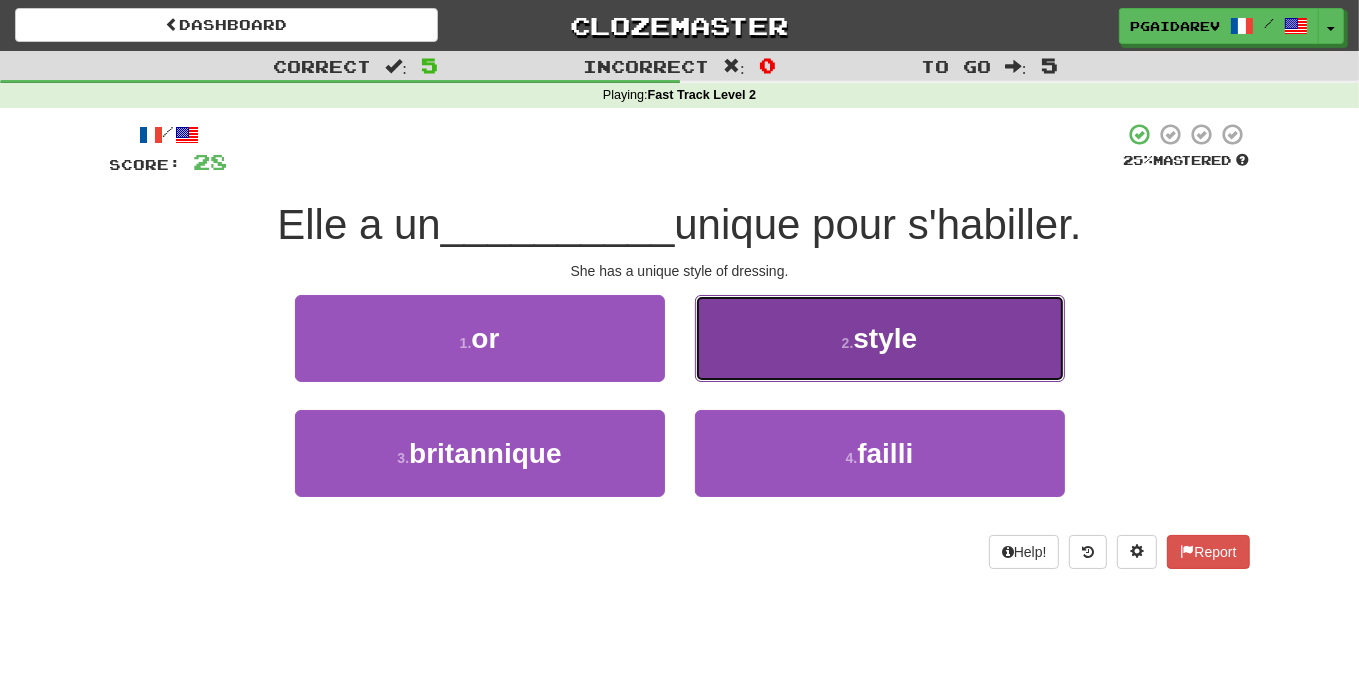 click on "2 .  style" at bounding box center [880, 338] 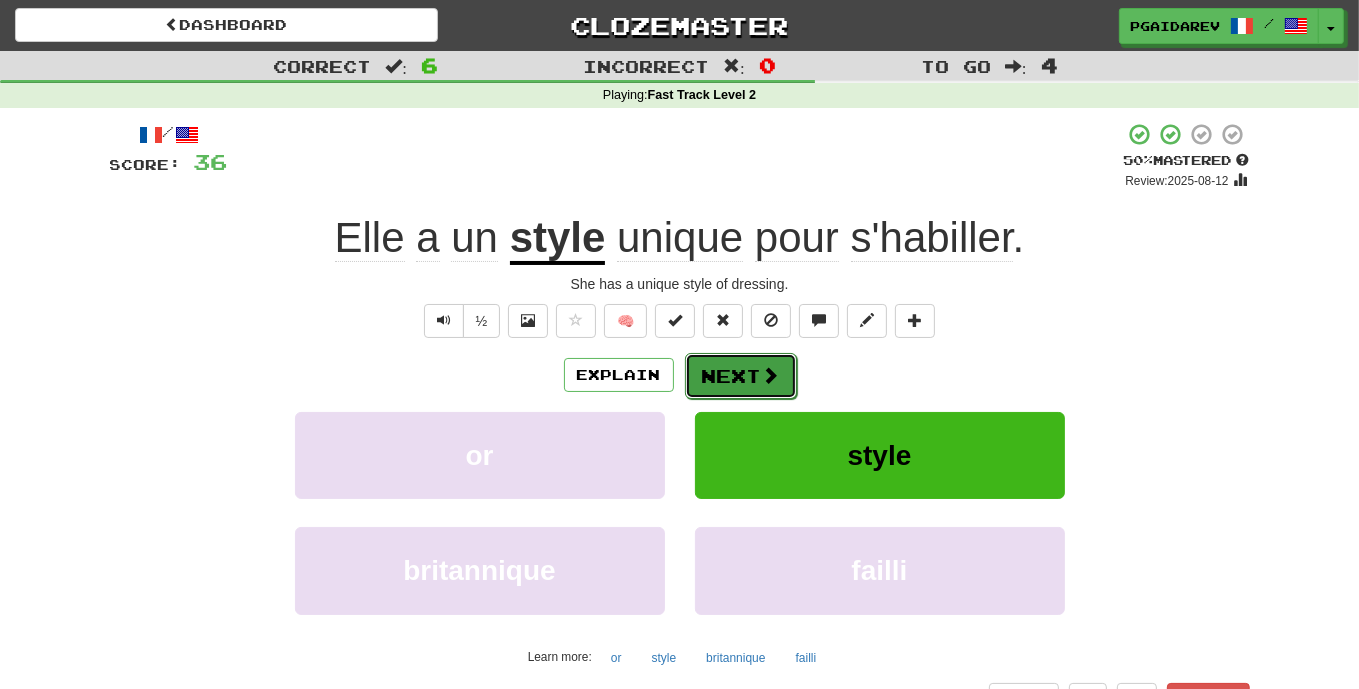 click on "Next" at bounding box center (741, 376) 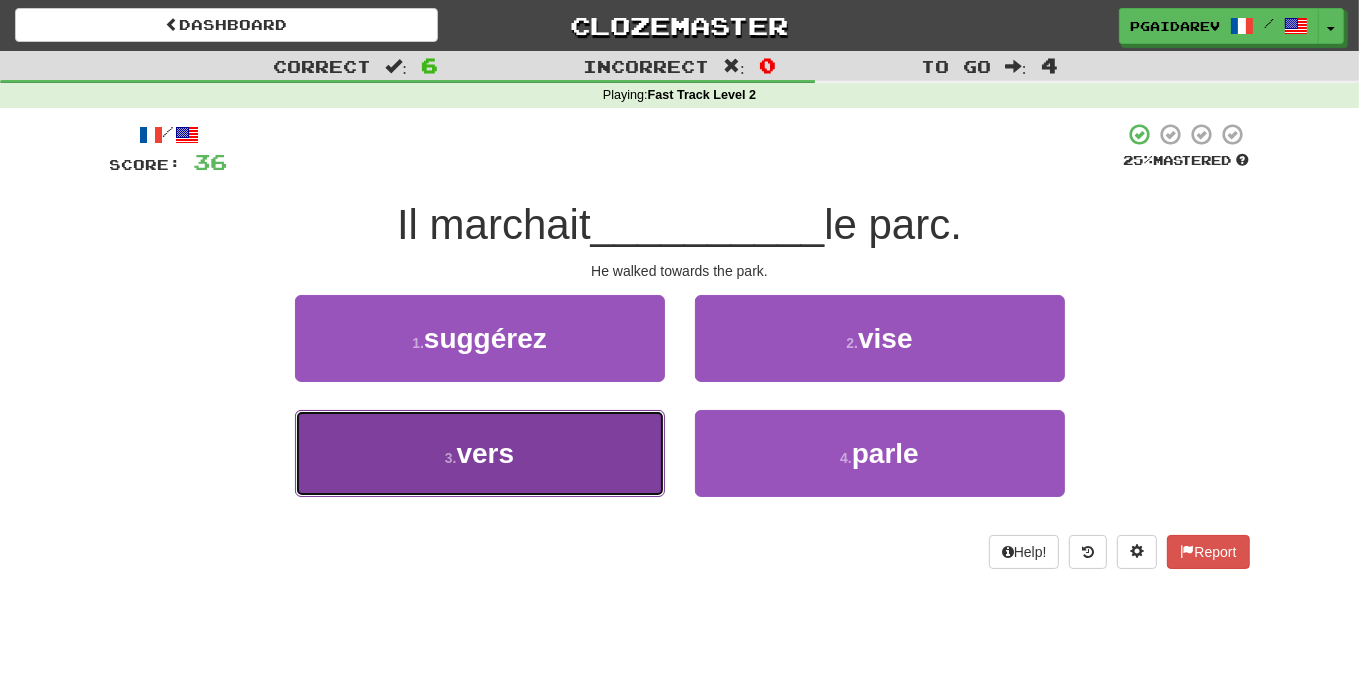 click on "3 .  vers" at bounding box center [480, 453] 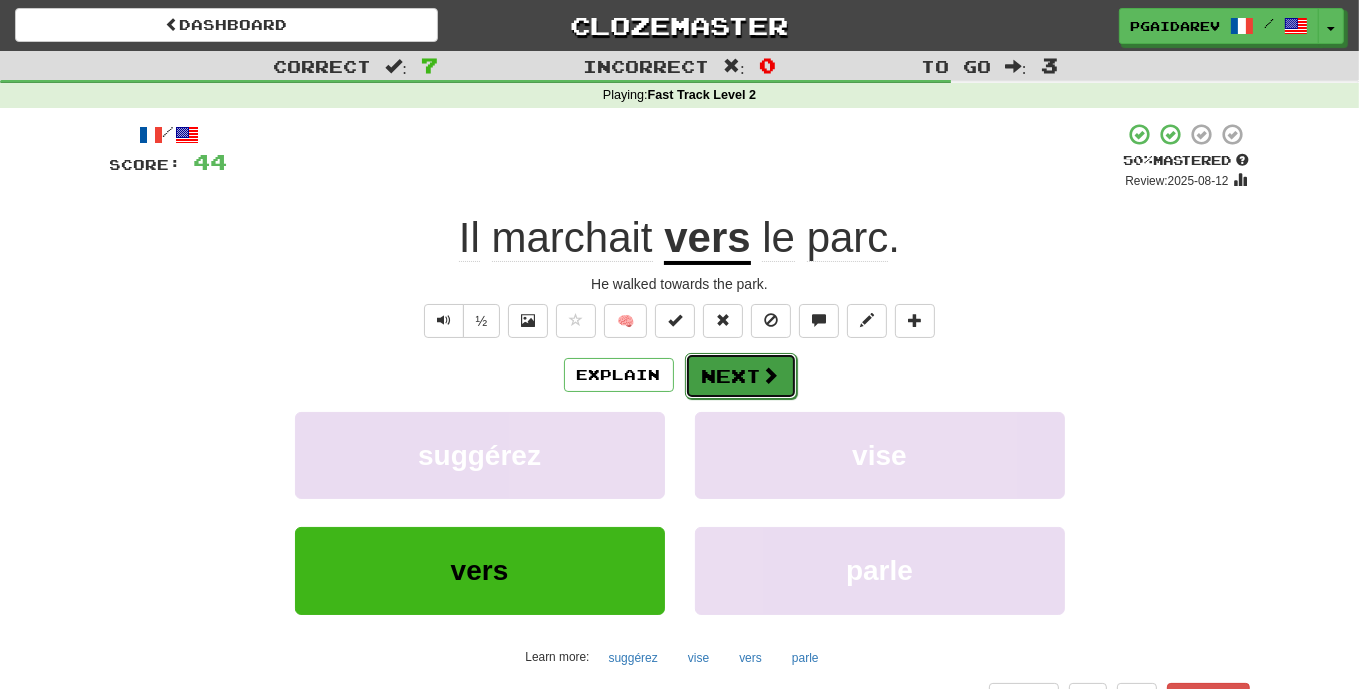 click on "Next" at bounding box center [741, 376] 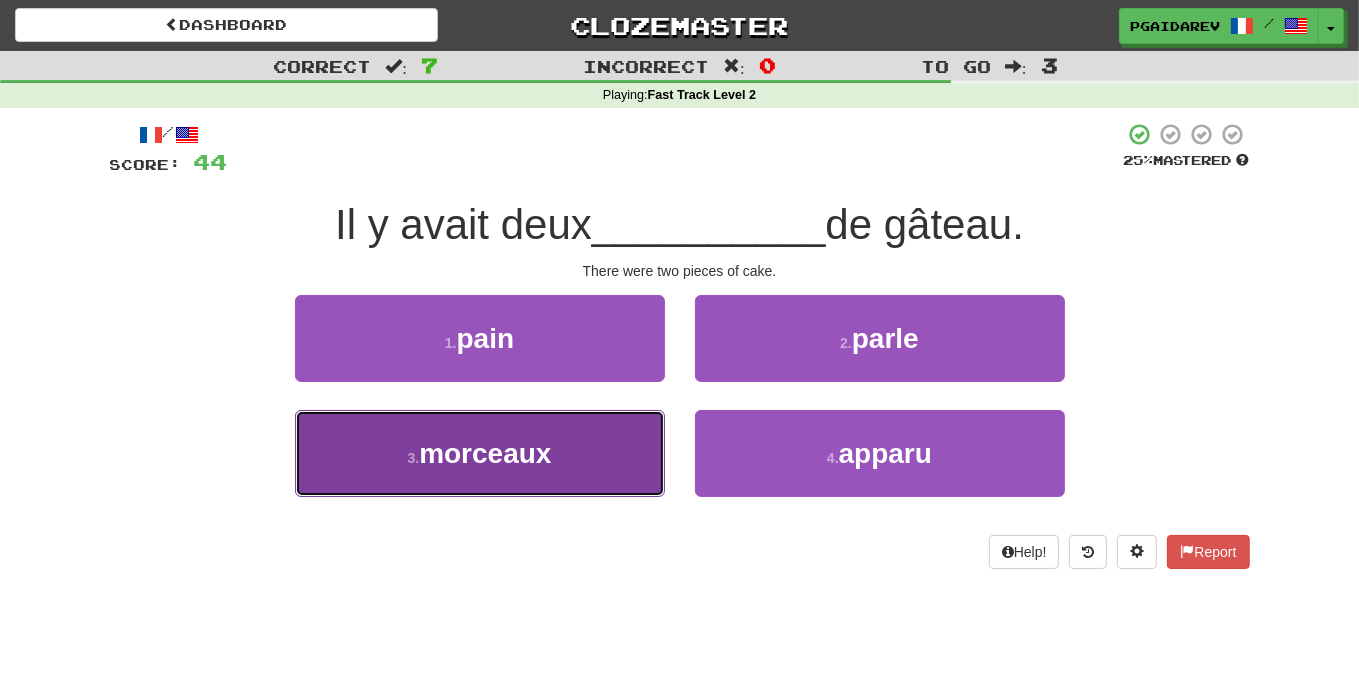 click on "3 .  morceaux" at bounding box center [480, 453] 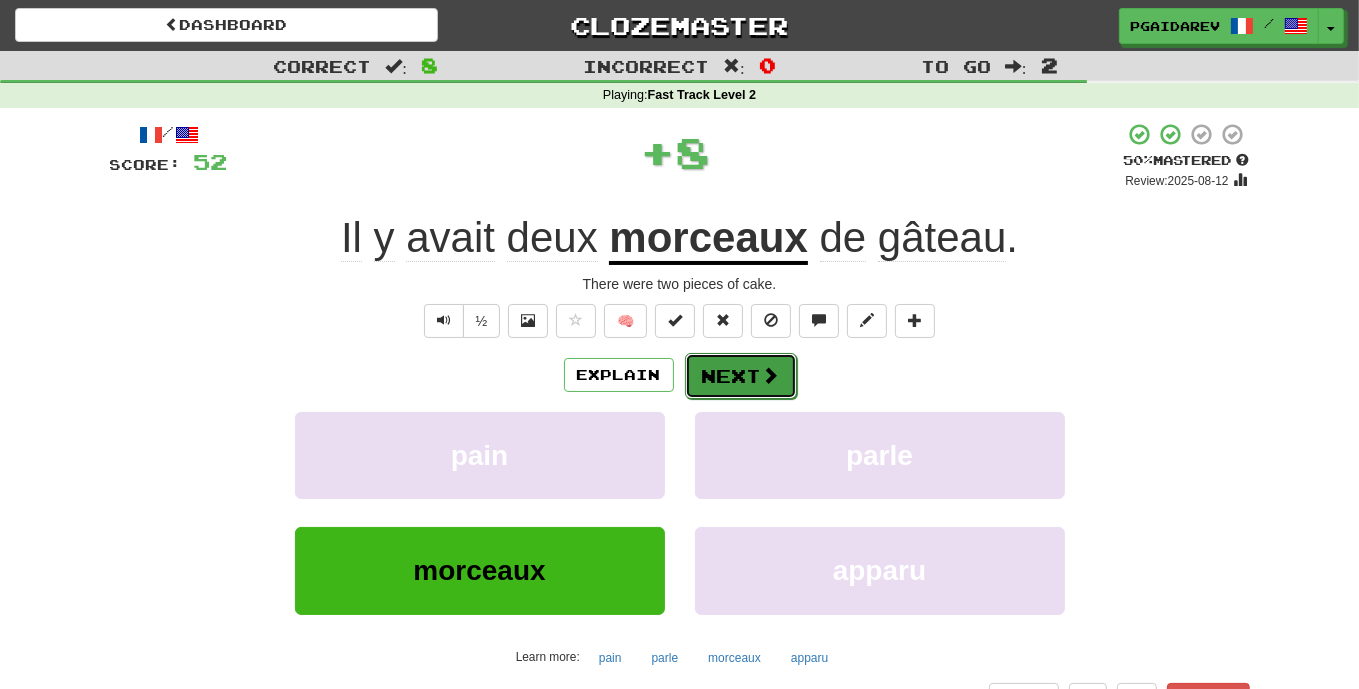 click on "Next" at bounding box center (741, 376) 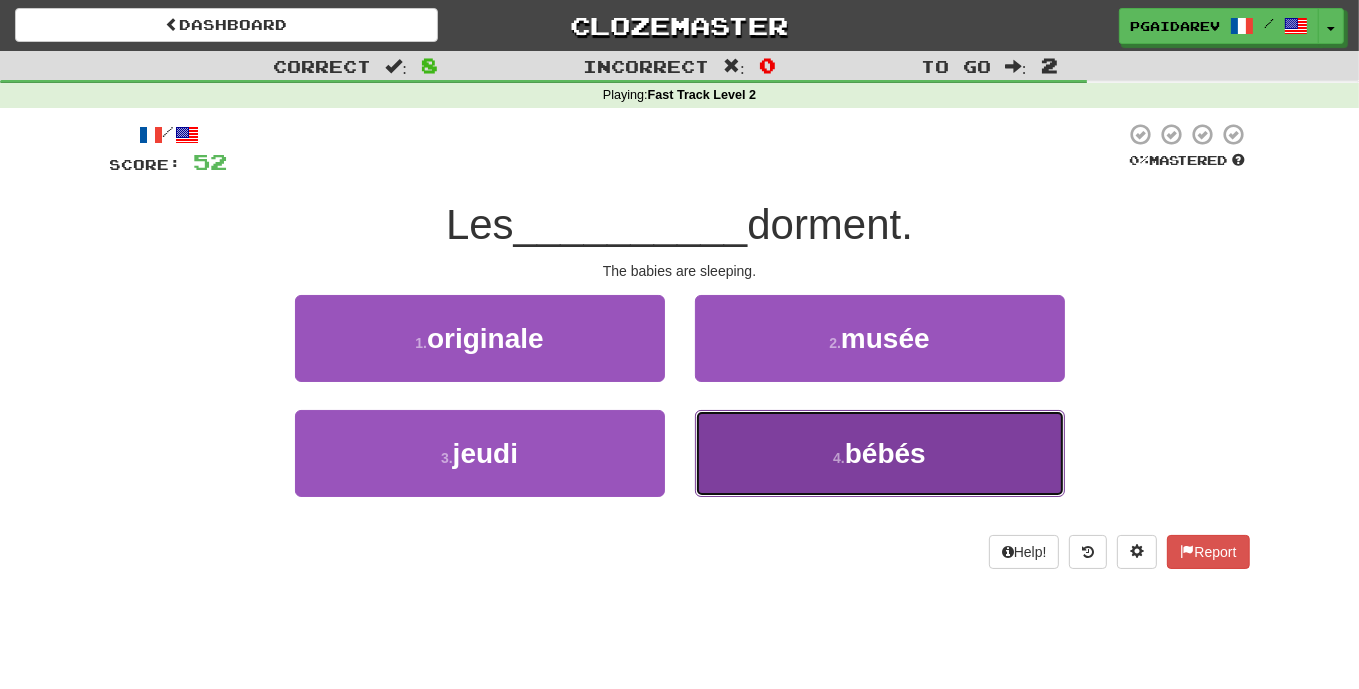 click on "4 ." at bounding box center (839, 458) 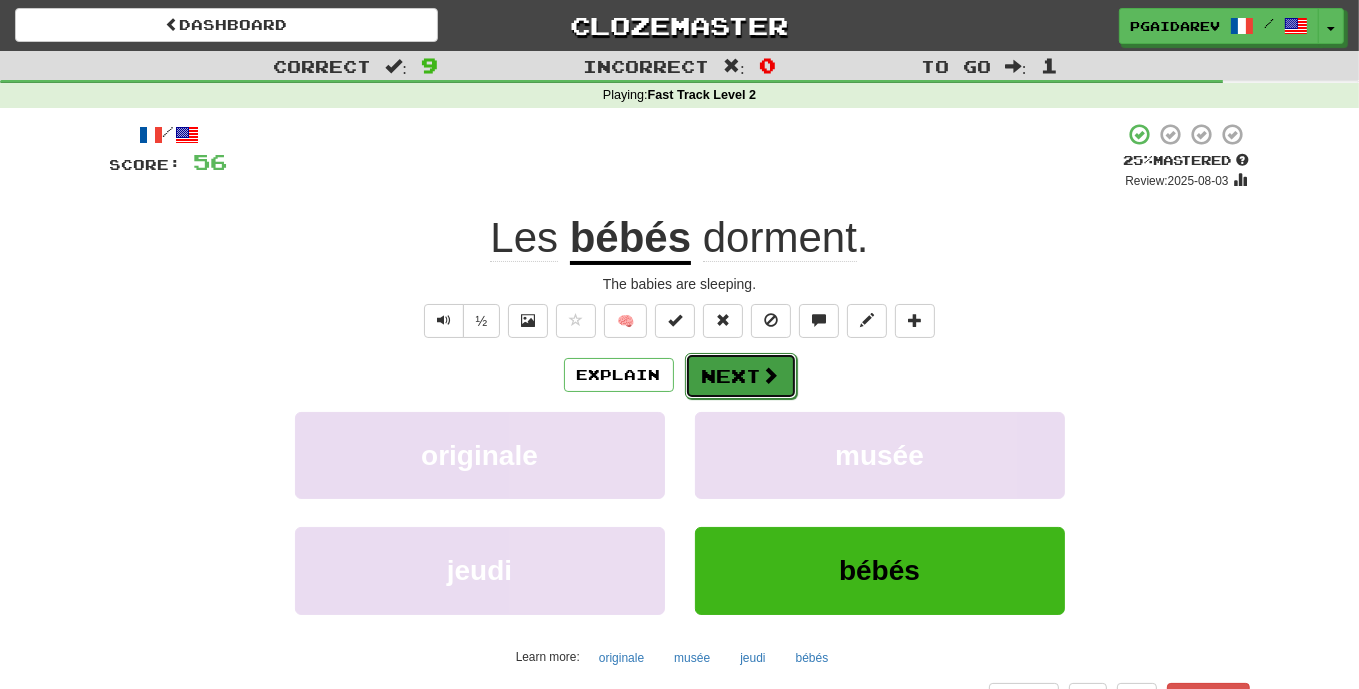 click on "Next" at bounding box center (741, 376) 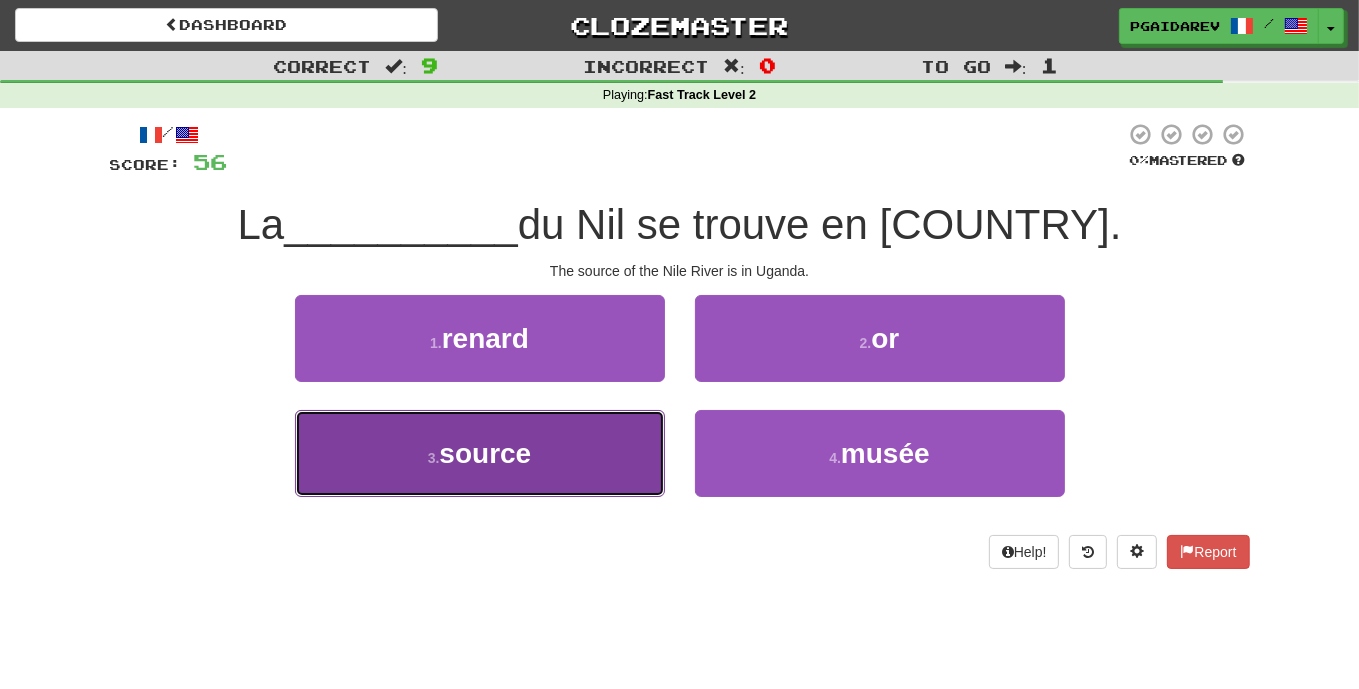 click on "source" at bounding box center [485, 453] 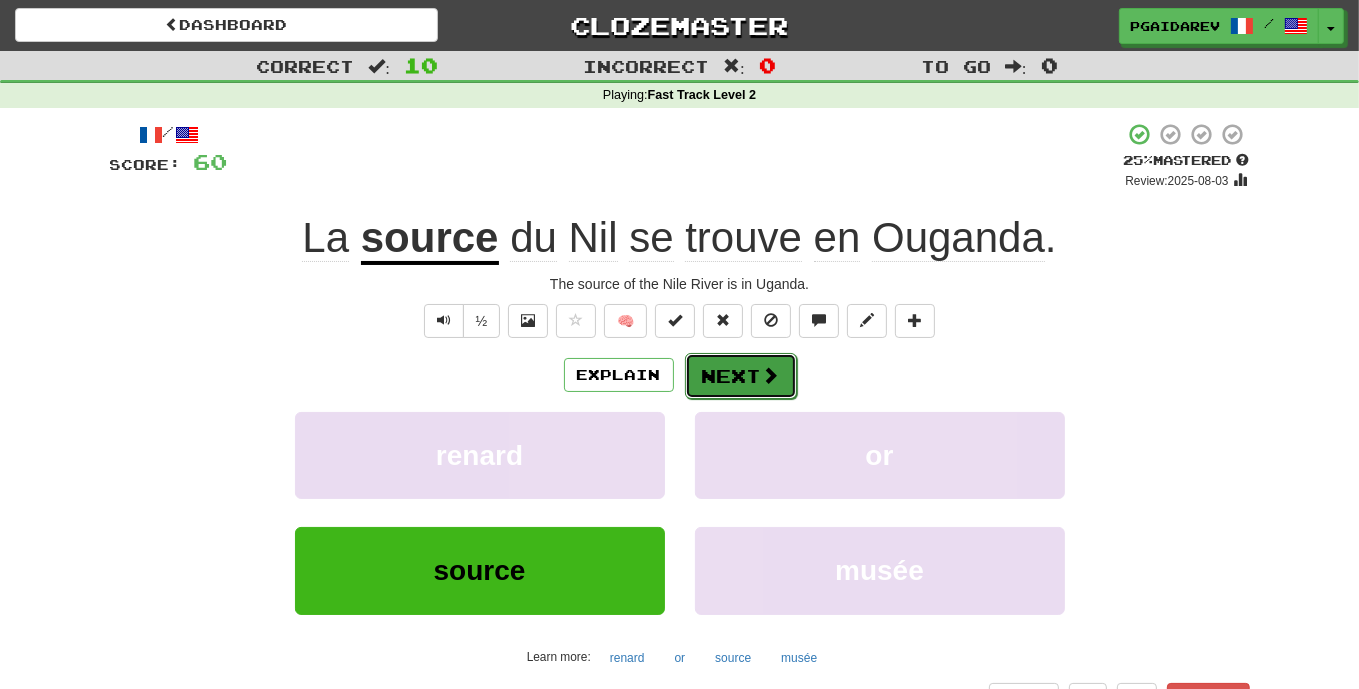 click on "Next" at bounding box center (741, 376) 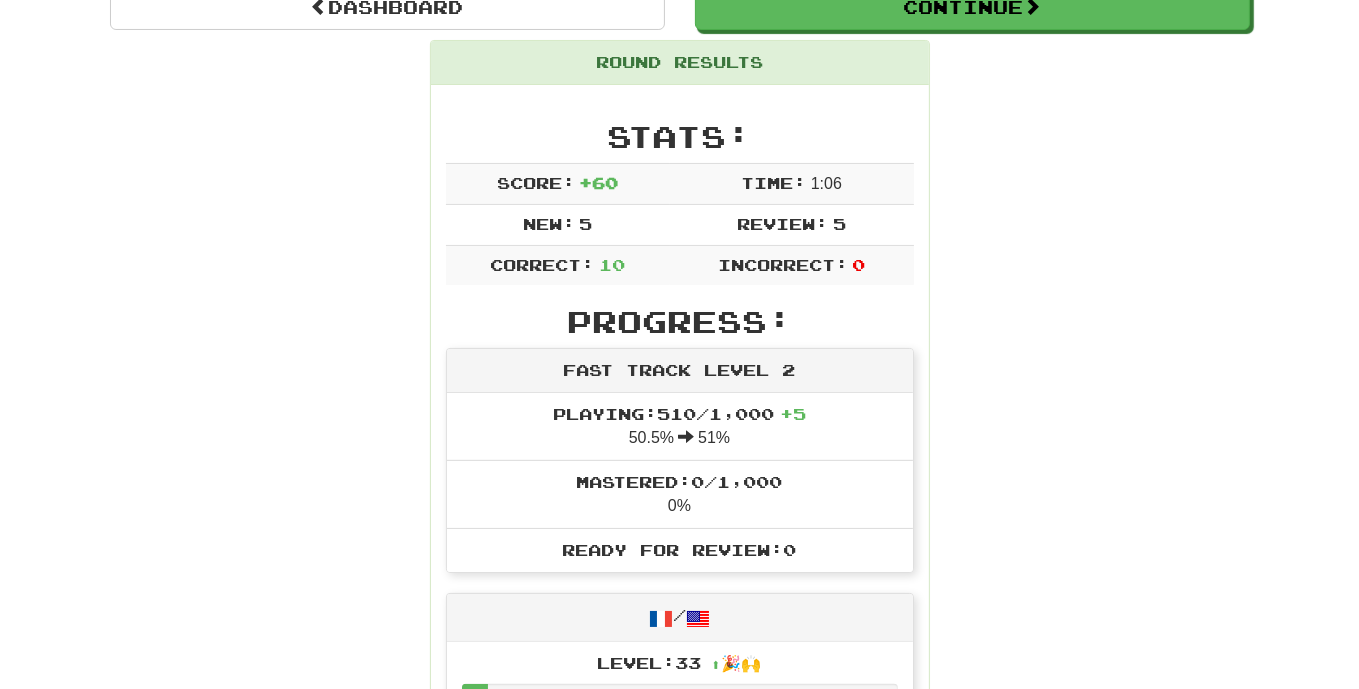 scroll, scrollTop: 0, scrollLeft: 0, axis: both 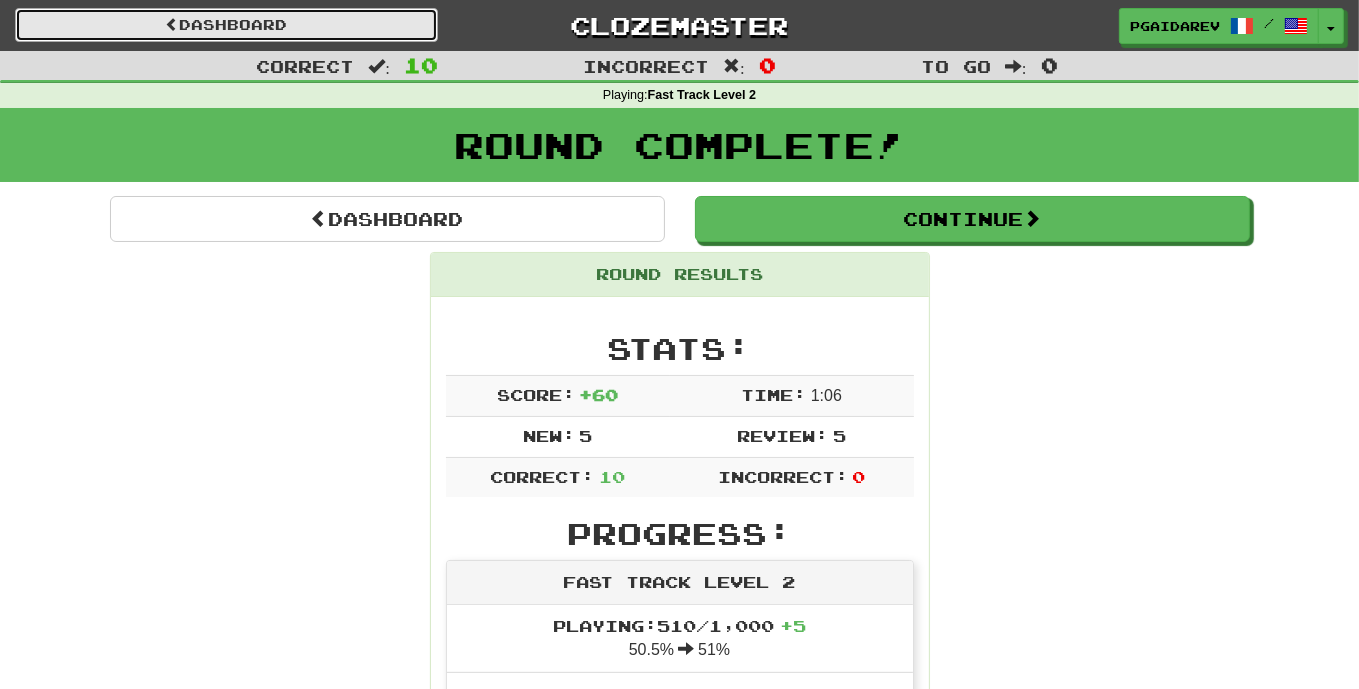 click on "Dashboard" at bounding box center [226, 25] 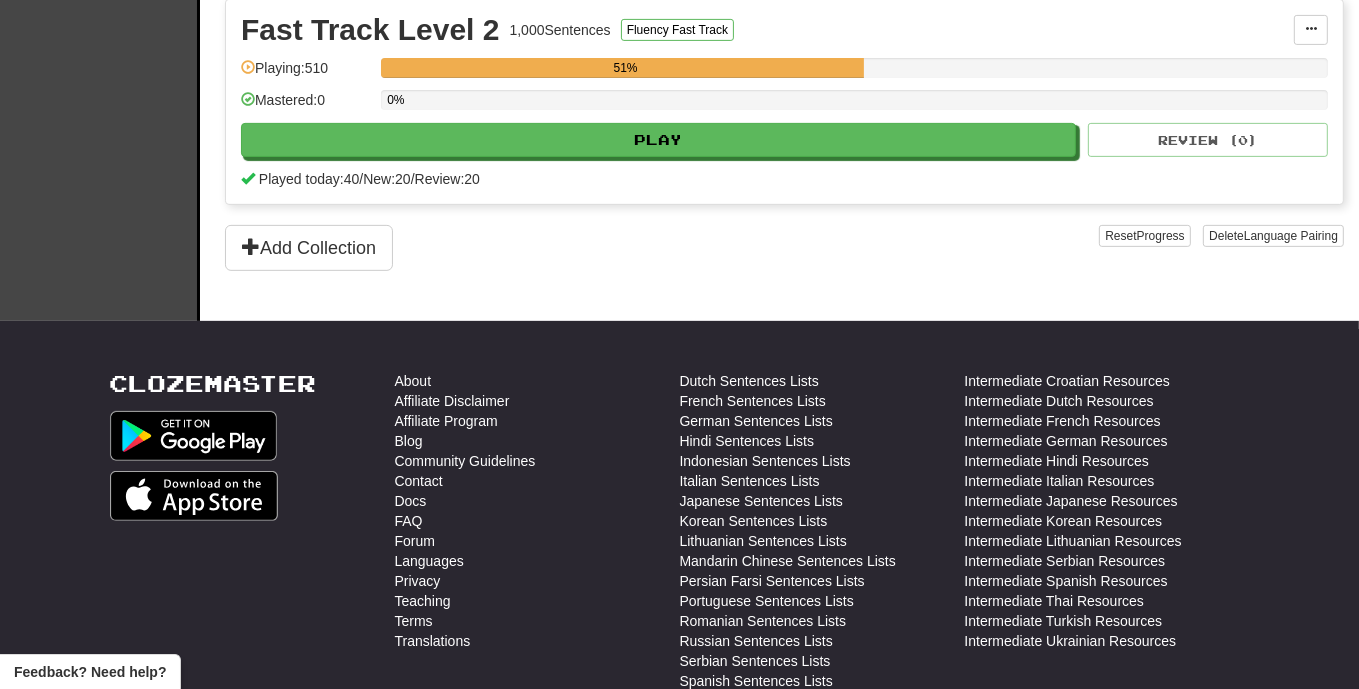 scroll, scrollTop: 0, scrollLeft: 0, axis: both 